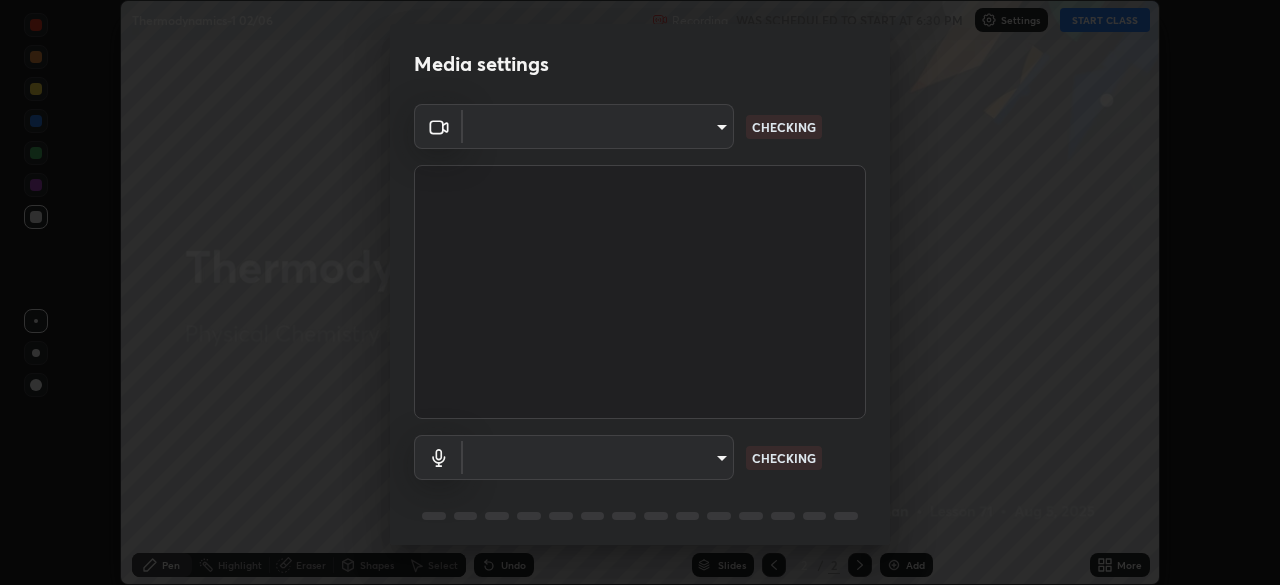 scroll, scrollTop: 0, scrollLeft: 0, axis: both 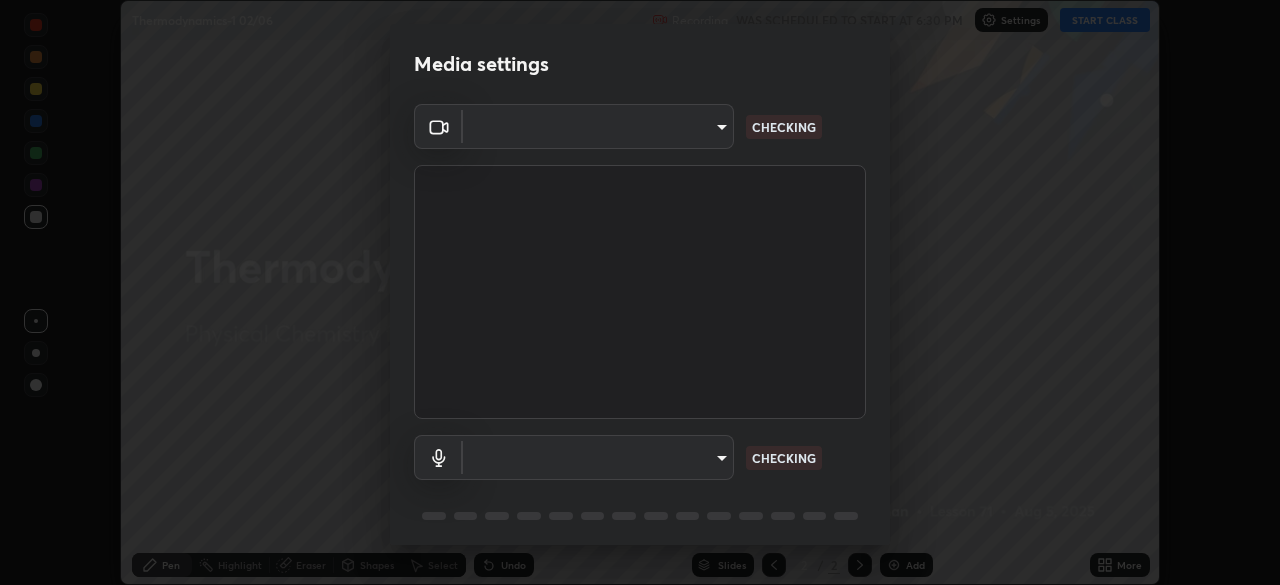 type on "4d63cd10dcc1379e9927399513255d12d620b7bbb39ca773e0f9116a90128a71" 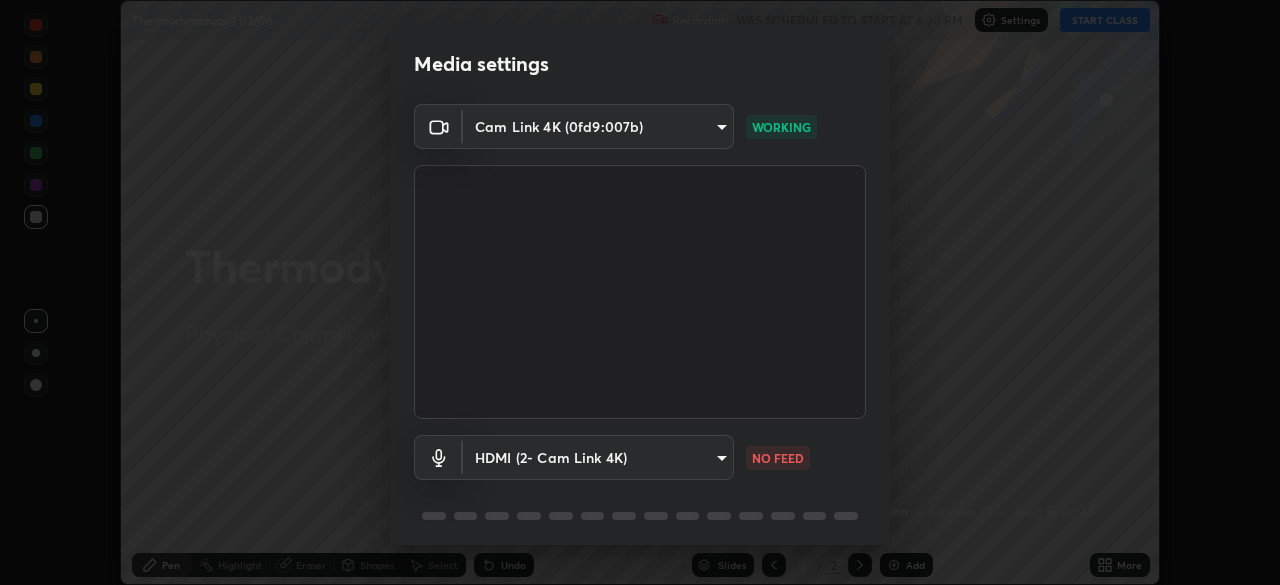 click on "Erase all Thermodynamics-1 02/06 Recording WAS SCHEDULED TO START AT  6:30 PM Settings START CLASS Setting up your live class Thermodynamics-1 02/06 • L71 of Physical Chemistry for IIT JEE-GROWTH-1- 2027 [PERSON] Pen Highlight Eraser Shapes Select Undo Slides 2 / 2 Add More No doubts shared Encourage your learners to ask a doubt for better clarity Report an issue Reason for reporting Buffering Chat not working Audio - Video sync issue Educator video quality low ​ Attach an image Report Media settings Cam Link 4K (0fd9:007b) [DEVICE_ID] WORKING HDMI (2- Cam Link 4K) [DEVICE_ID] NO FEED 1 / 5 Next" at bounding box center [640, 292] 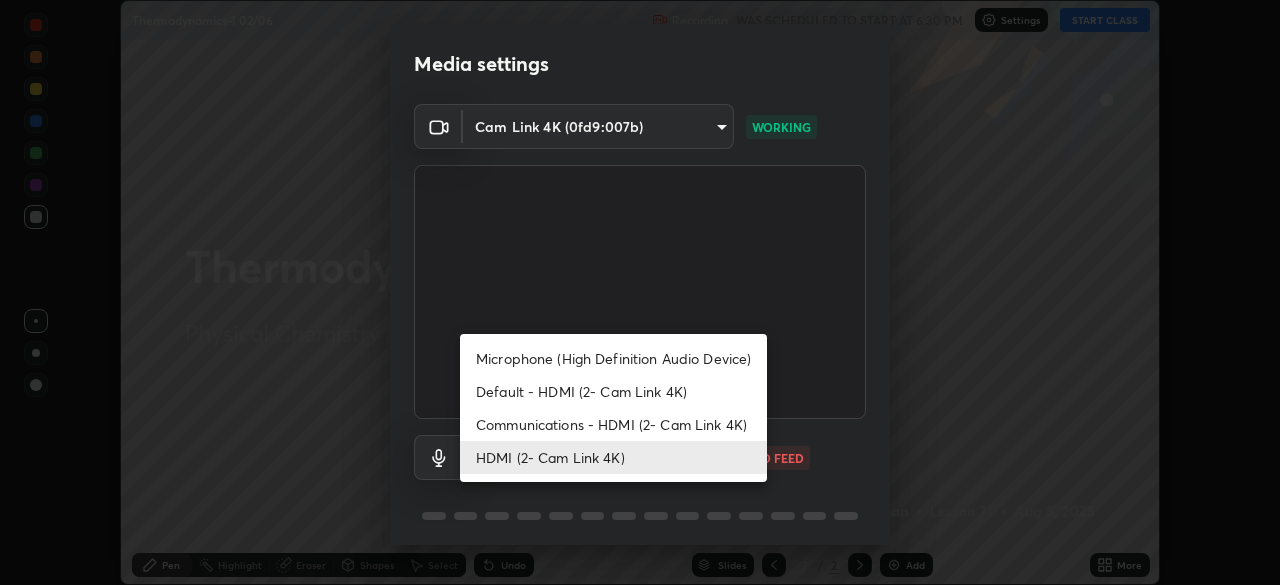 click on "Default - HDMI (2- Cam Link 4K)" at bounding box center [613, 391] 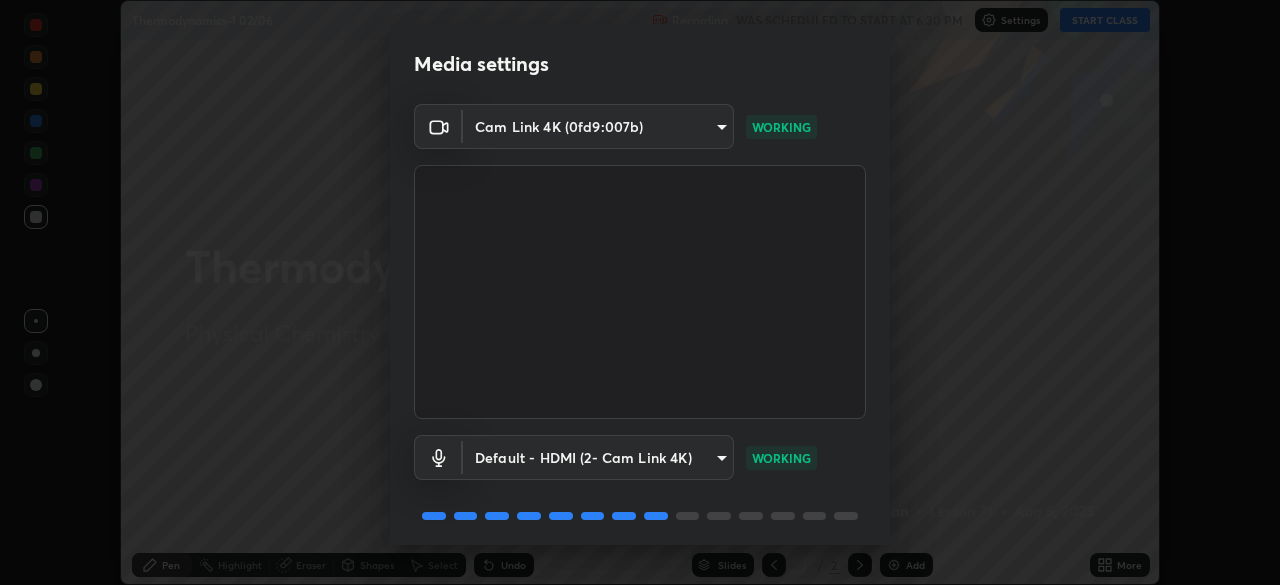 scroll, scrollTop: 71, scrollLeft: 0, axis: vertical 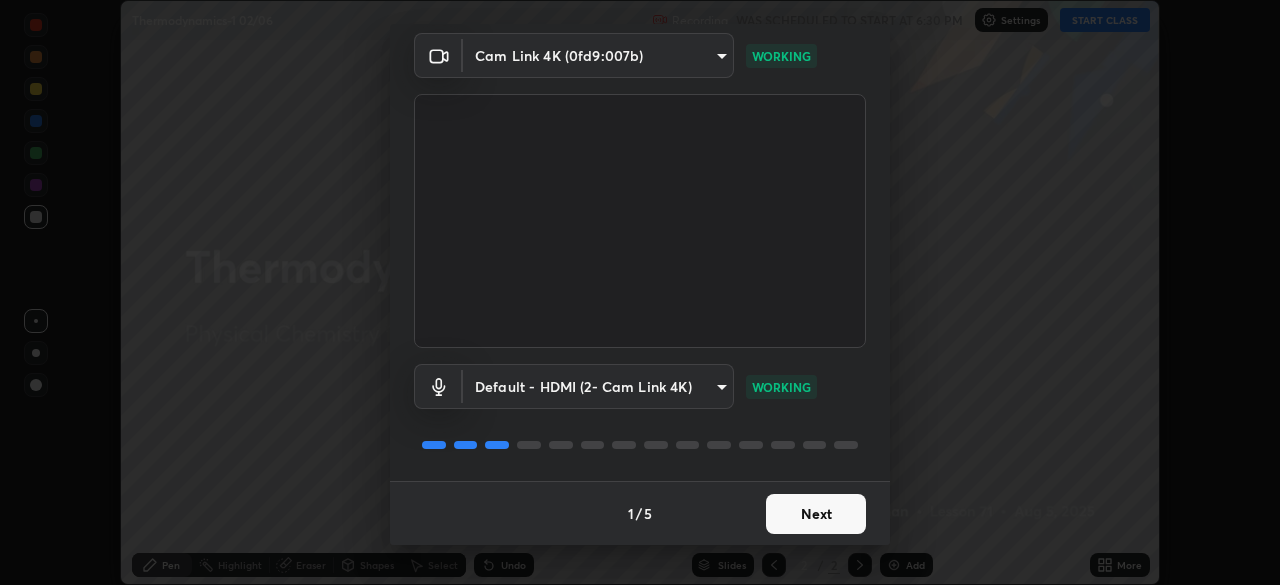 click on "Next" at bounding box center [816, 514] 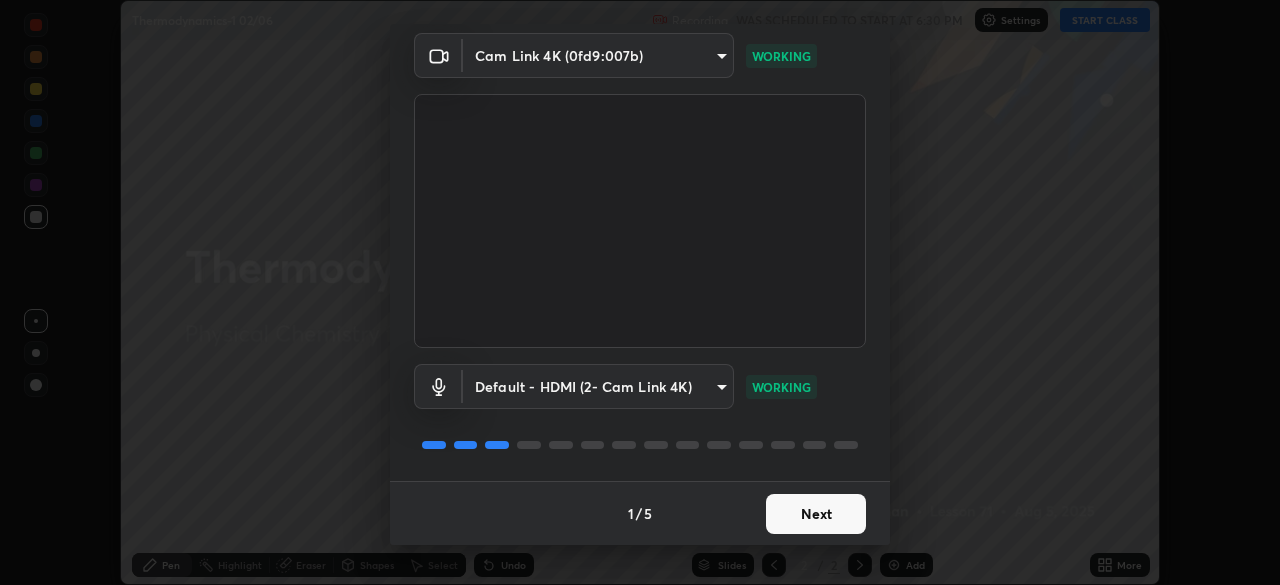 scroll, scrollTop: 0, scrollLeft: 0, axis: both 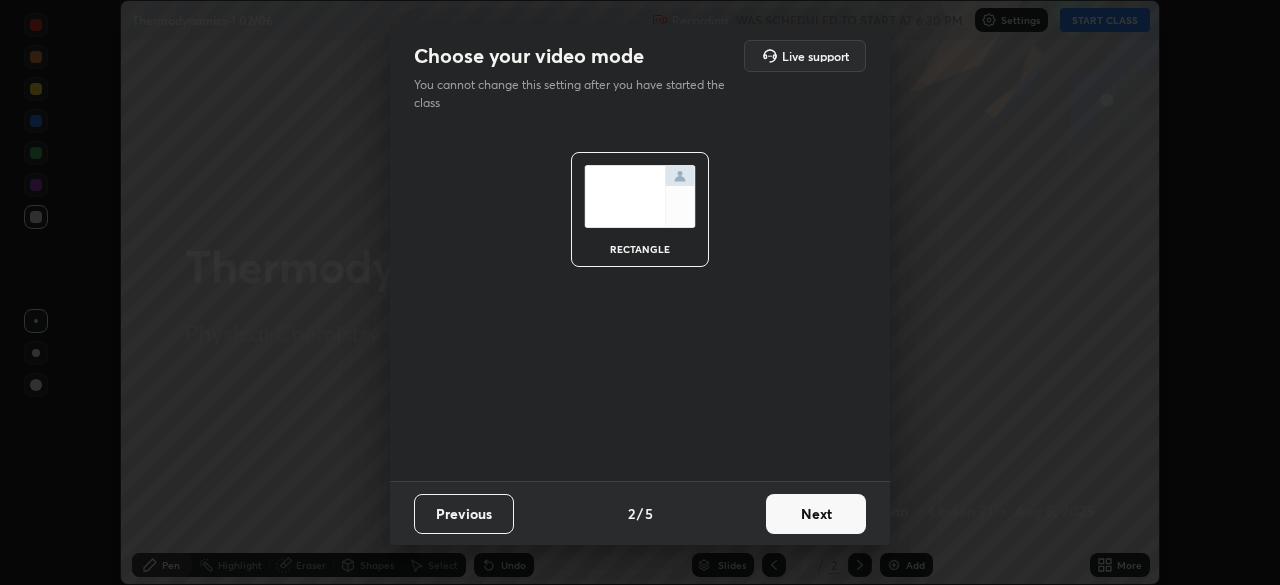 click on "Next" at bounding box center [816, 514] 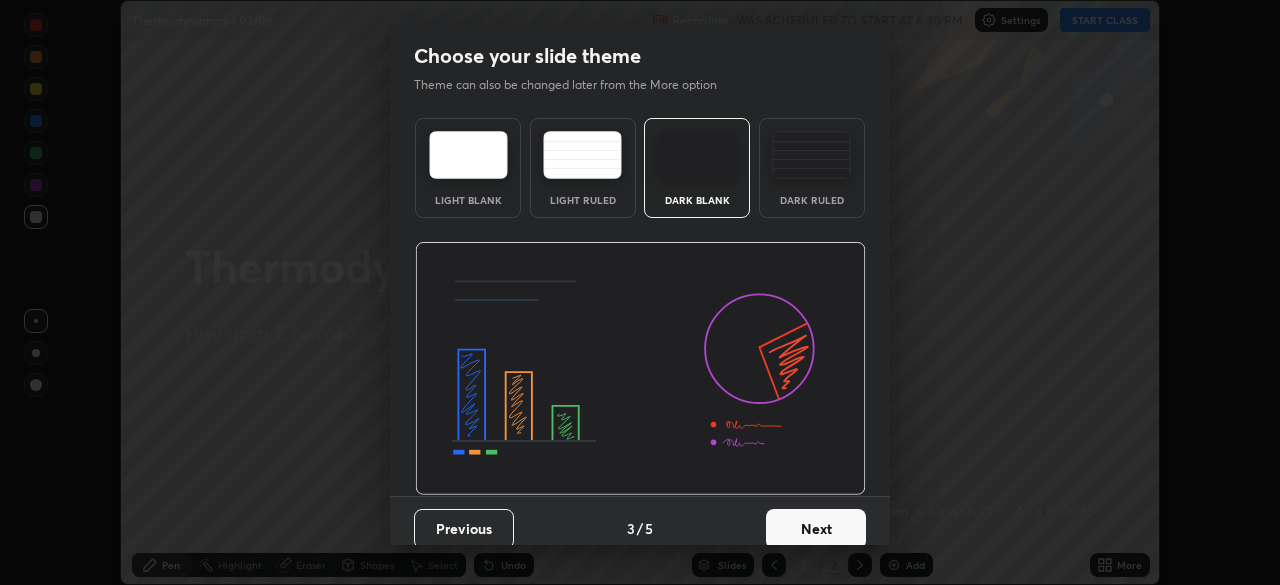 click on "Next" at bounding box center (816, 529) 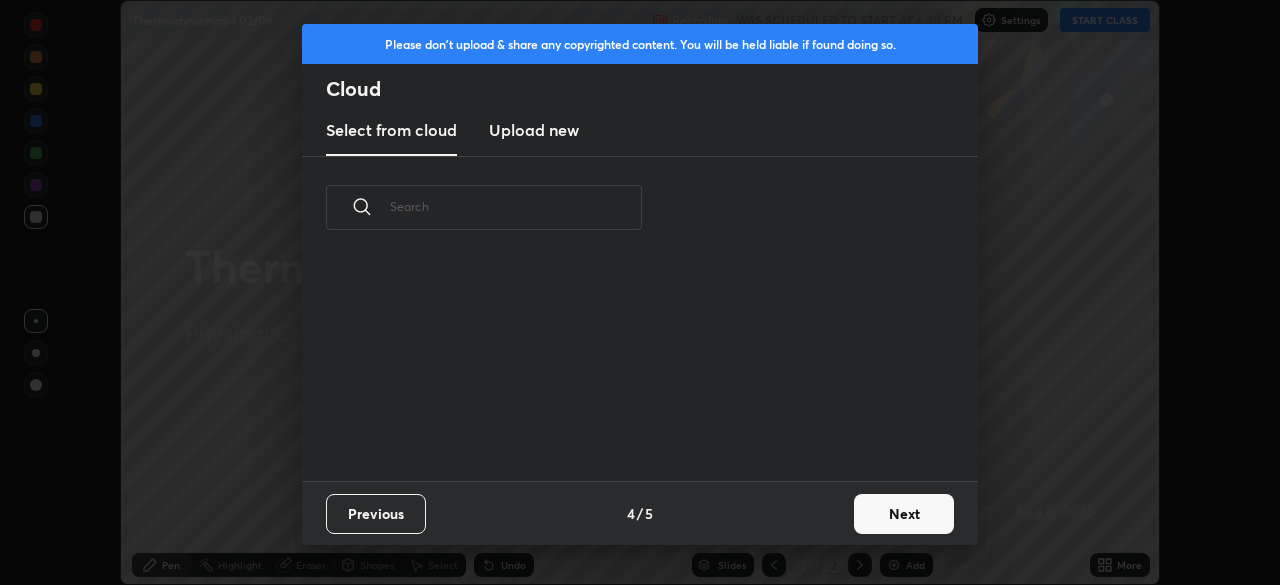 click on "Next" at bounding box center [904, 514] 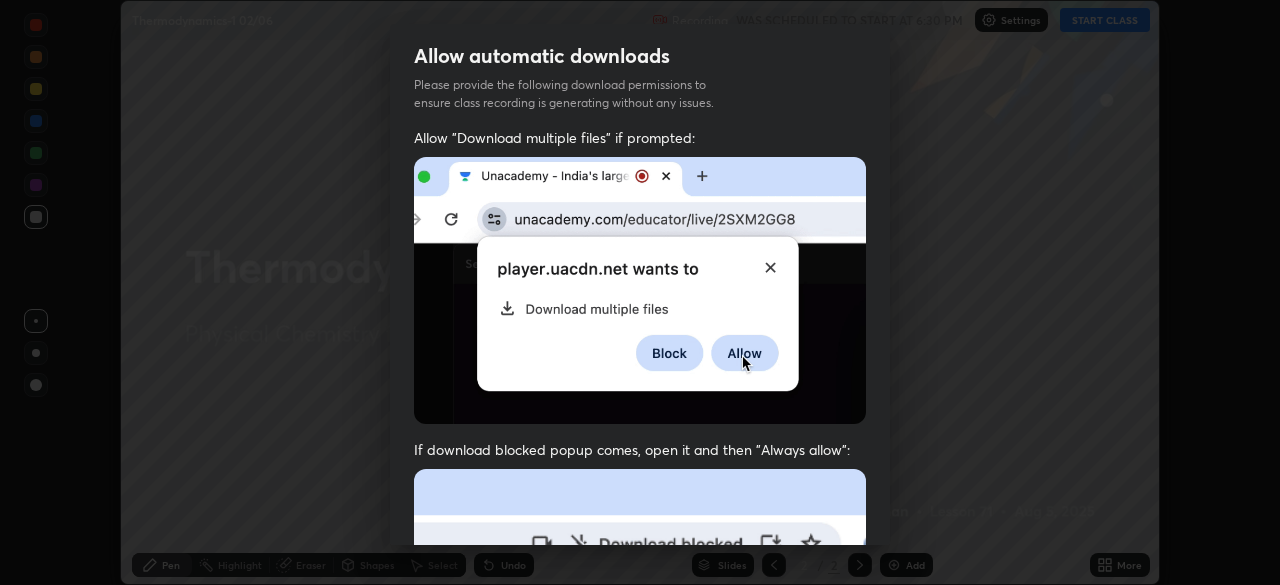 click on "Allow automatic downloads Please provide the following download permissions to ensure class recording is generating without any issues. Allow "Download multiple files" if prompted: If download blocked popup comes, open it and then "Always allow": I agree that if I don't provide required permissions, class recording will not be generated Previous 5 / 5 Done" at bounding box center (640, 292) 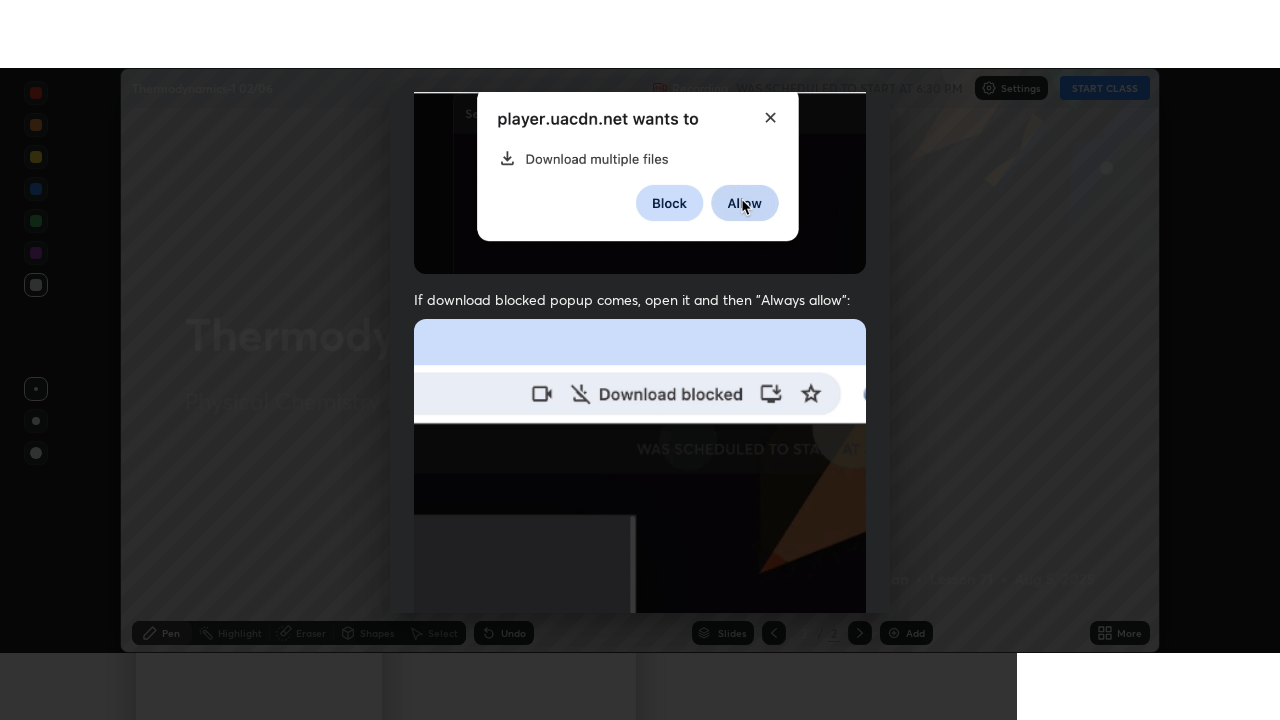 scroll, scrollTop: 479, scrollLeft: 0, axis: vertical 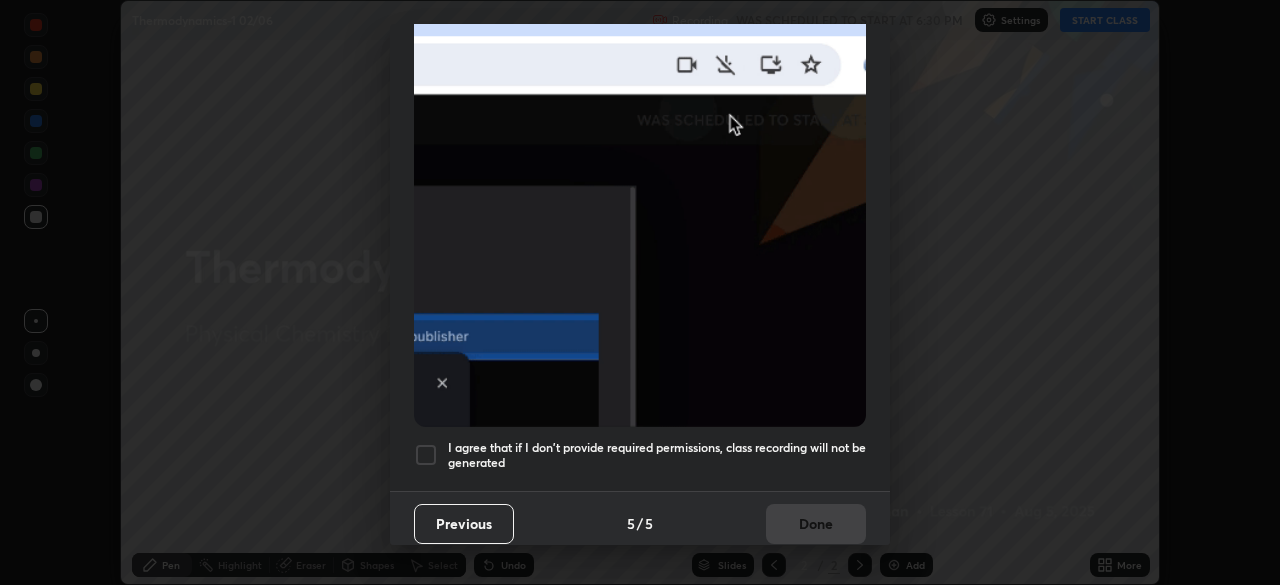 click at bounding box center (426, 455) 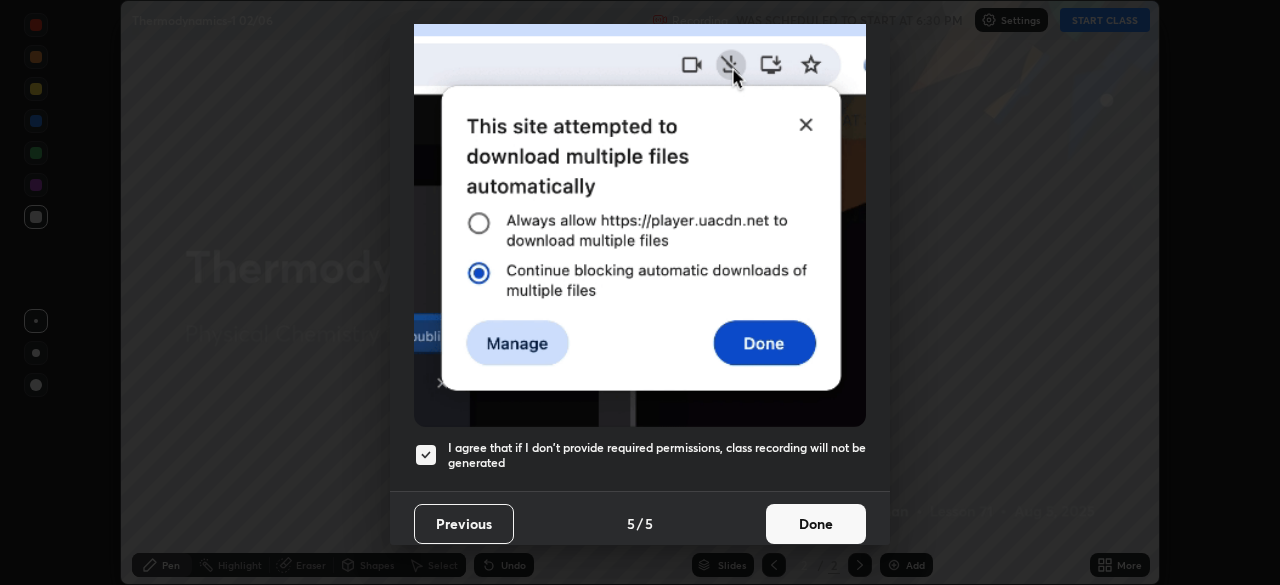 click on "Done" at bounding box center [816, 524] 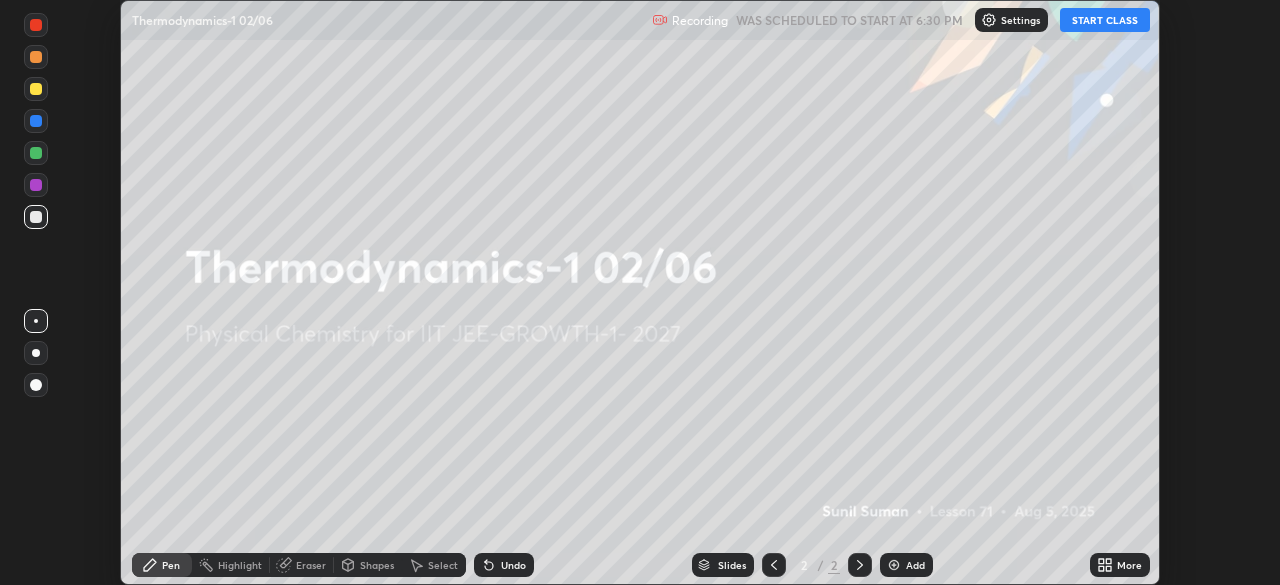 click 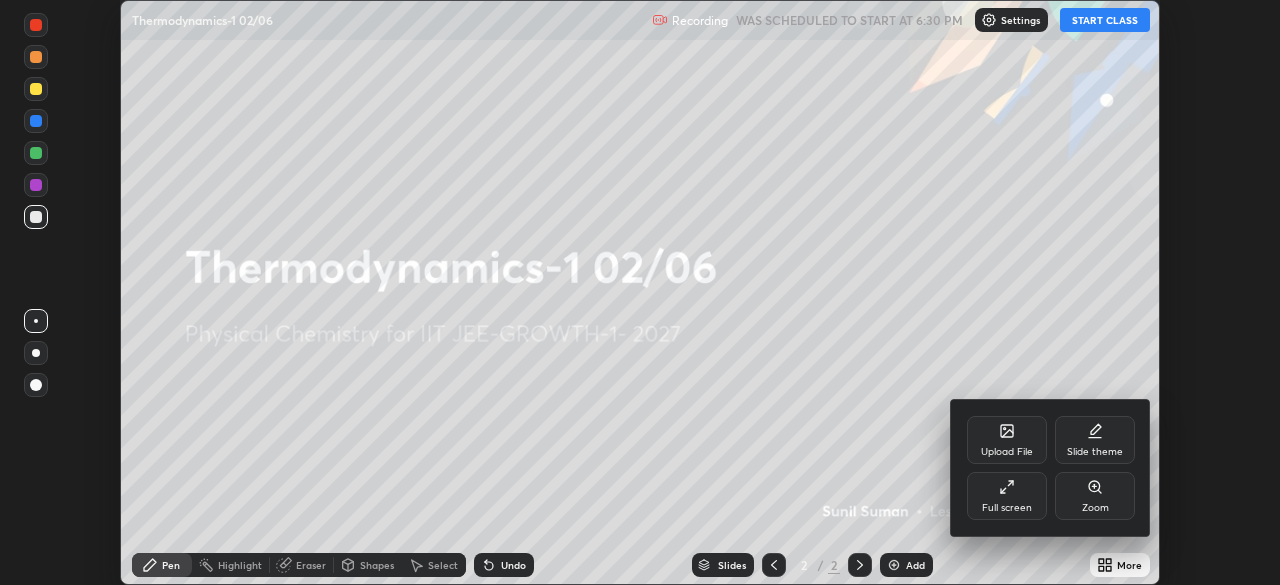 click 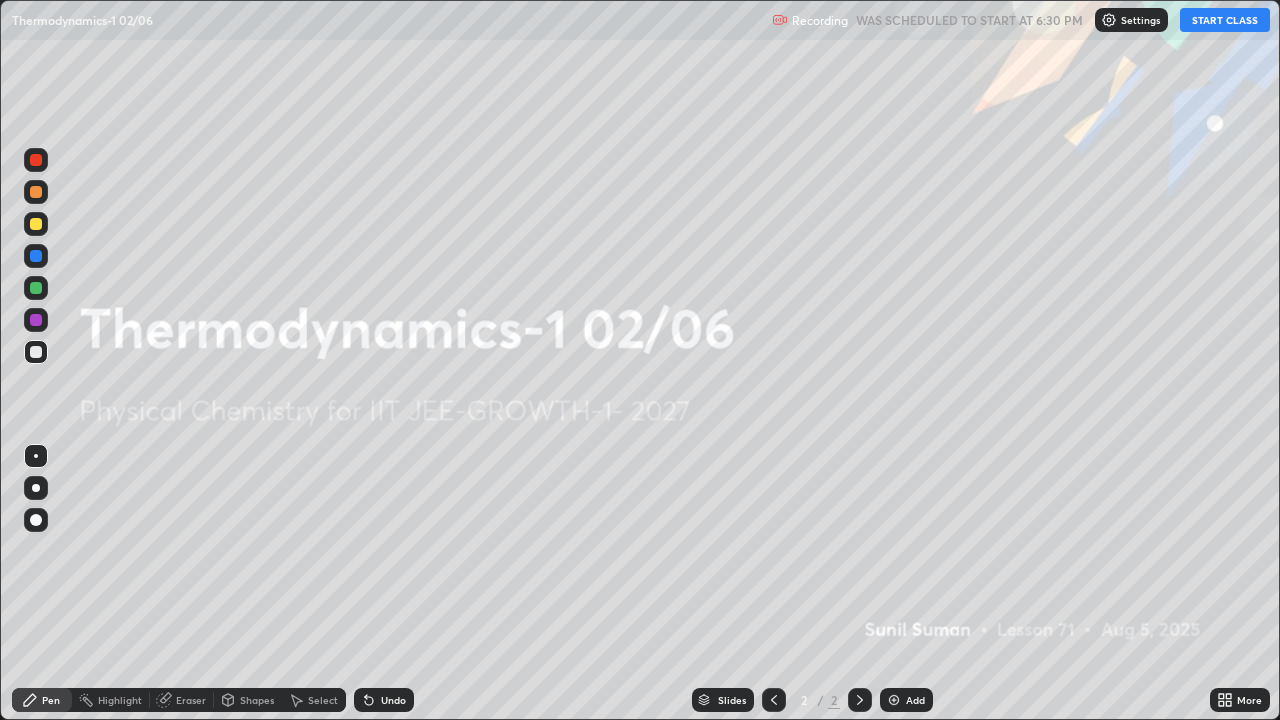 scroll, scrollTop: 99280, scrollLeft: 98720, axis: both 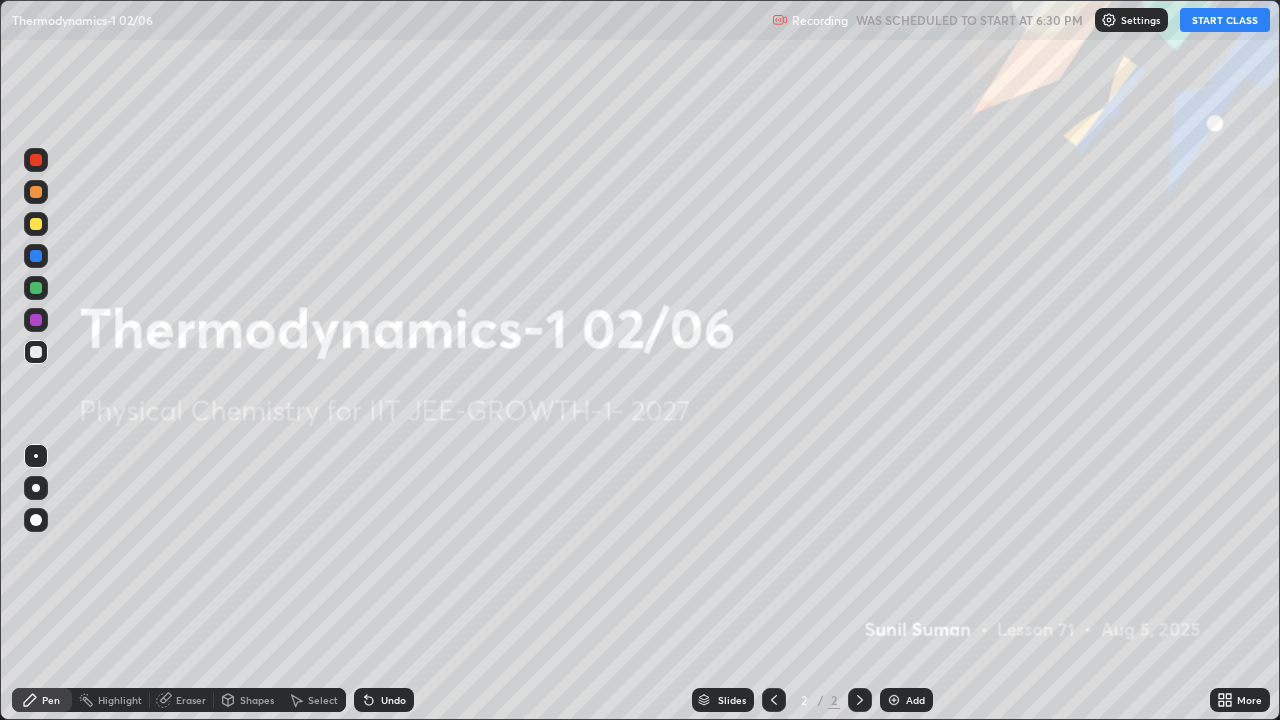 click 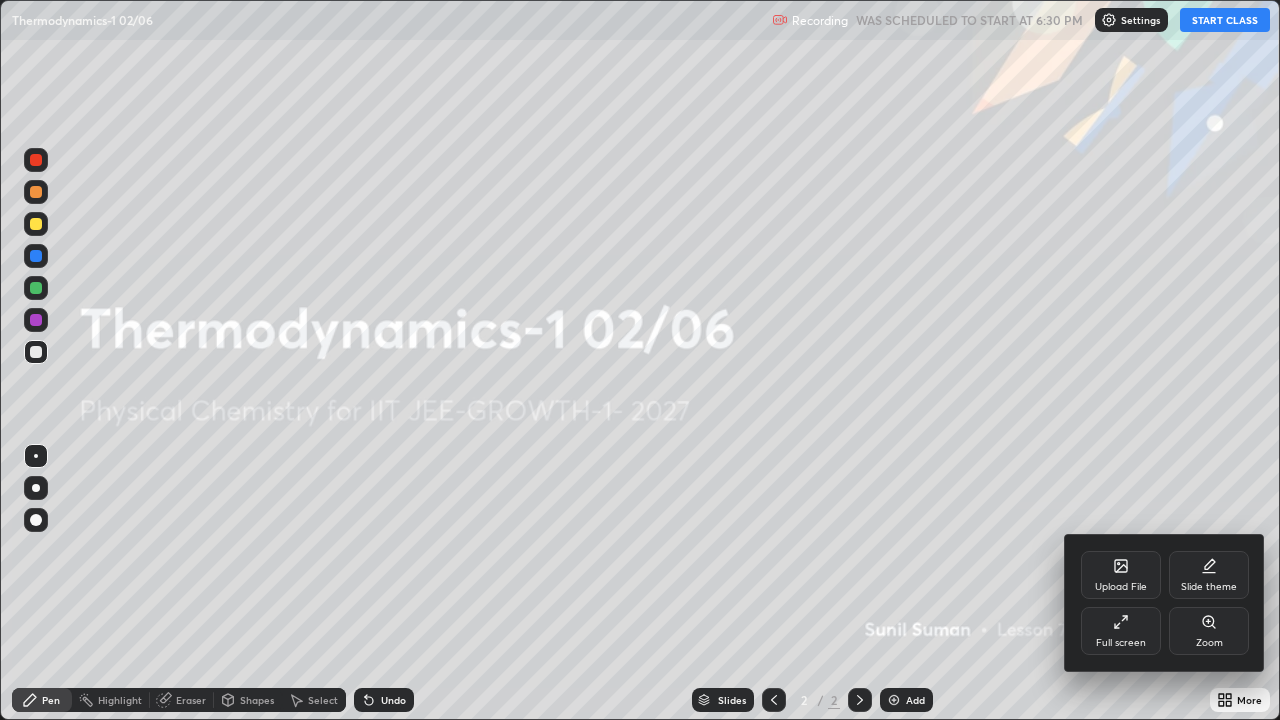 click at bounding box center (640, 360) 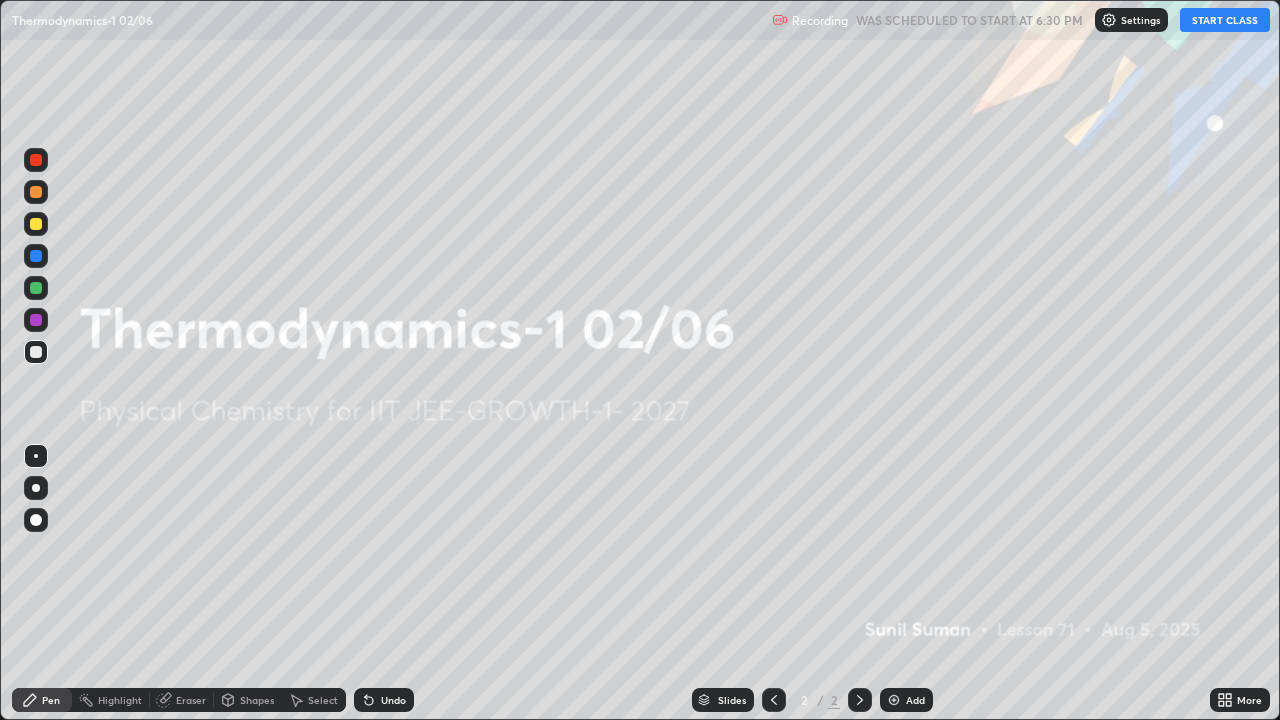 click on "START CLASS" at bounding box center (1225, 20) 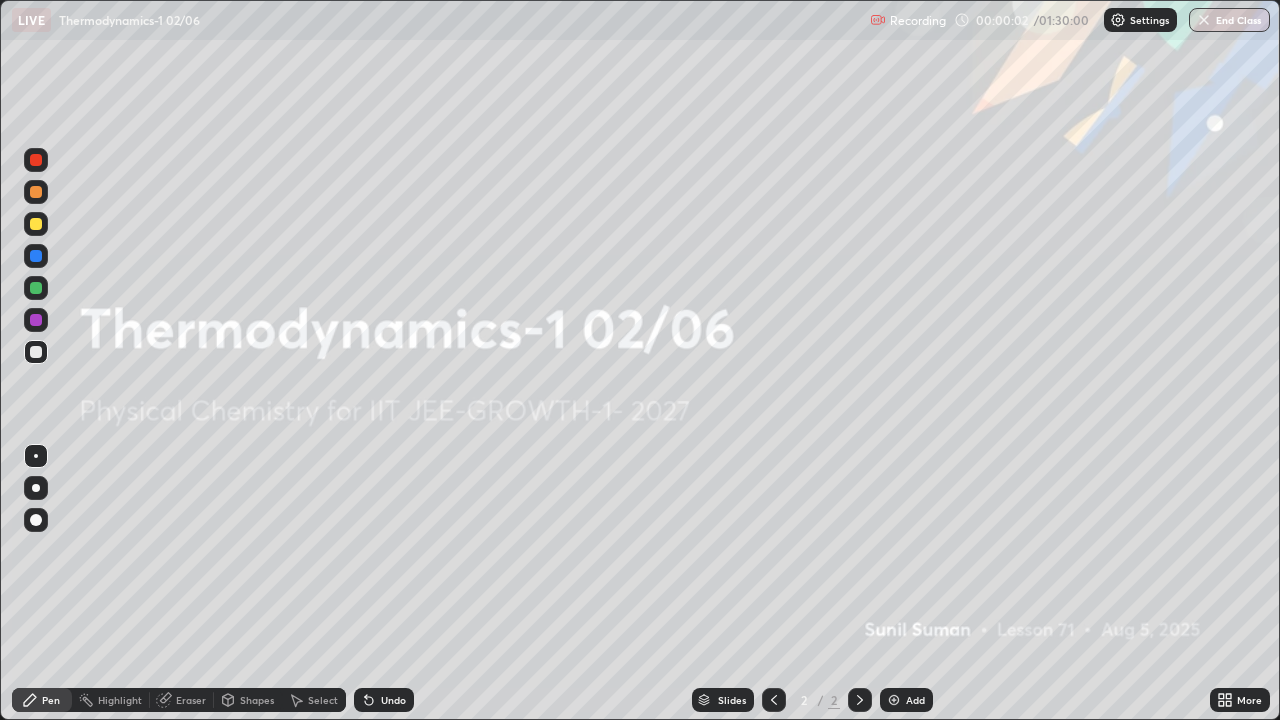 click 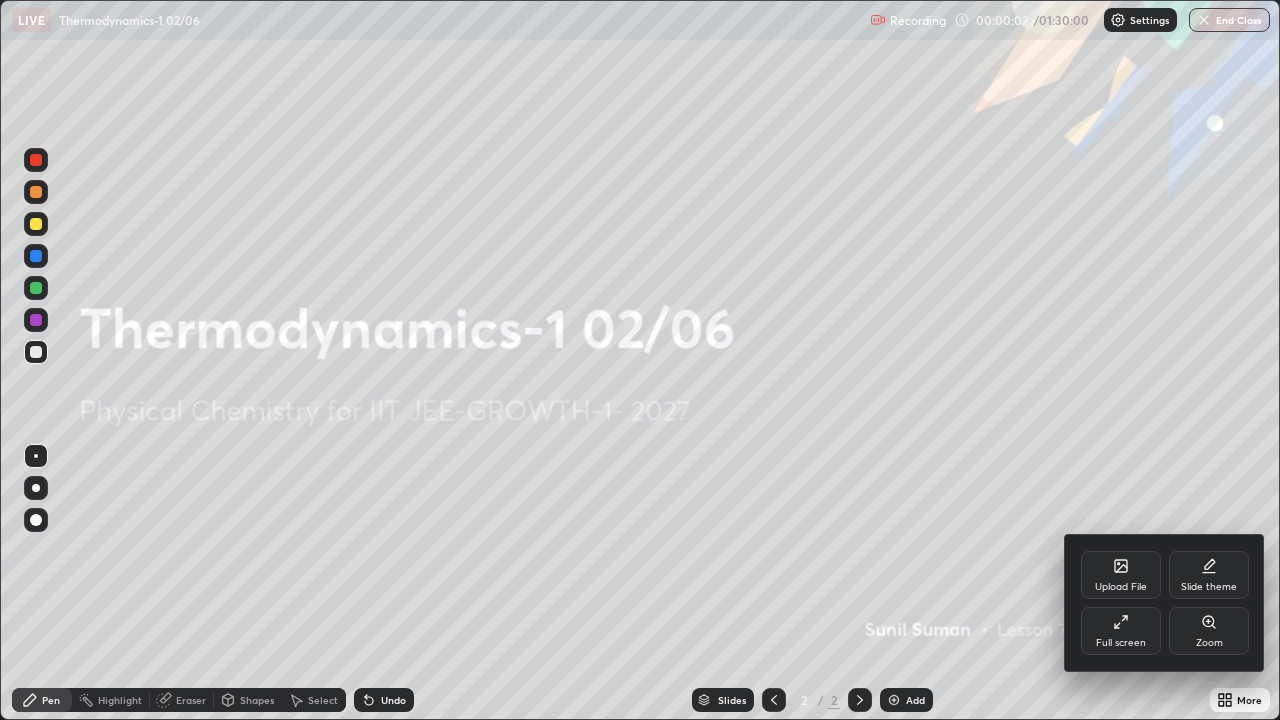 click on "Upload File" at bounding box center (1121, 575) 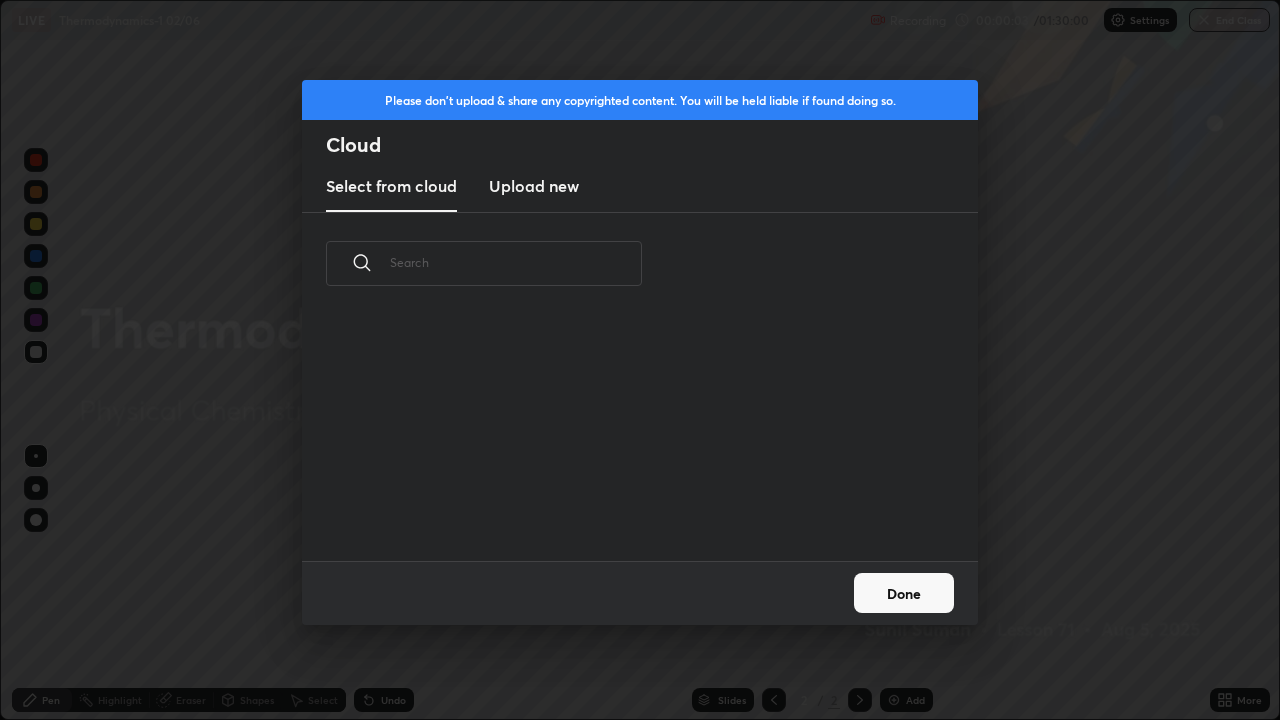 scroll, scrollTop: 7, scrollLeft: 11, axis: both 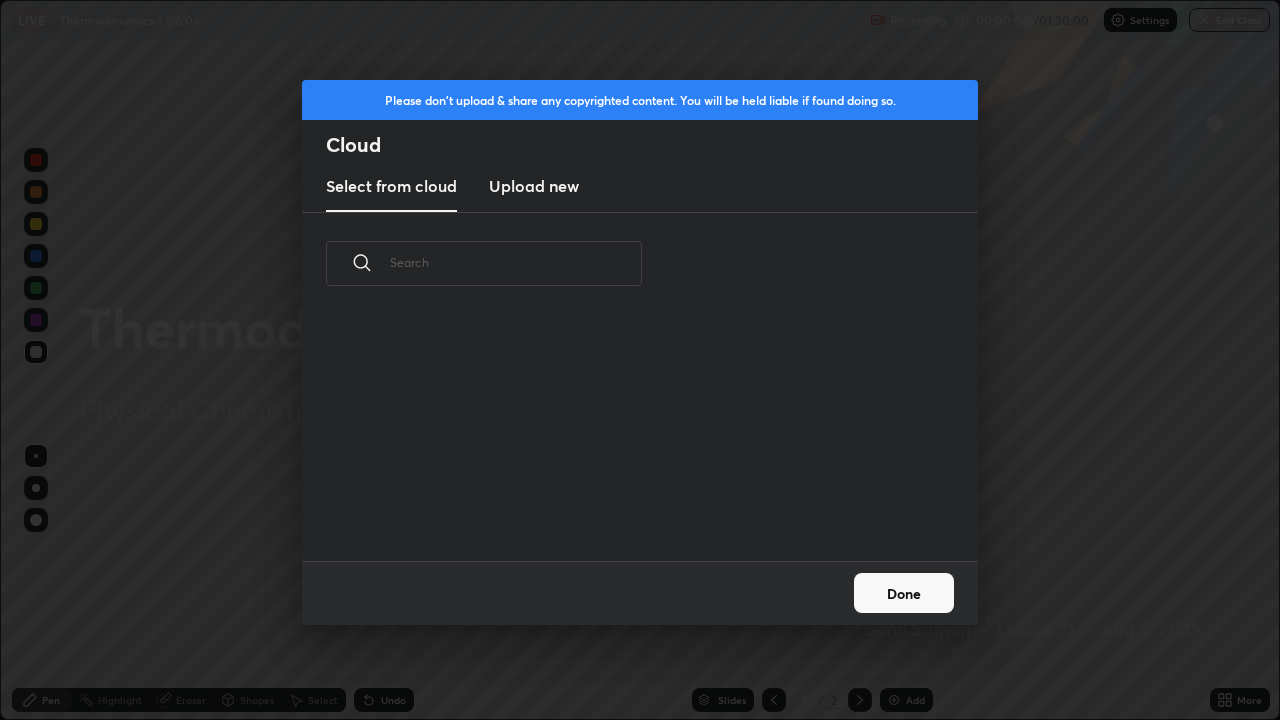 click on "Upload new" at bounding box center (534, 186) 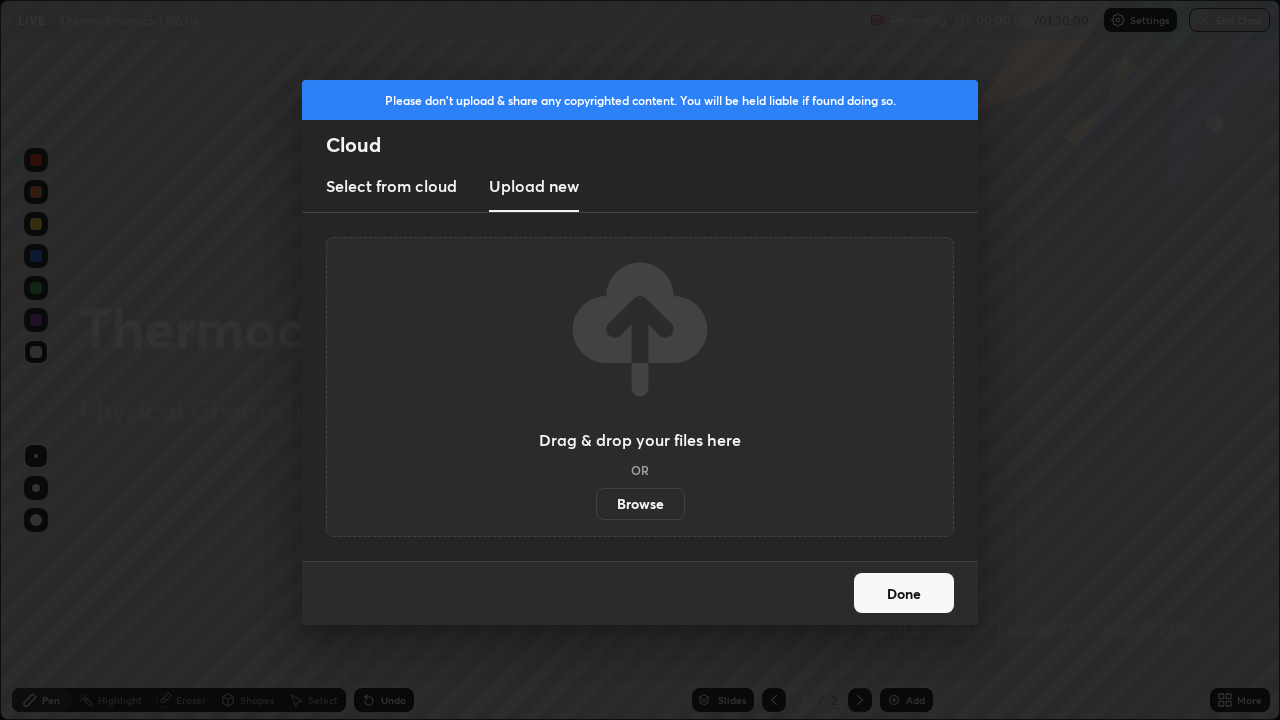 click on "Browse" at bounding box center [640, 504] 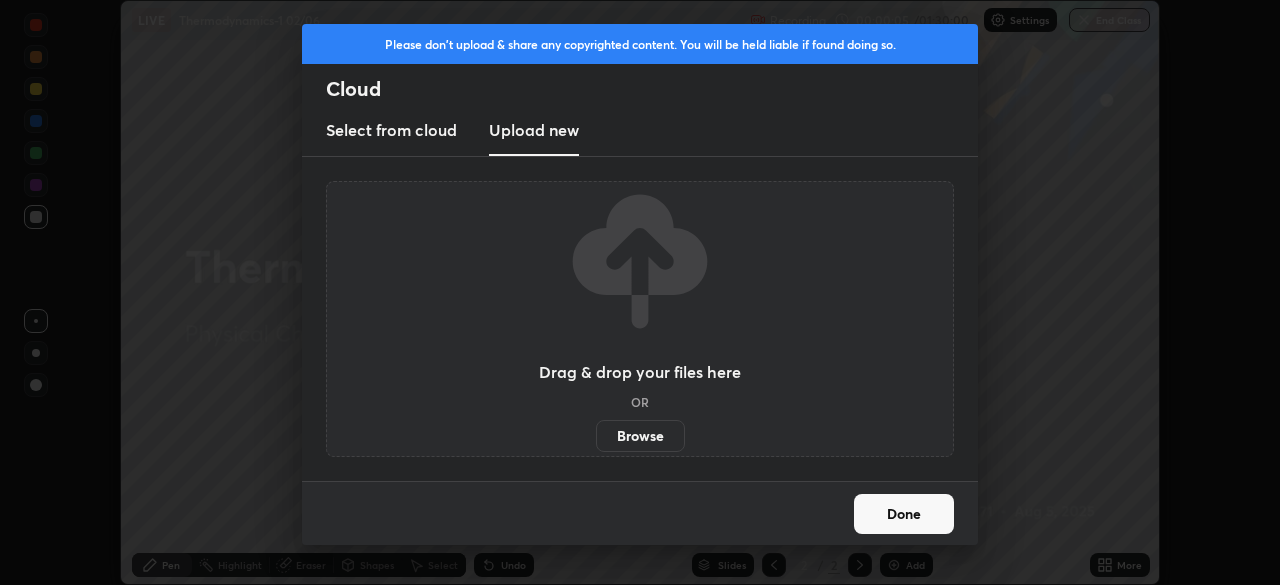 scroll, scrollTop: 585, scrollLeft: 1280, axis: both 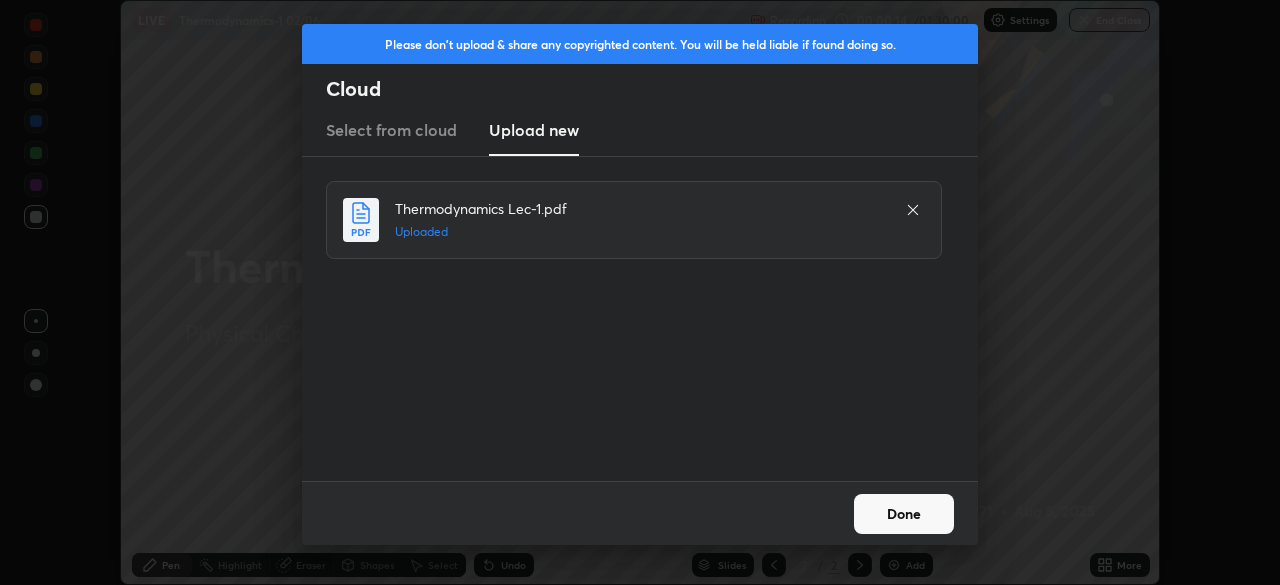 click on "Done" at bounding box center [904, 514] 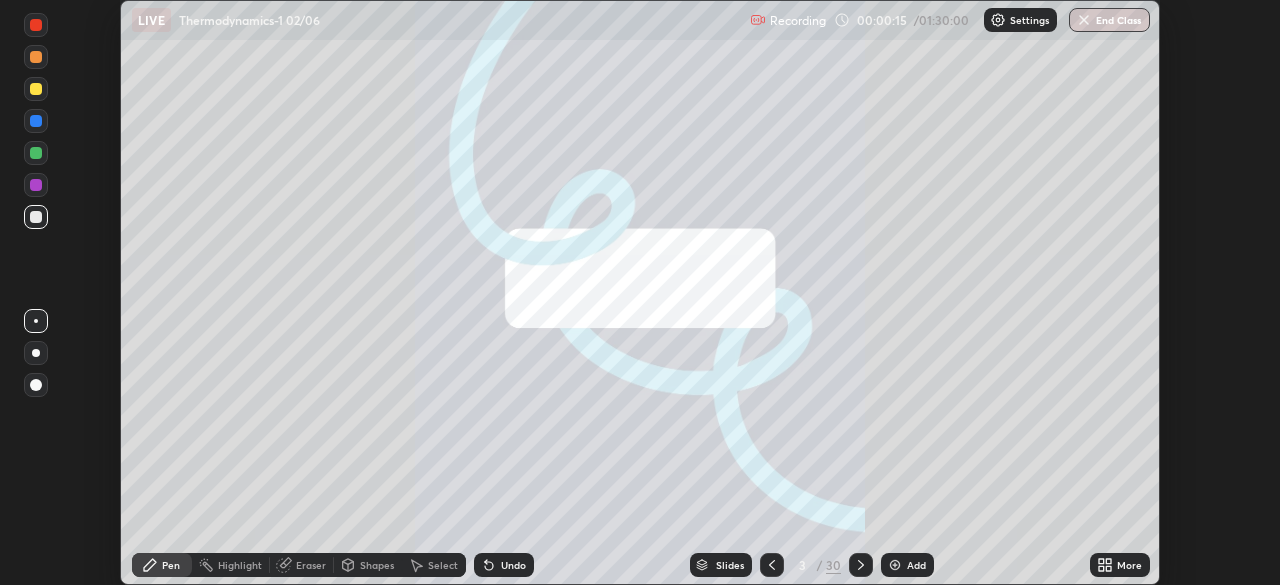 click 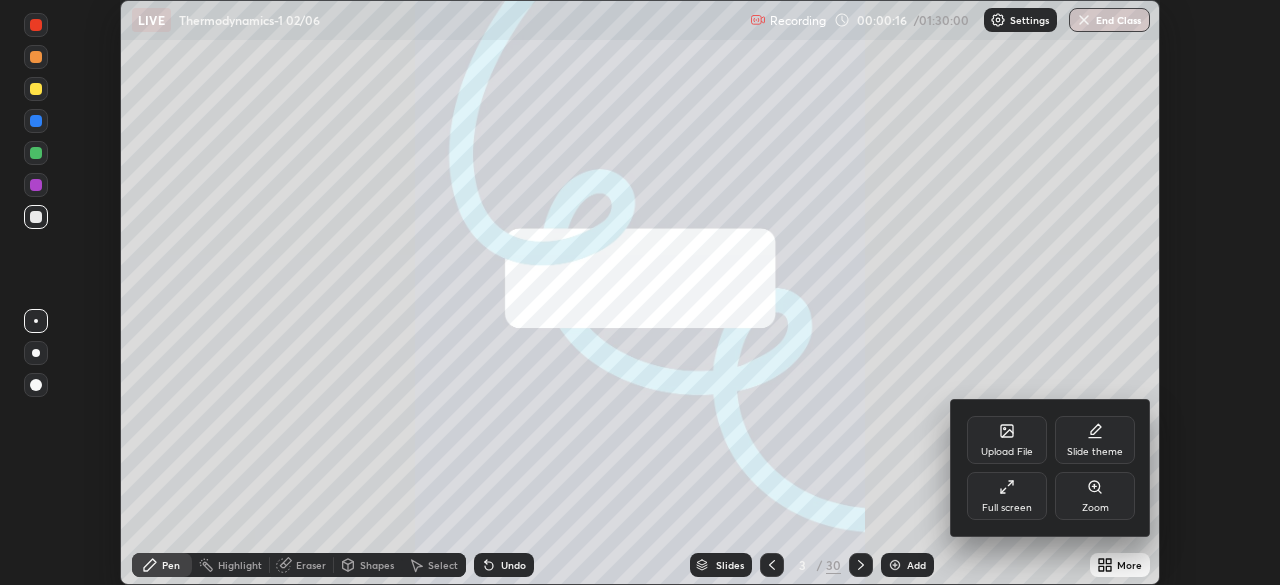 click on "Full screen" at bounding box center (1007, 508) 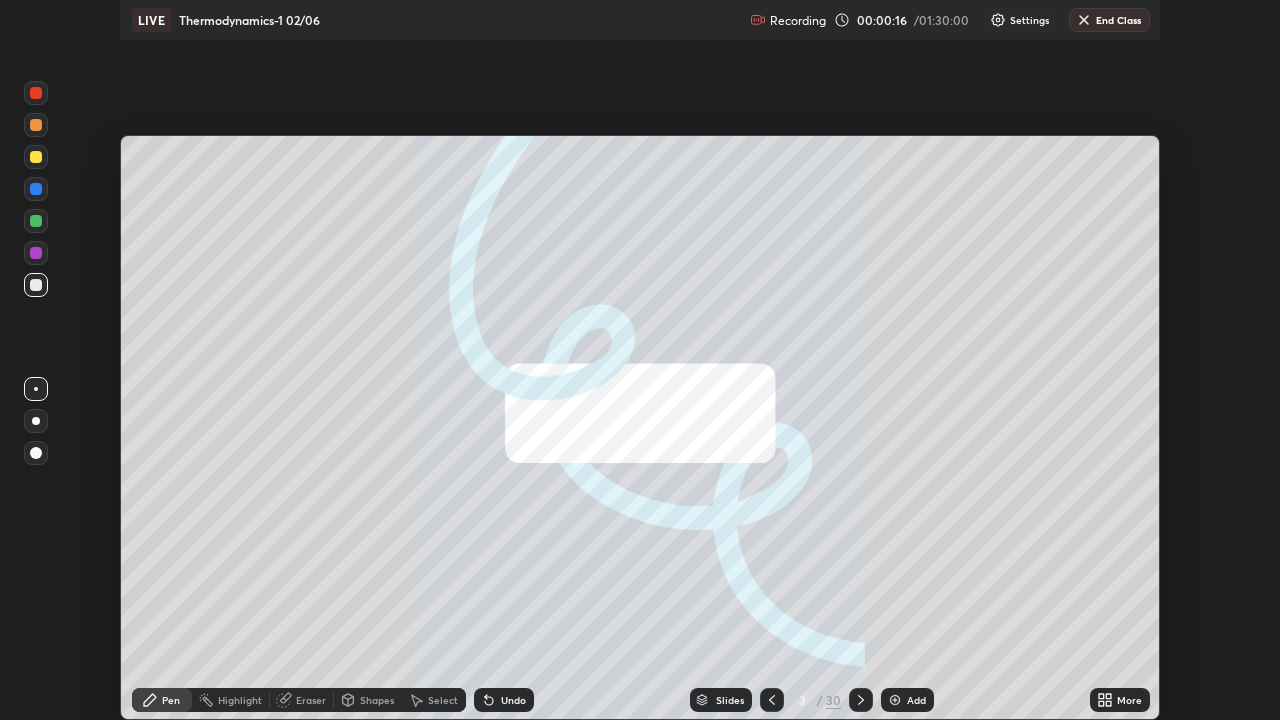 scroll, scrollTop: 99280, scrollLeft: 98720, axis: both 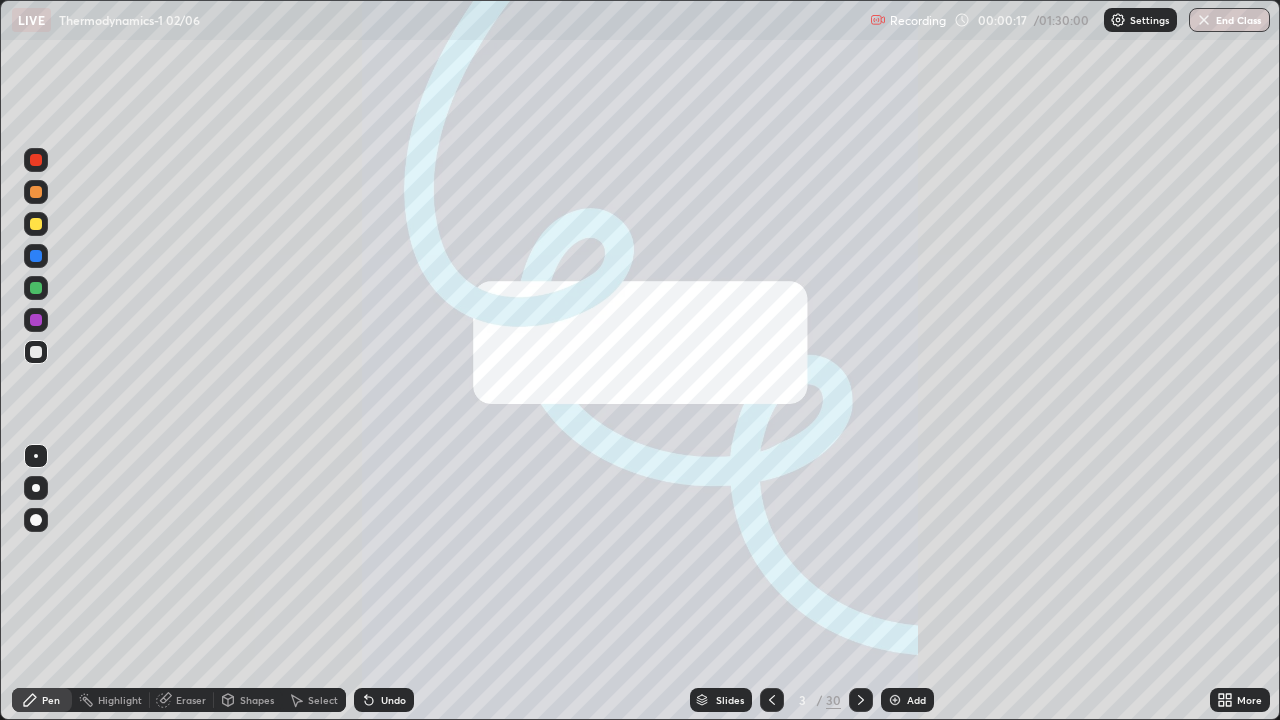 click on "/" at bounding box center [819, 700] 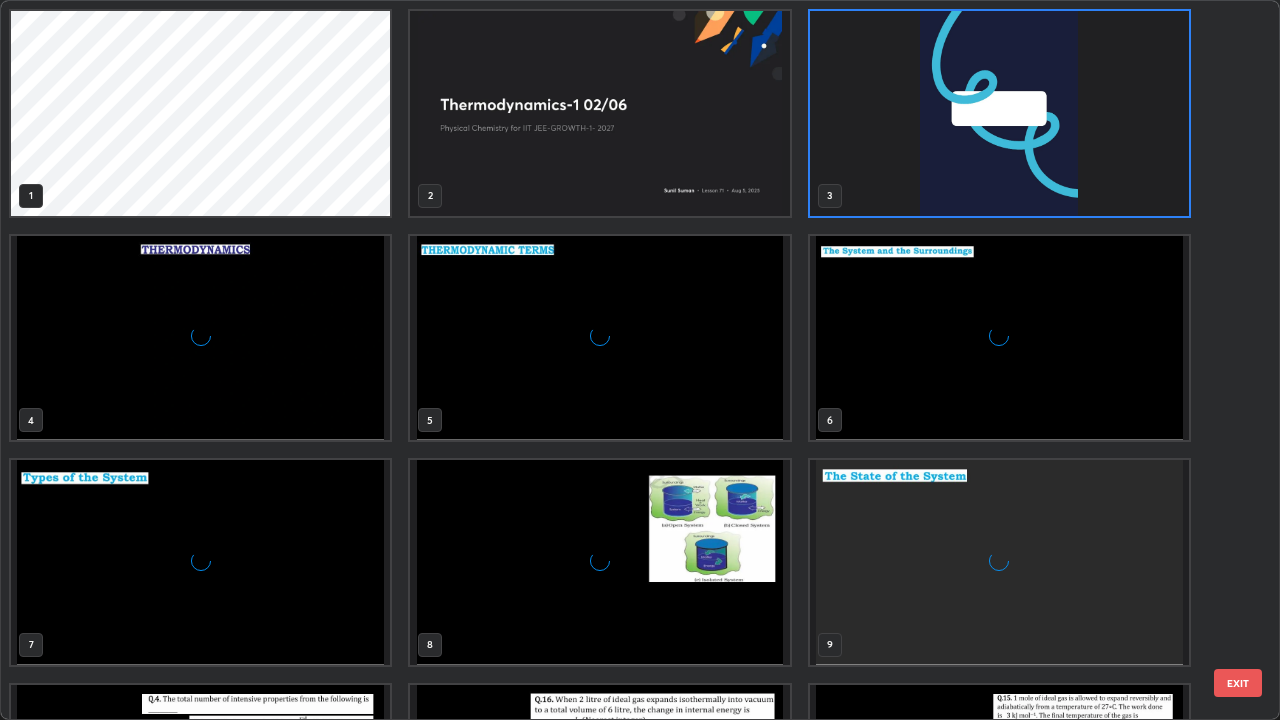 scroll, scrollTop: 7, scrollLeft: 11, axis: both 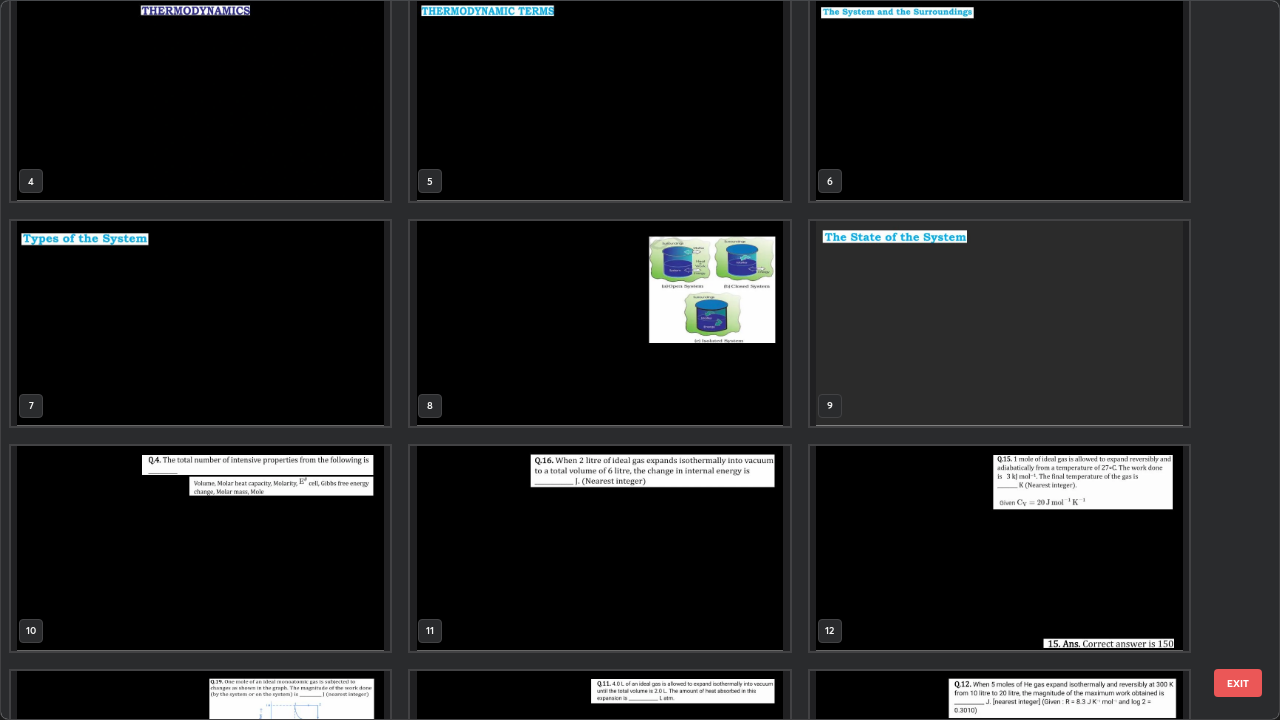 click at bounding box center [999, 323] 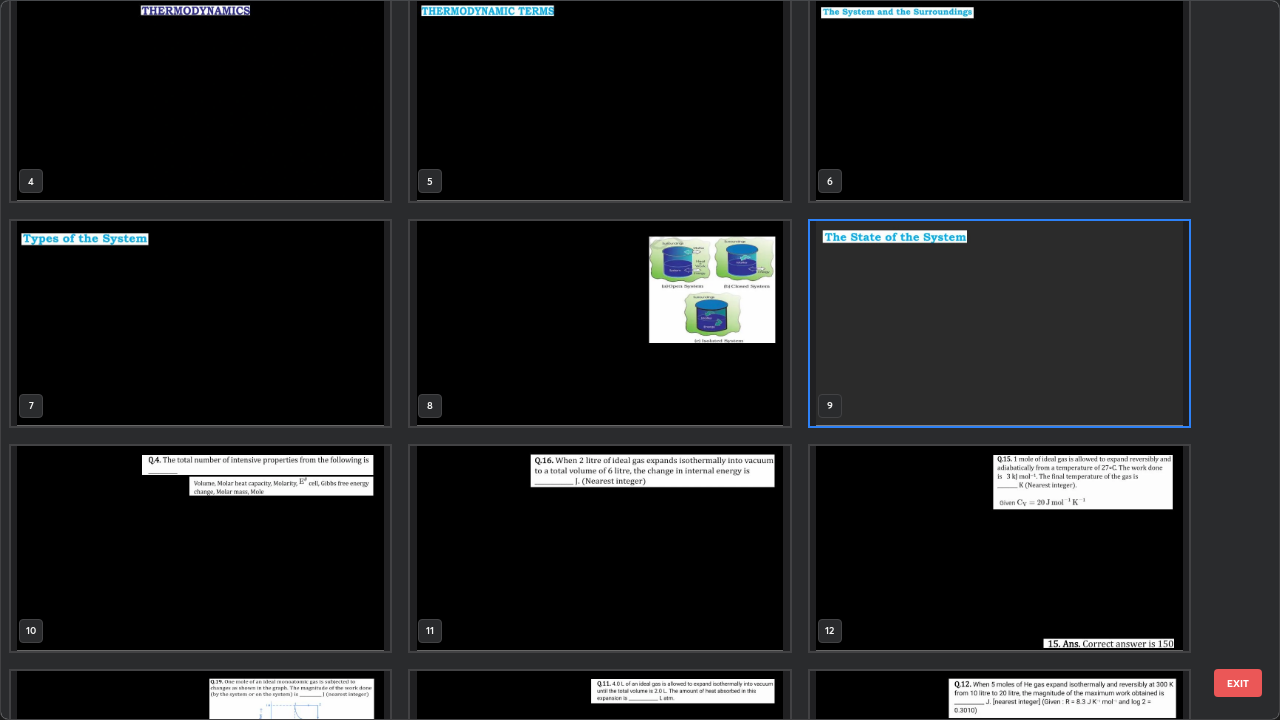 click at bounding box center [999, 323] 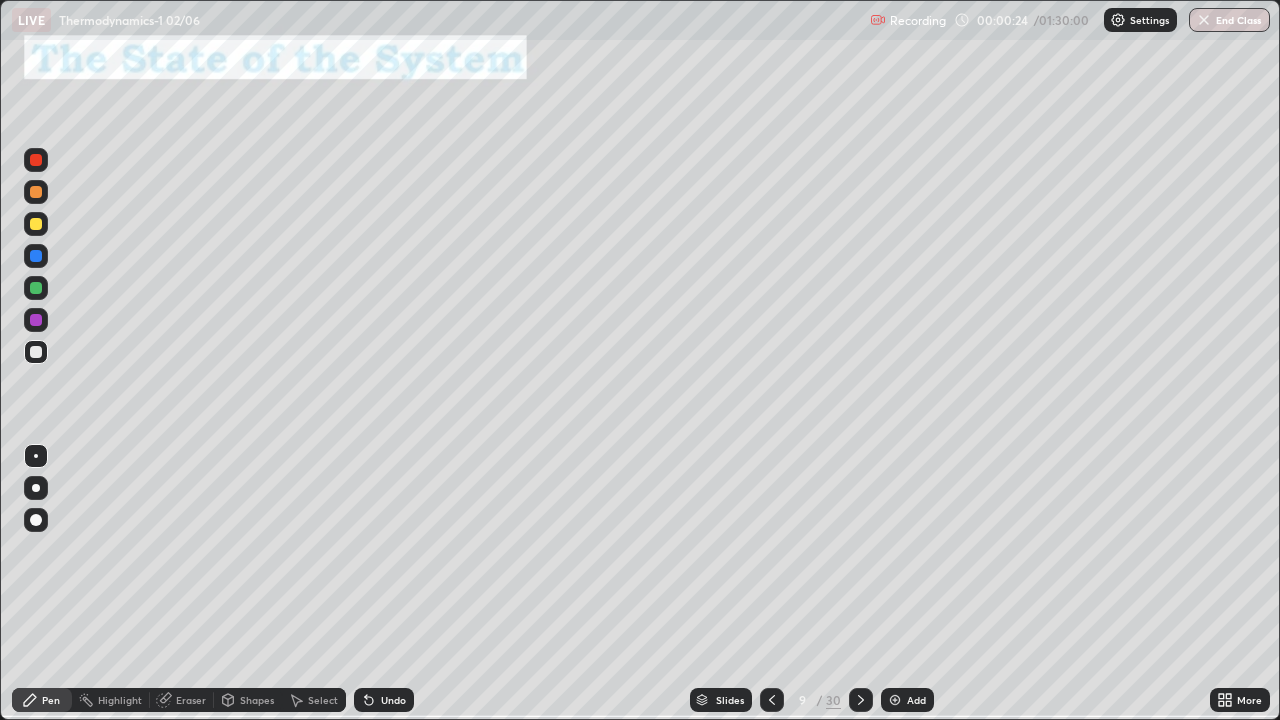 click at bounding box center [895, 700] 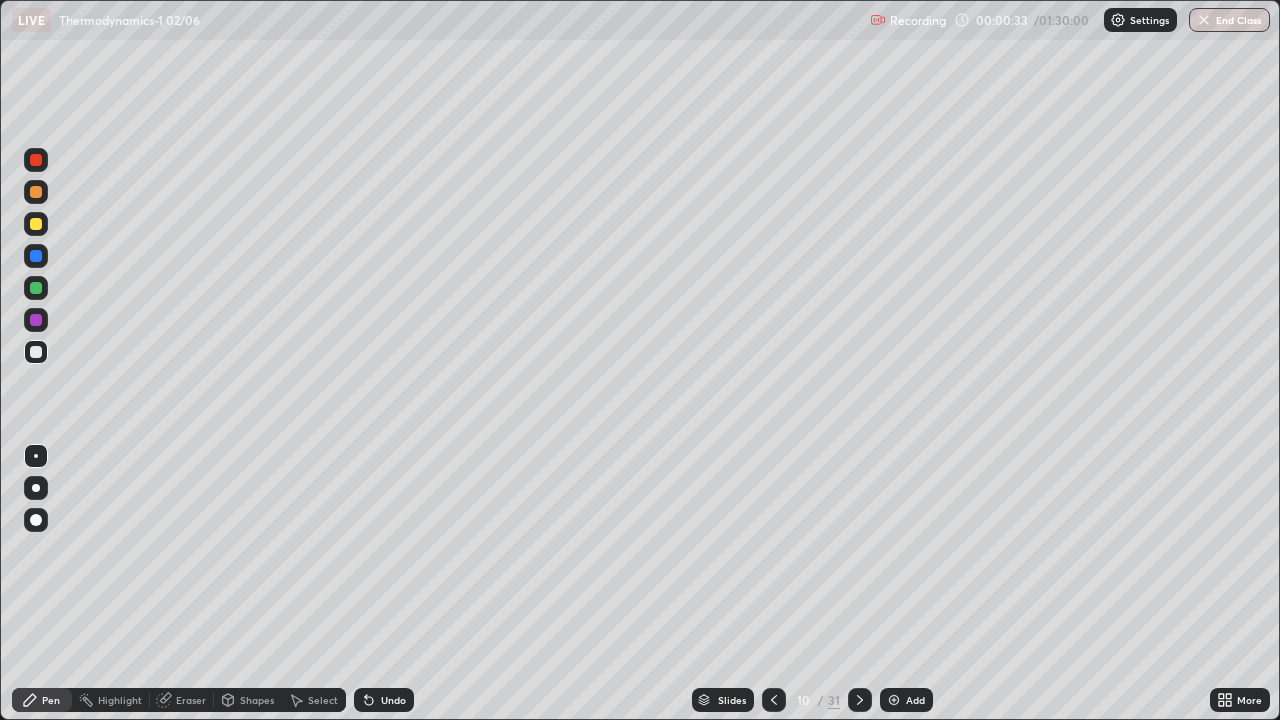 click at bounding box center [36, 352] 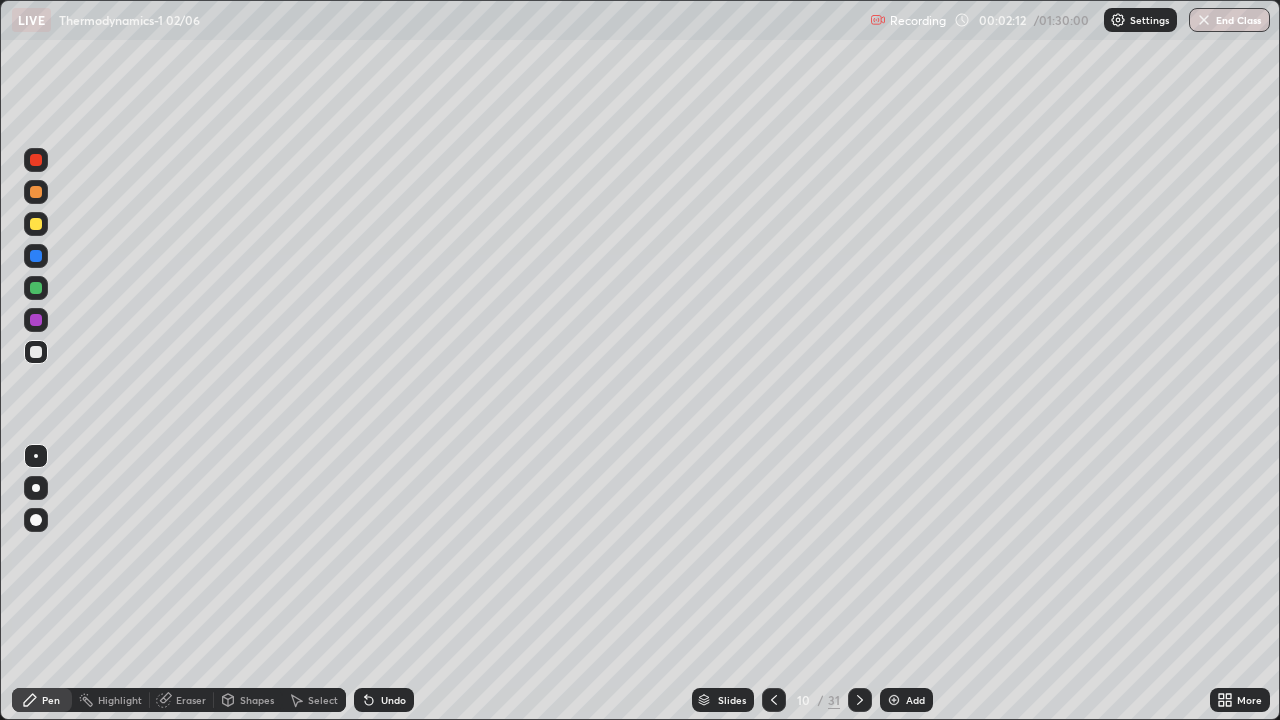 click at bounding box center [894, 700] 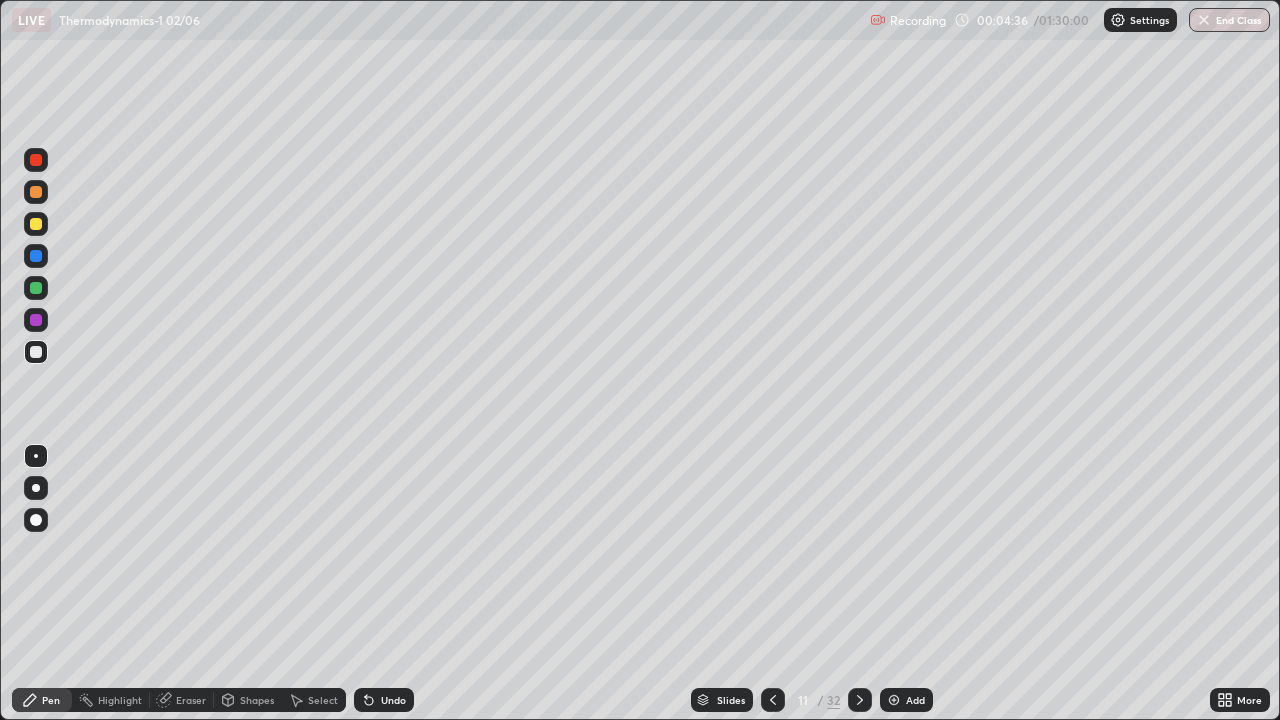 click at bounding box center [36, 288] 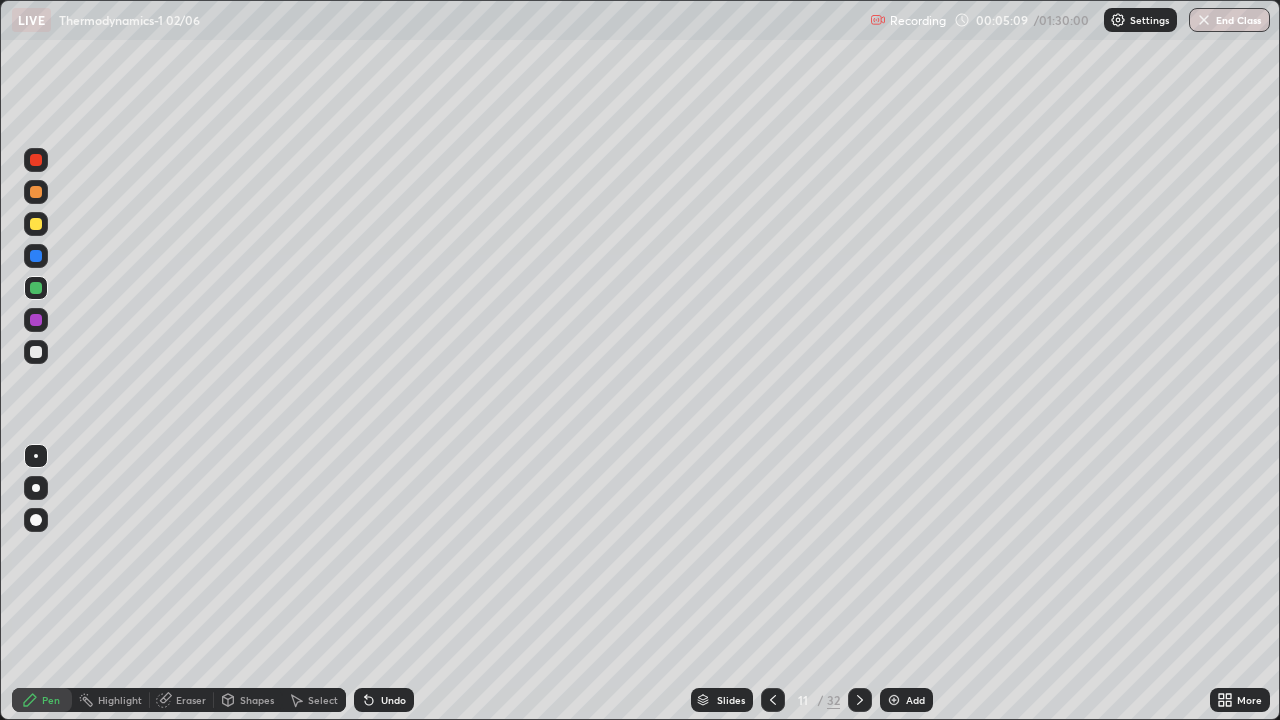 click at bounding box center [36, 224] 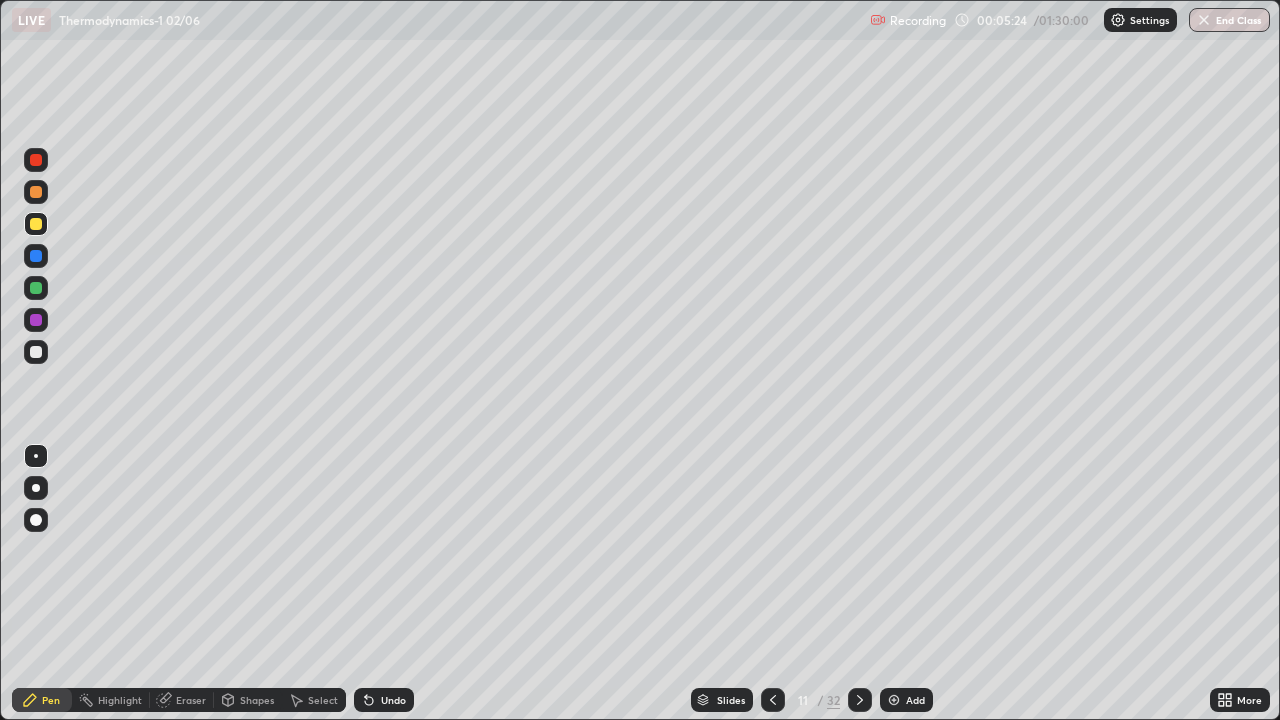 click on "Eraser" at bounding box center [182, 700] 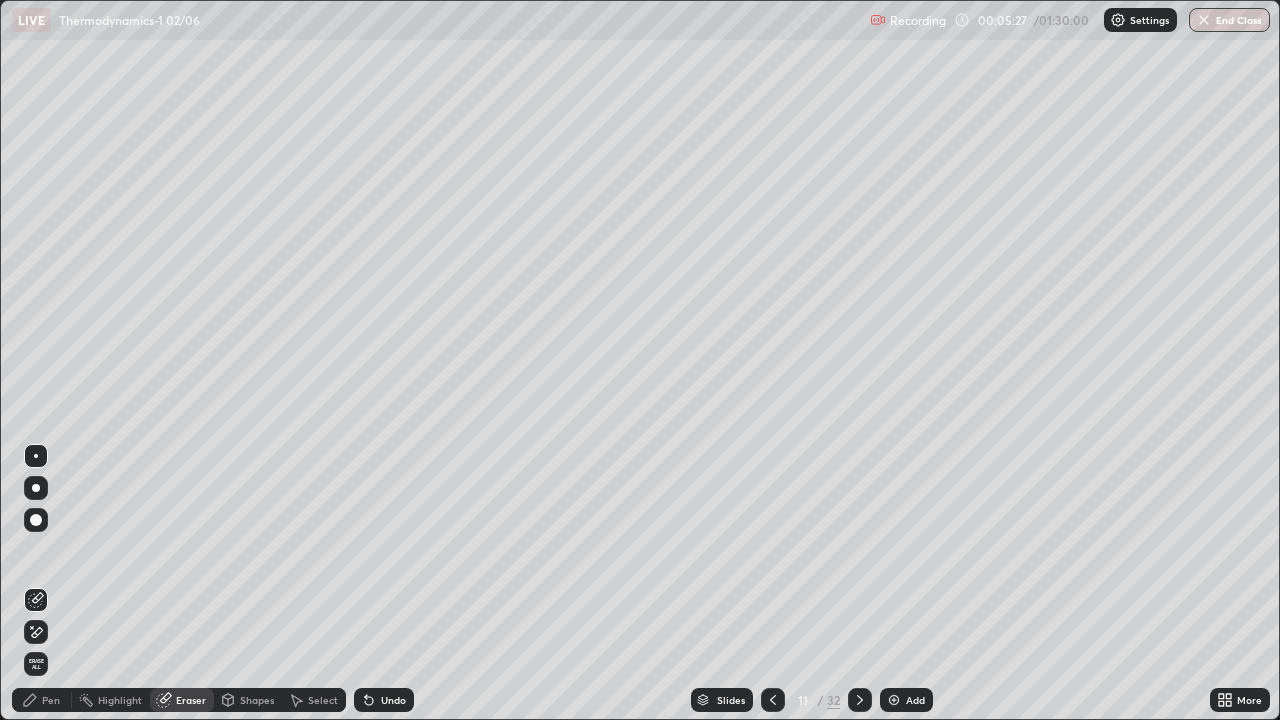 click on "Pen" at bounding box center [42, 700] 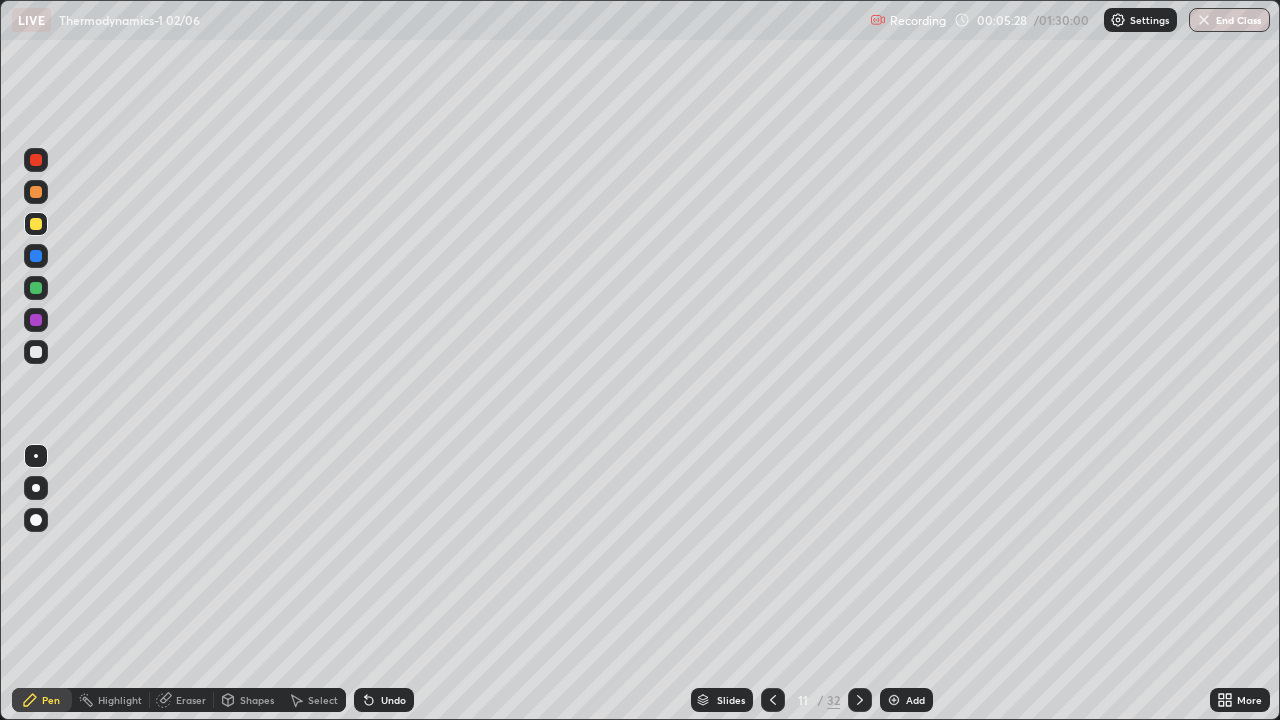 click at bounding box center [36, 288] 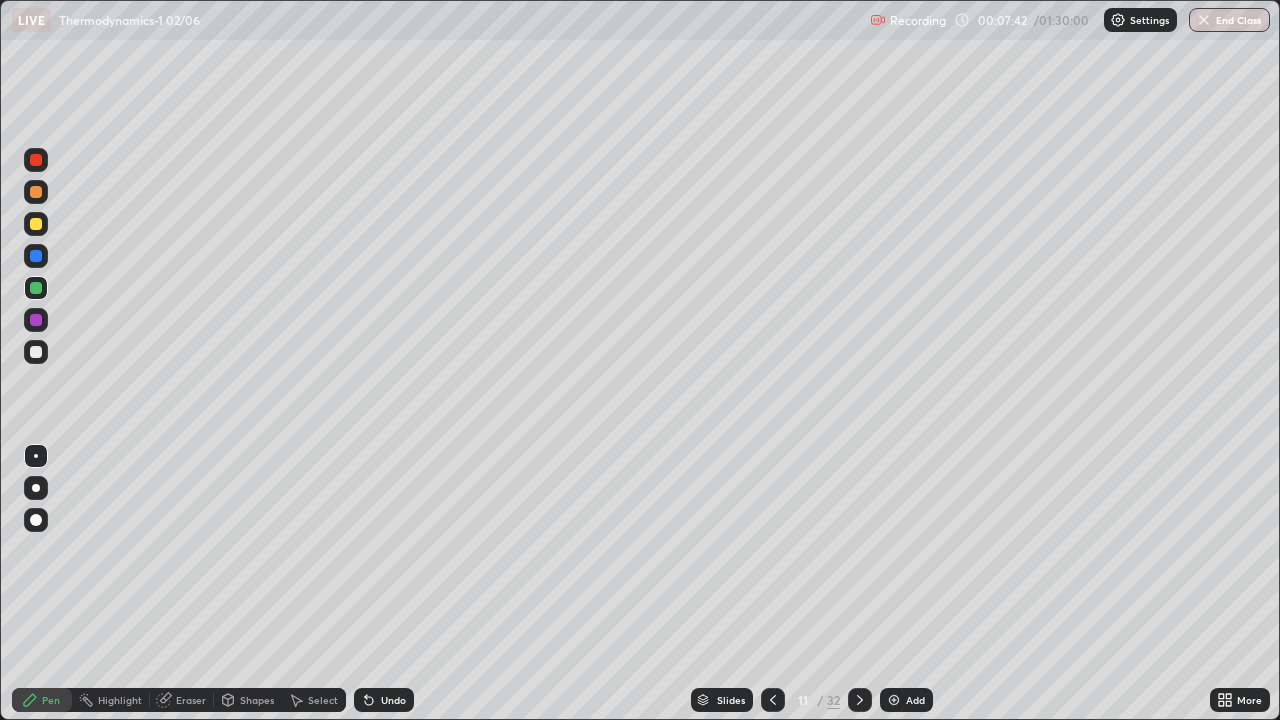 click at bounding box center (894, 700) 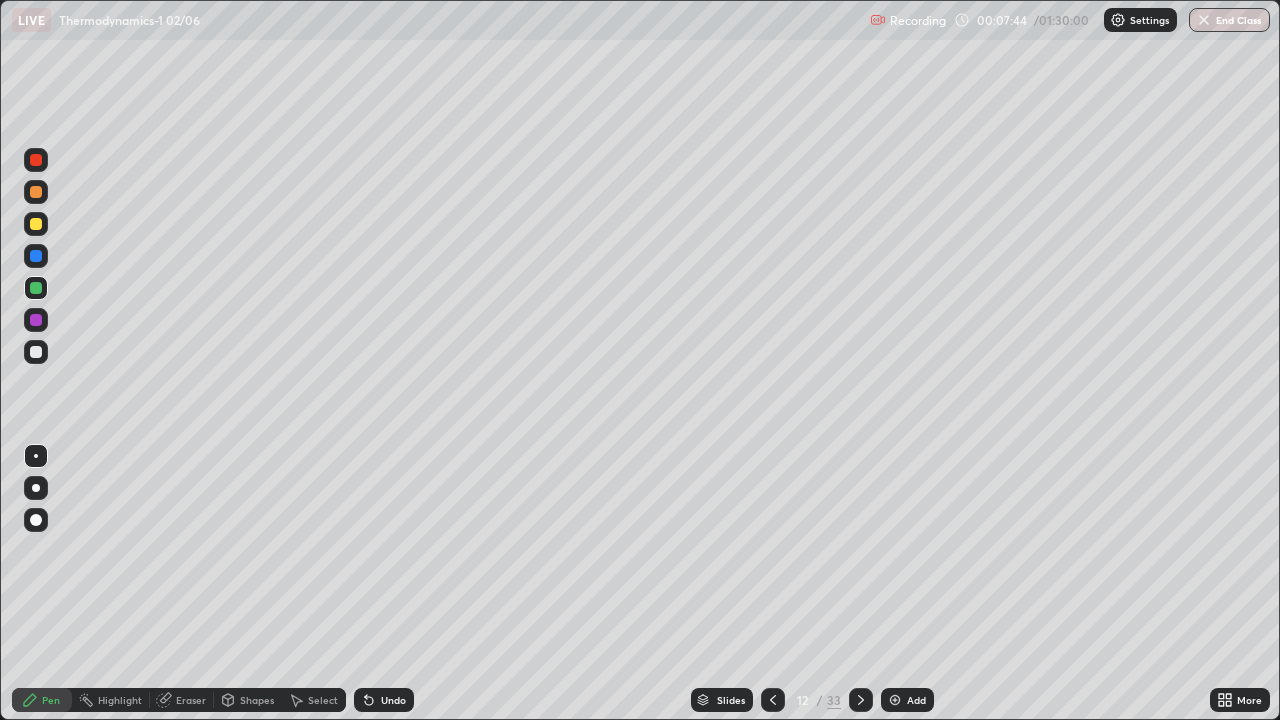 click at bounding box center (36, 352) 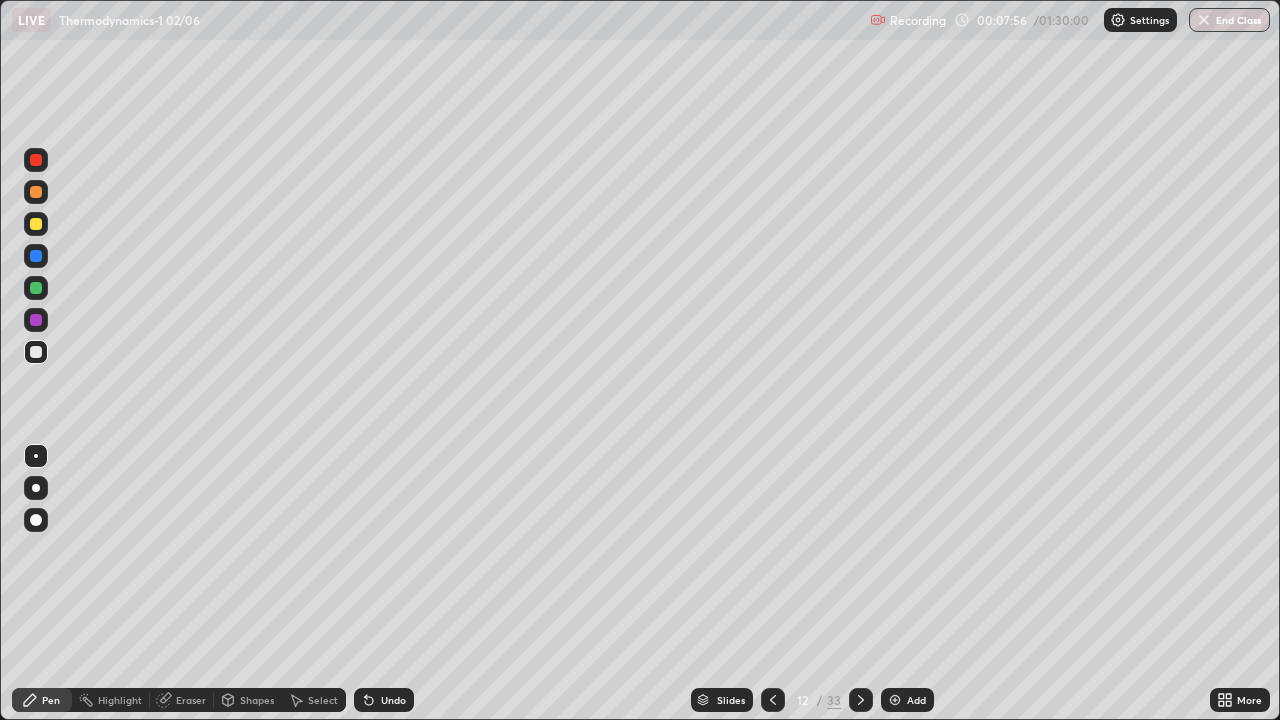 click at bounding box center (36, 352) 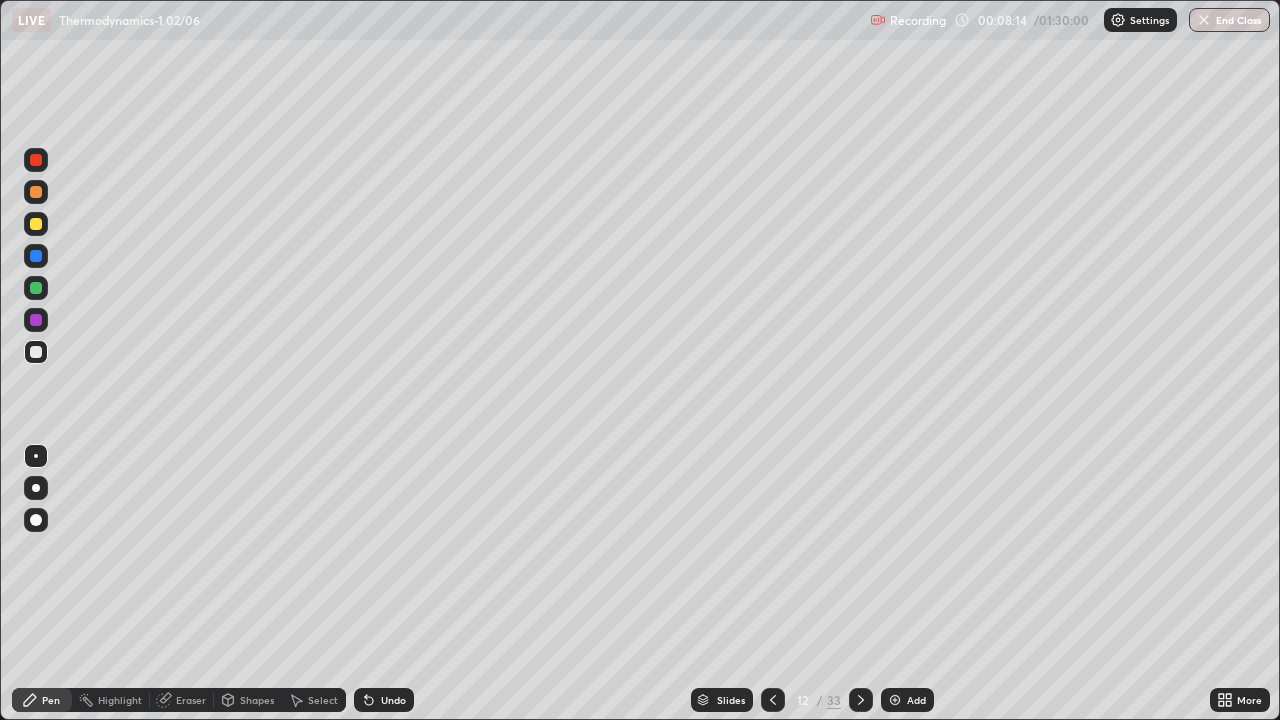 click at bounding box center [36, 288] 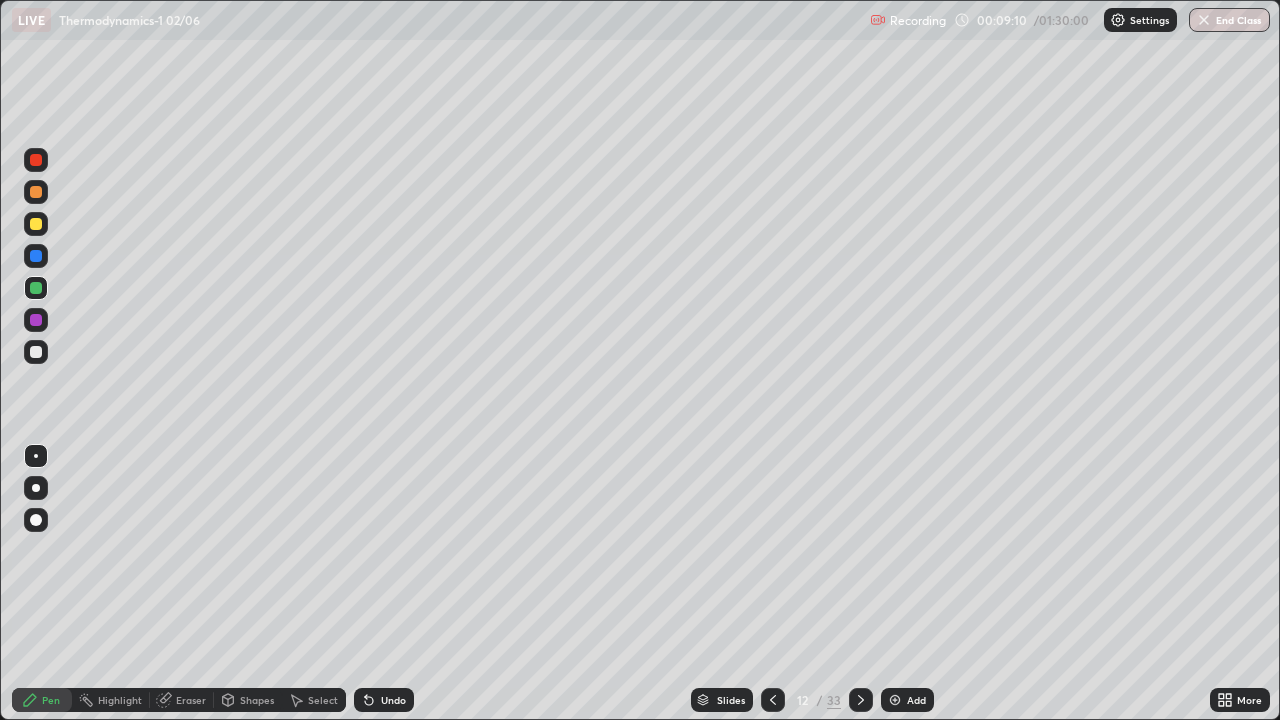 click at bounding box center [36, 320] 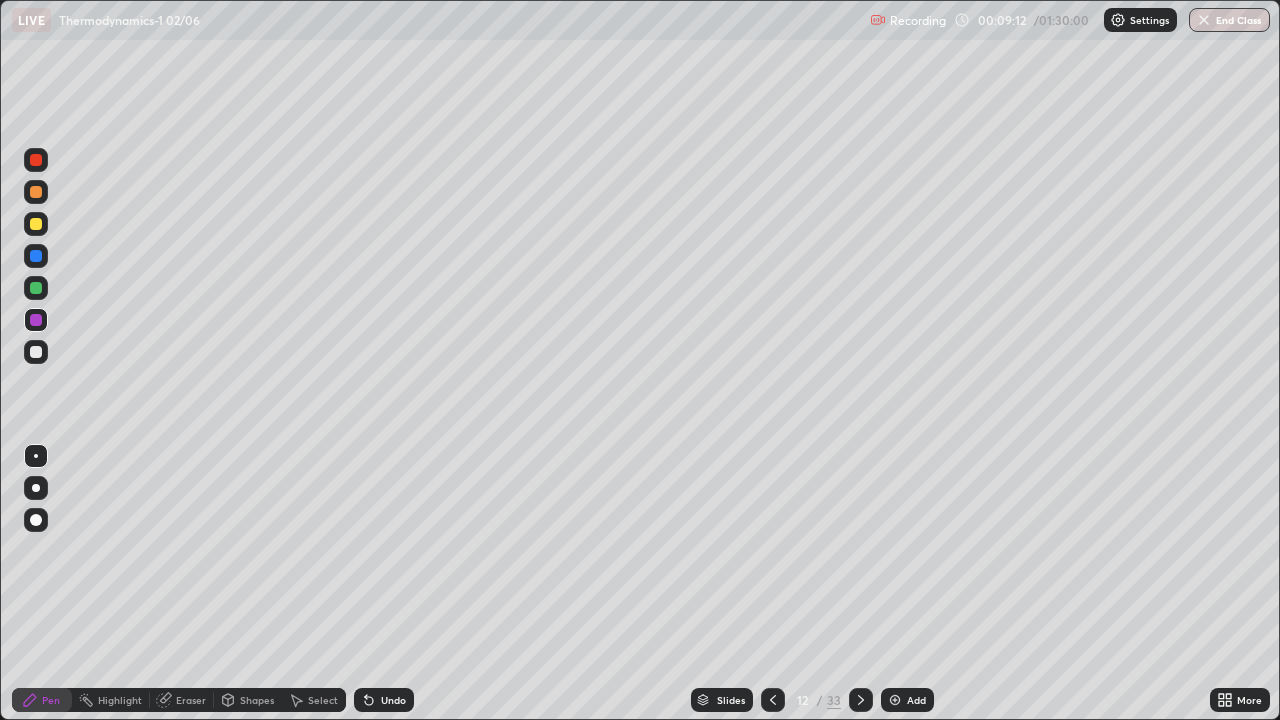 click at bounding box center [36, 352] 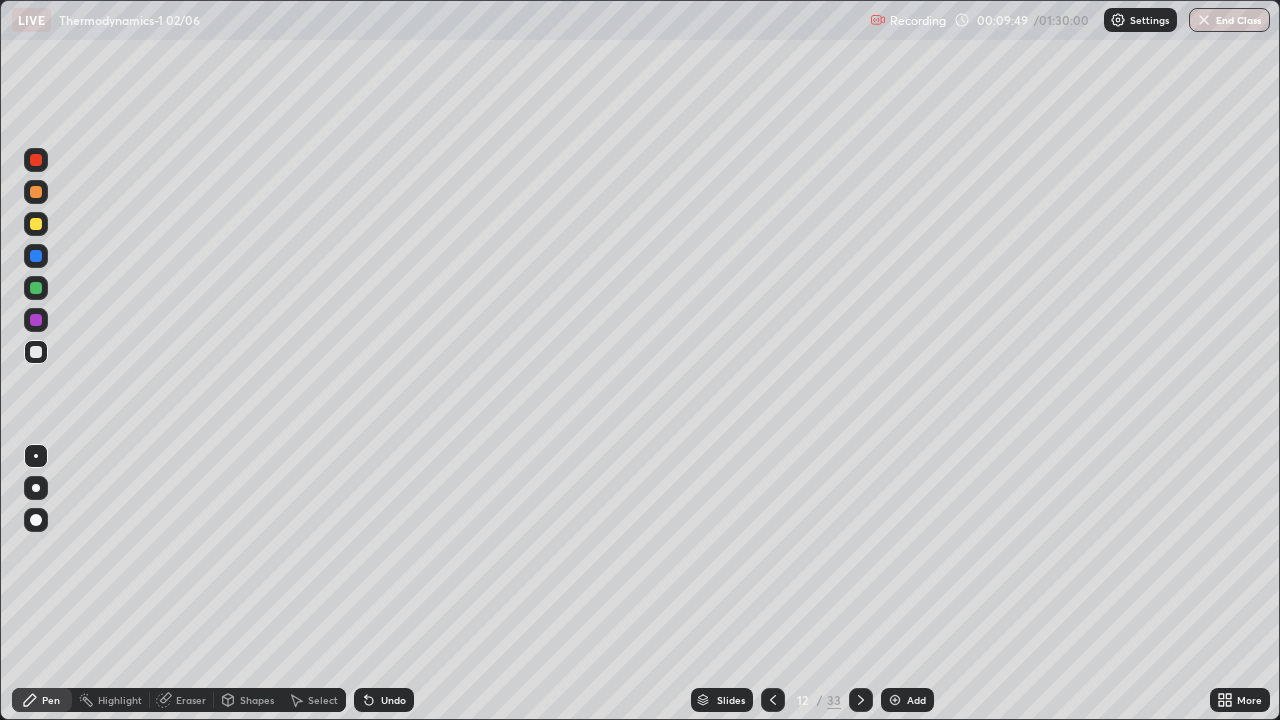 click at bounding box center [36, 224] 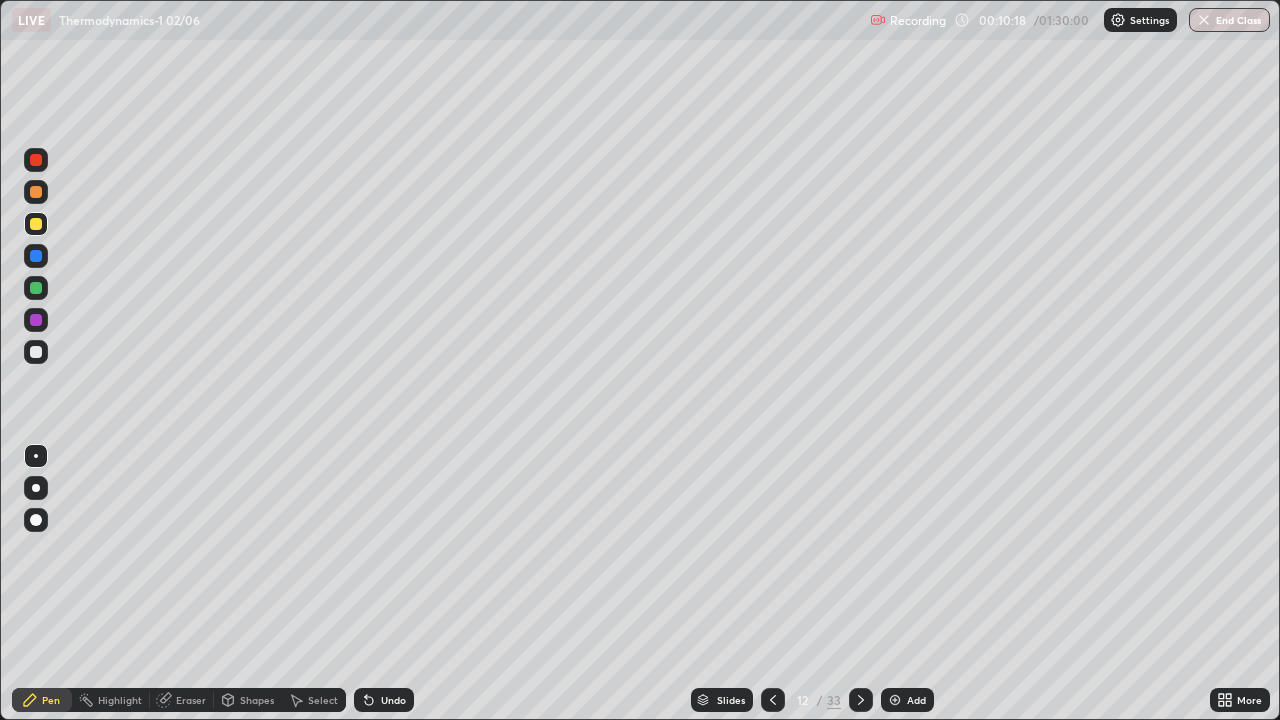 click at bounding box center [36, 352] 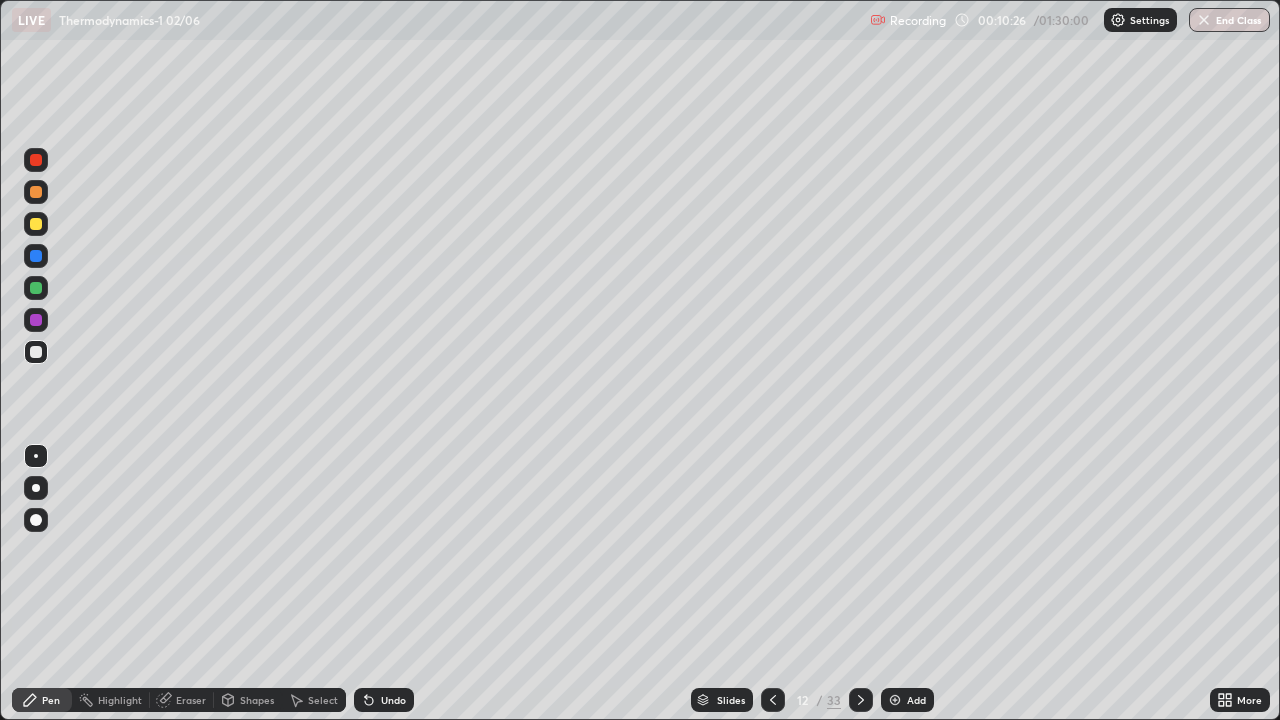 click at bounding box center [36, 320] 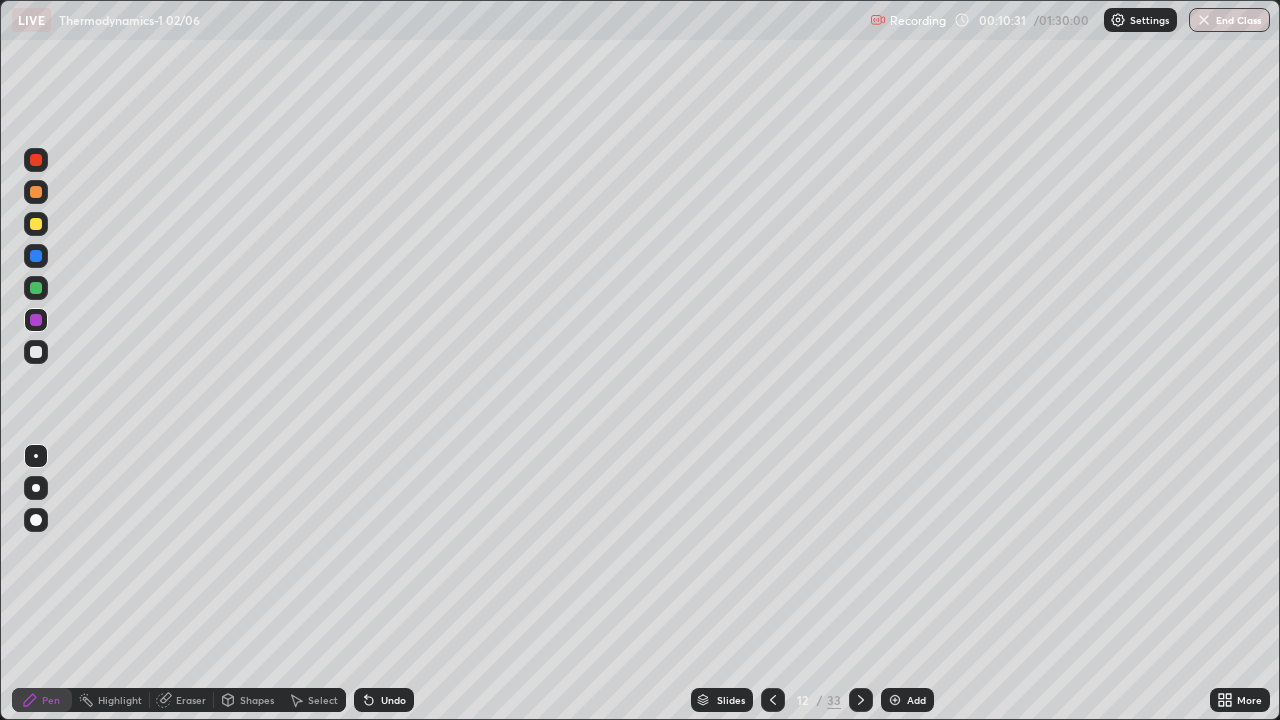 click at bounding box center [36, 352] 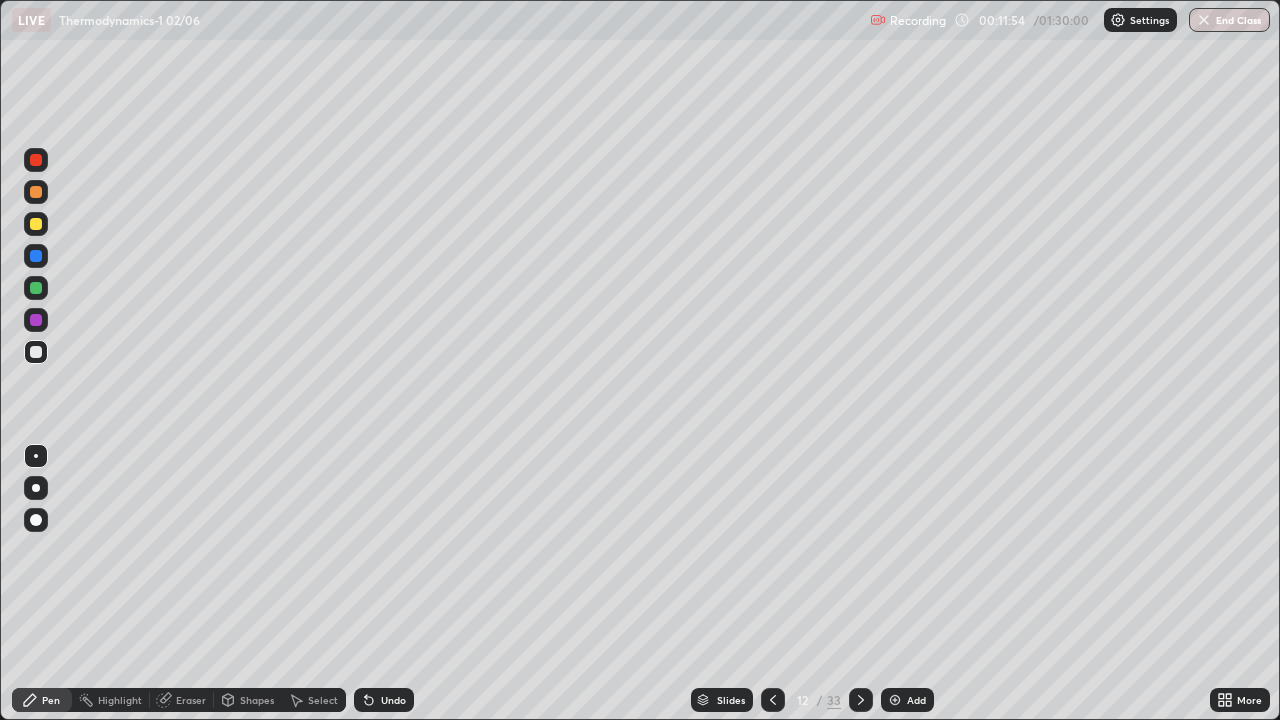 click at bounding box center (36, 288) 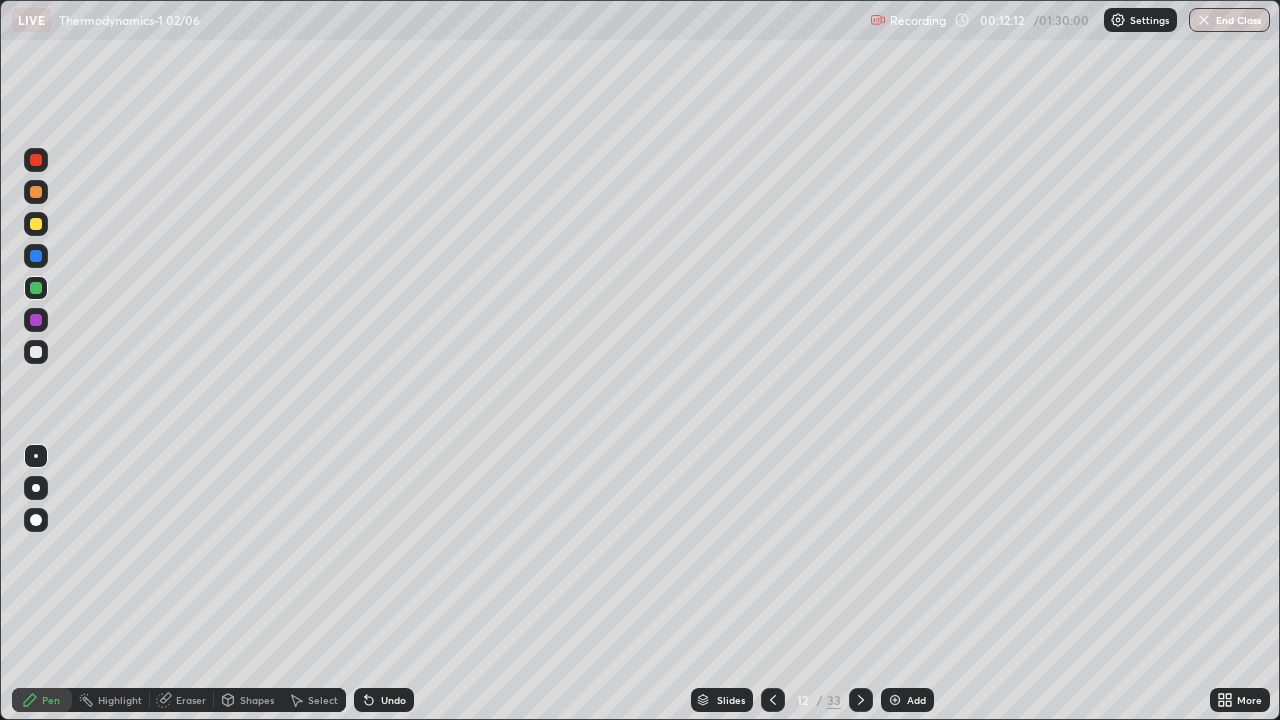 click at bounding box center [36, 224] 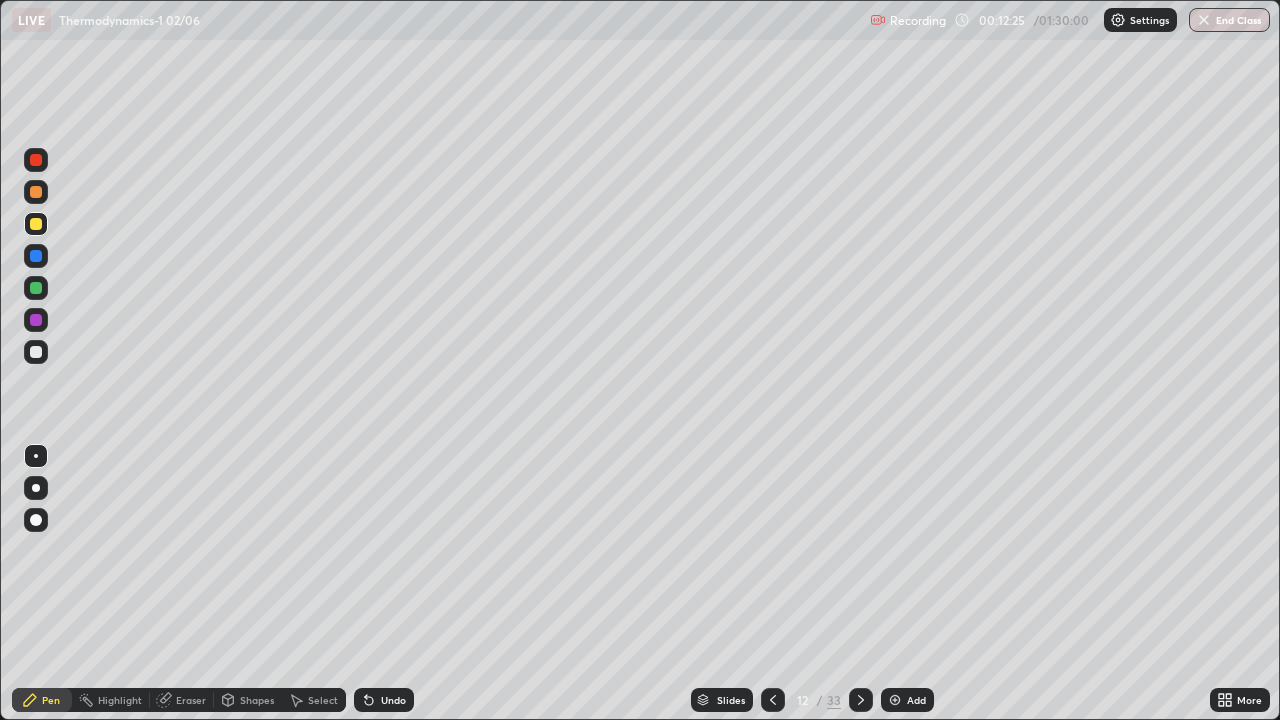 click 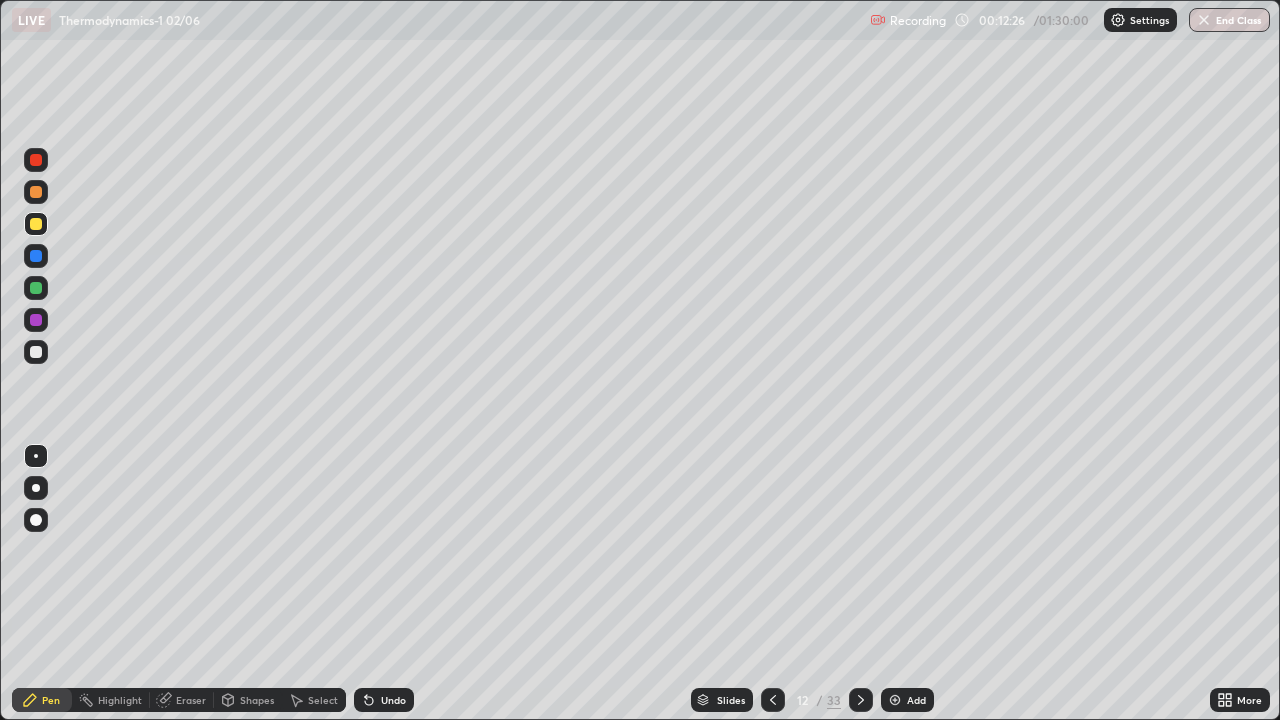 click on "Undo" at bounding box center [384, 700] 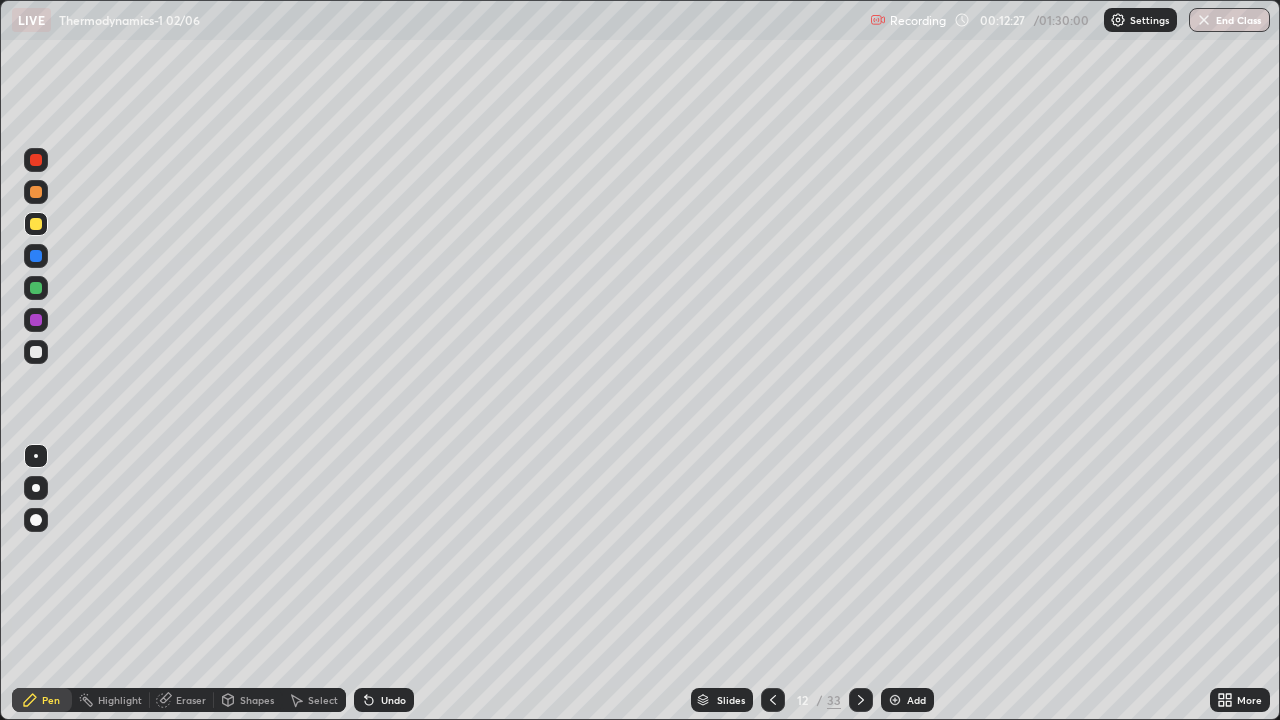 click on "Undo" at bounding box center [384, 700] 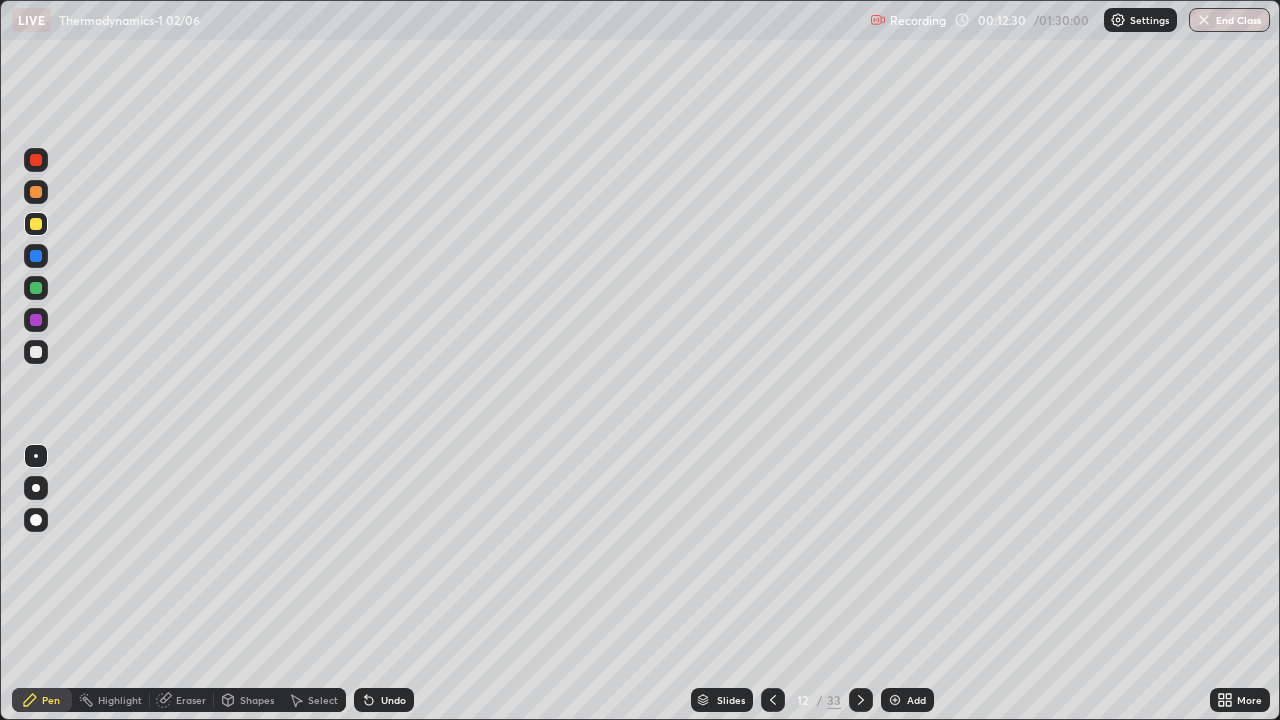 click 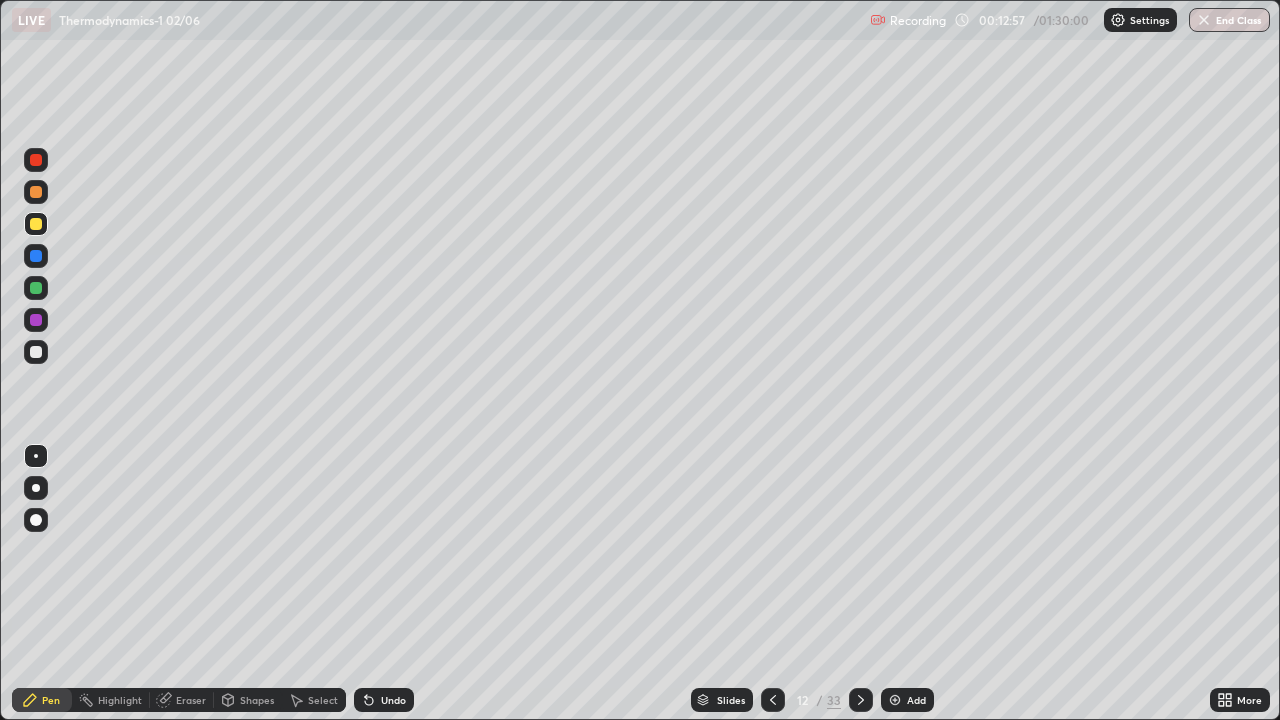 click on "Eraser" at bounding box center [191, 700] 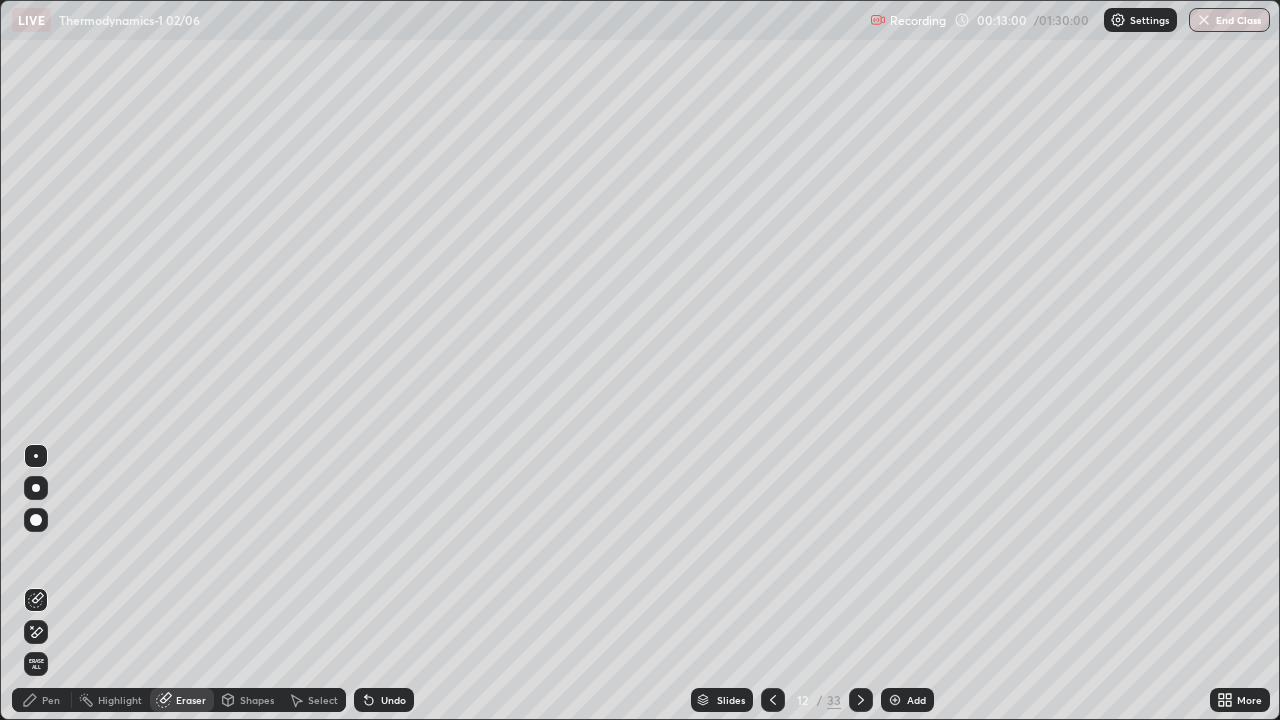click on "Pen" at bounding box center (51, 700) 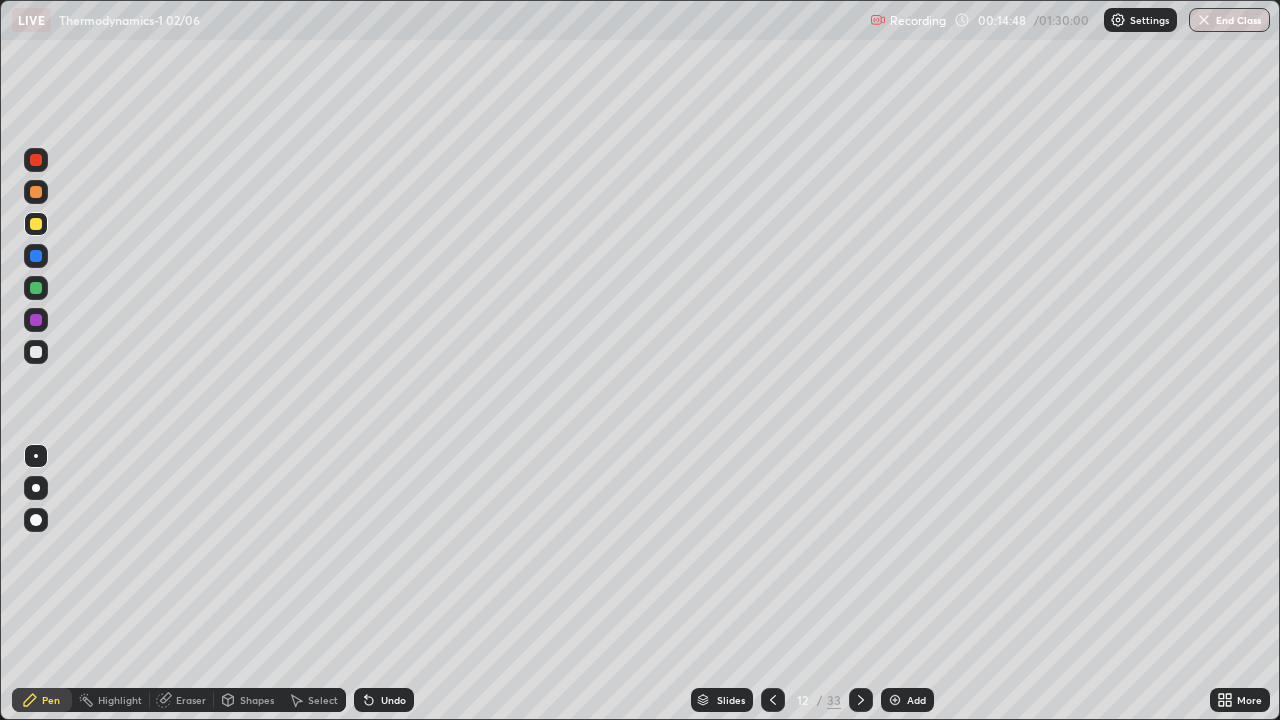click on "/" at bounding box center [820, 700] 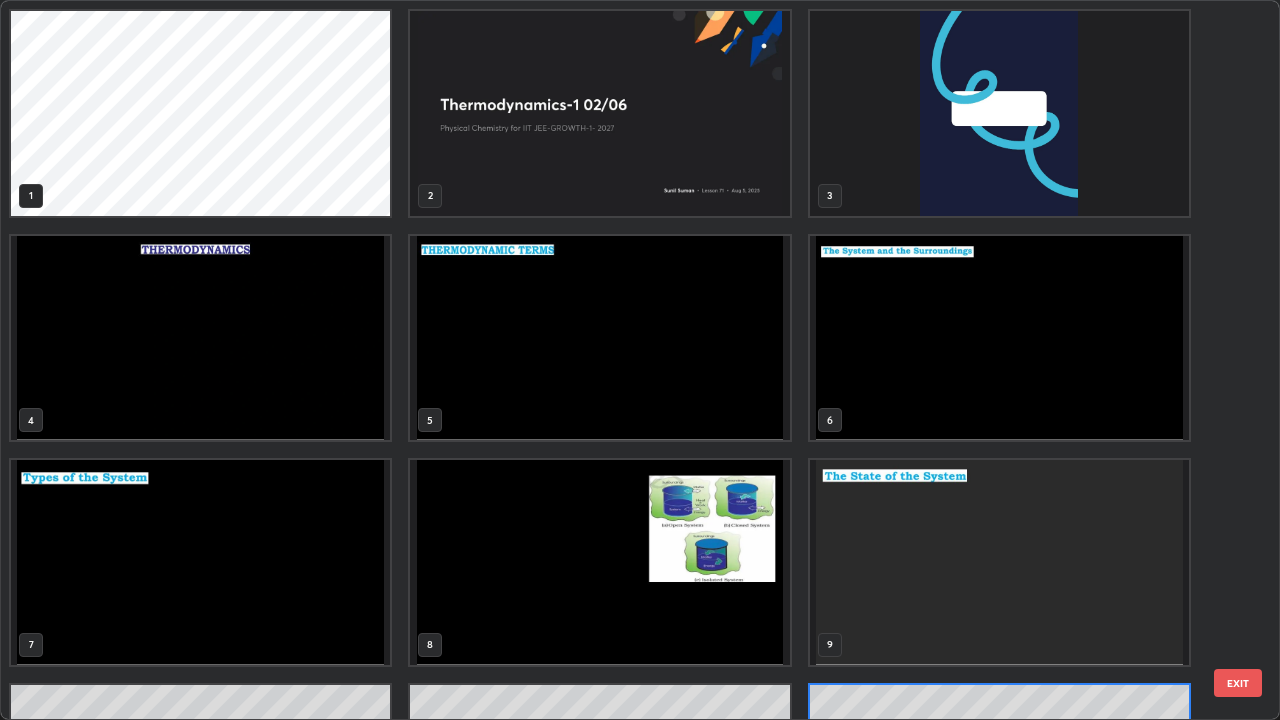 scroll, scrollTop: 180, scrollLeft: 0, axis: vertical 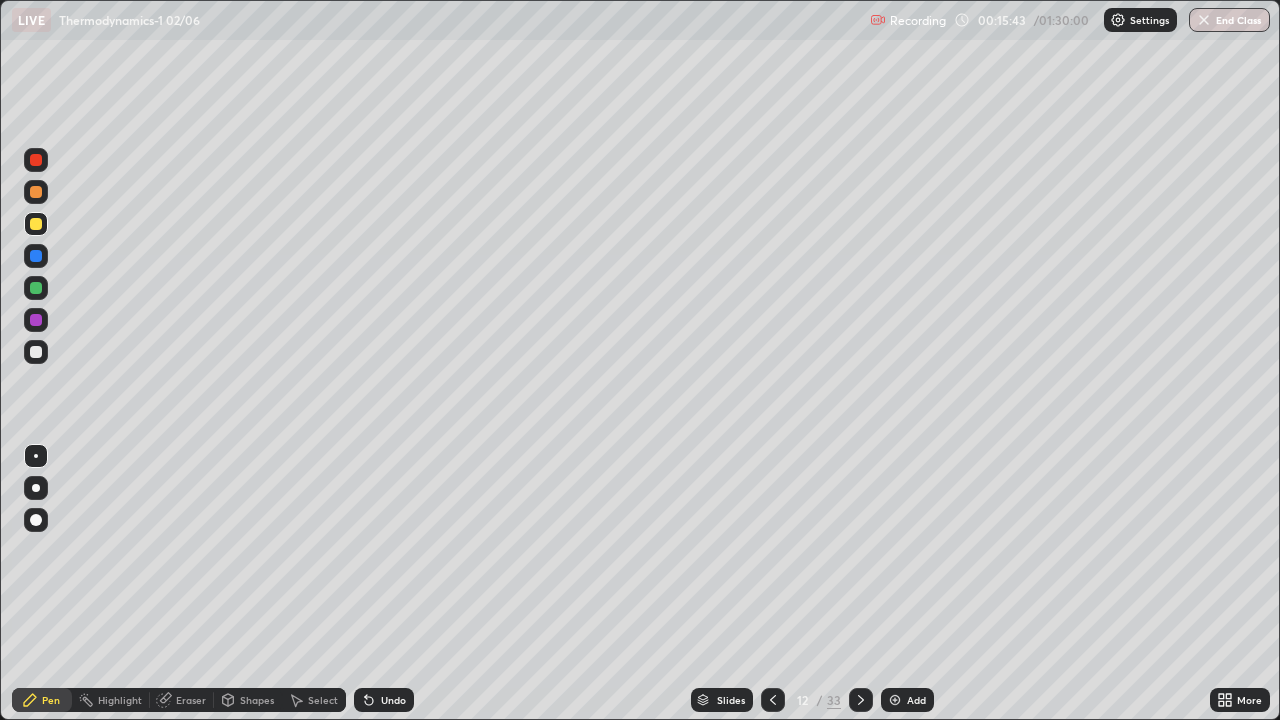 click at bounding box center [36, 288] 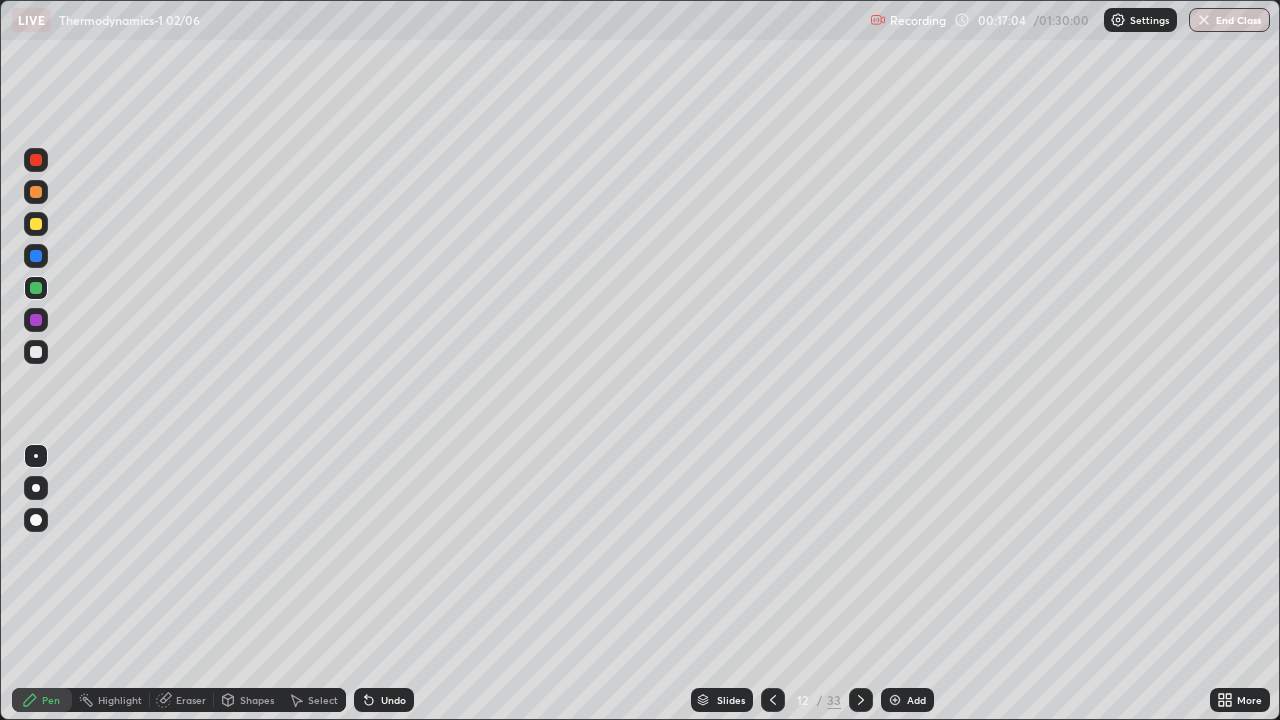 click at bounding box center [895, 700] 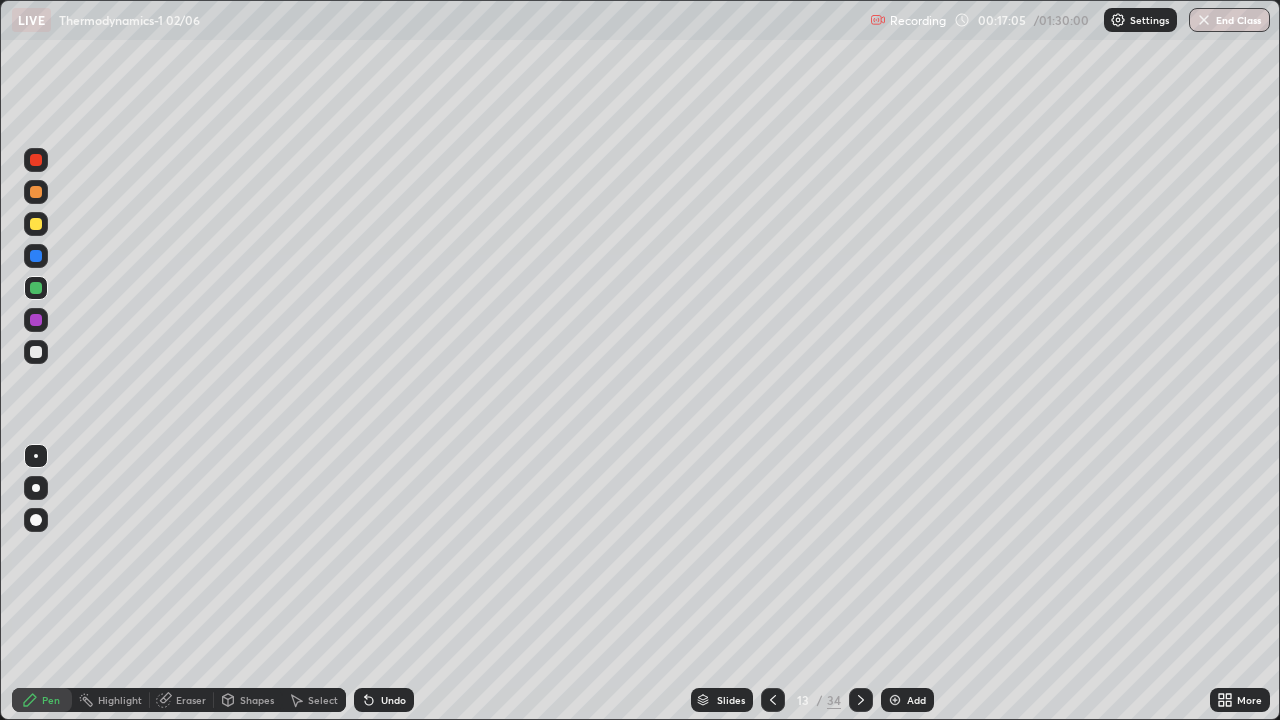 click 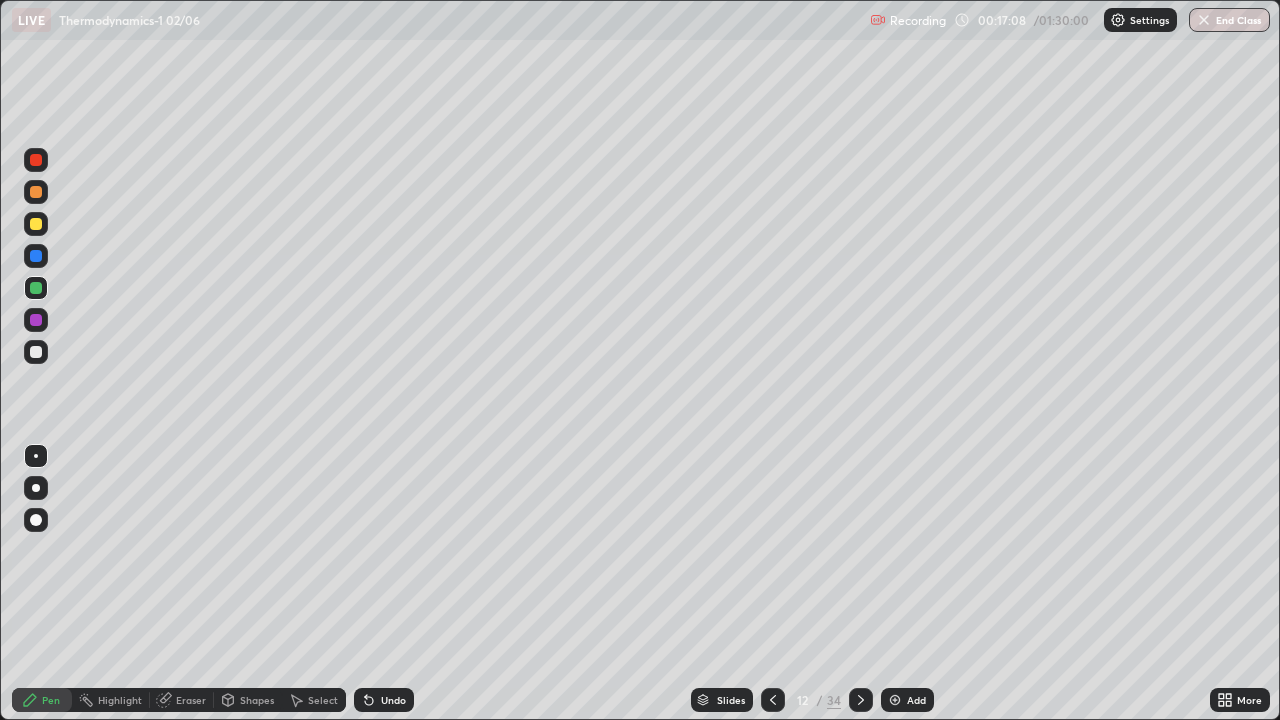 click 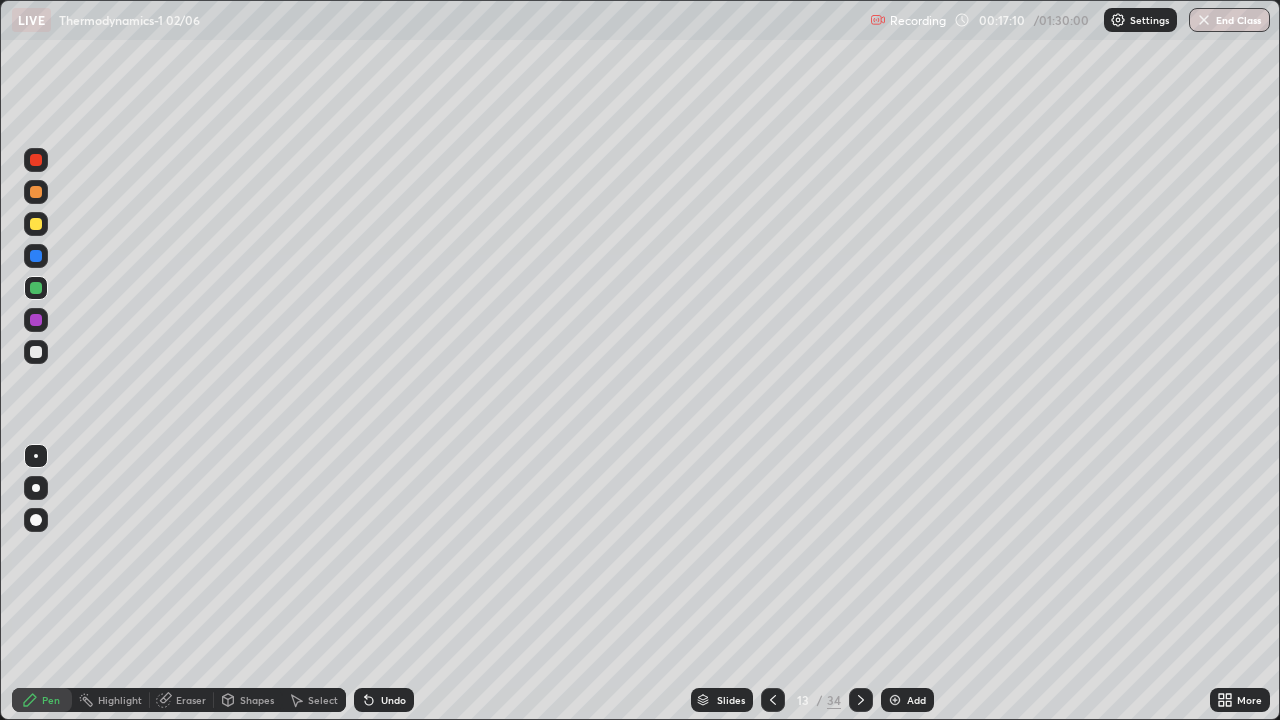 click at bounding box center [36, 352] 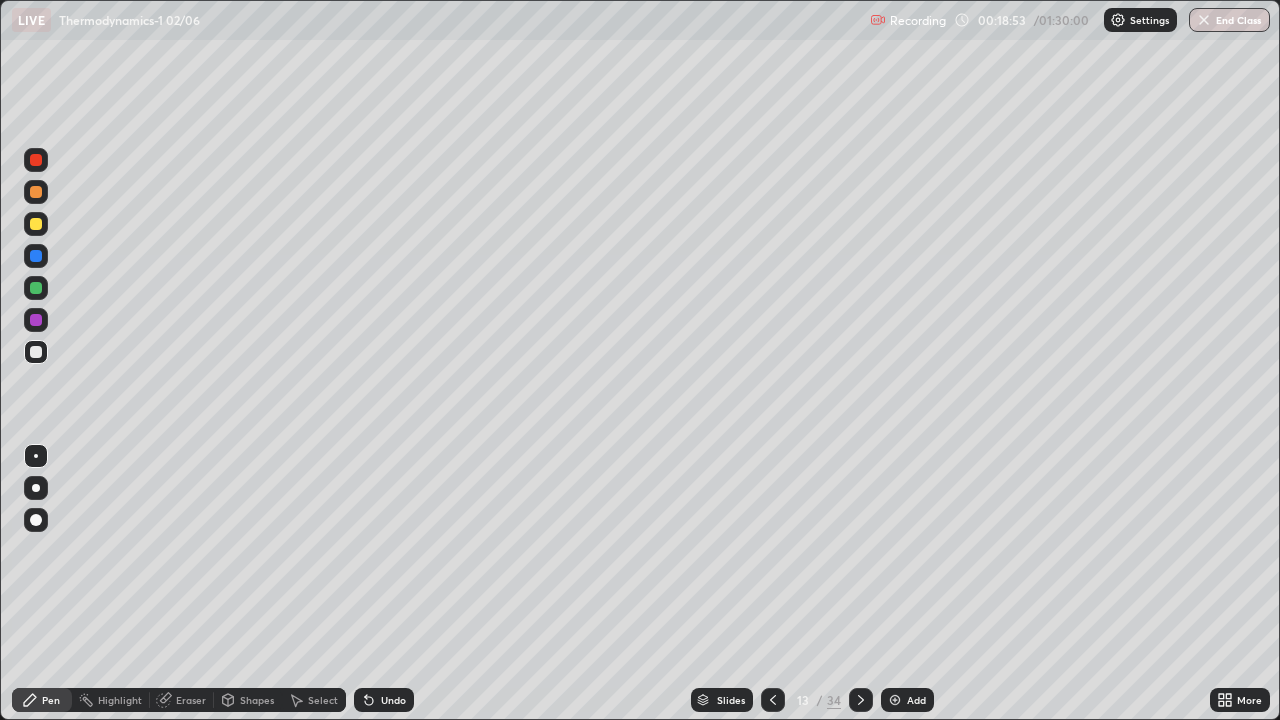 click 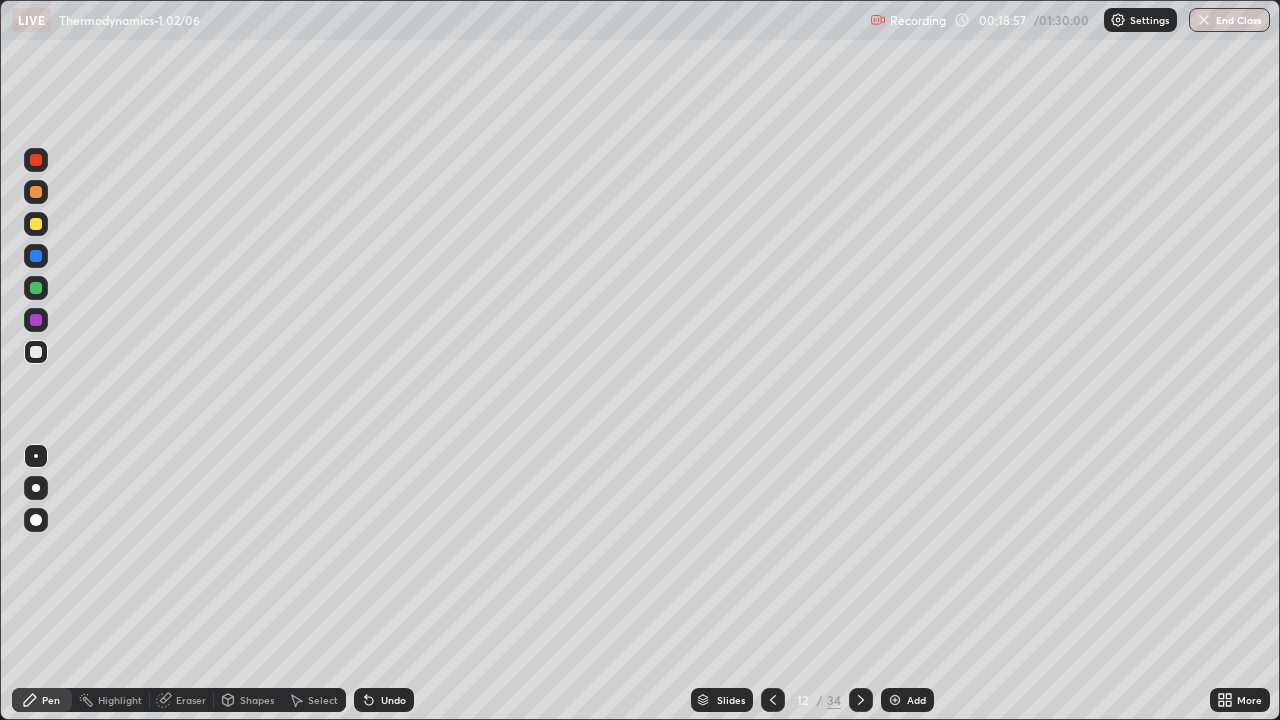 click at bounding box center (861, 700) 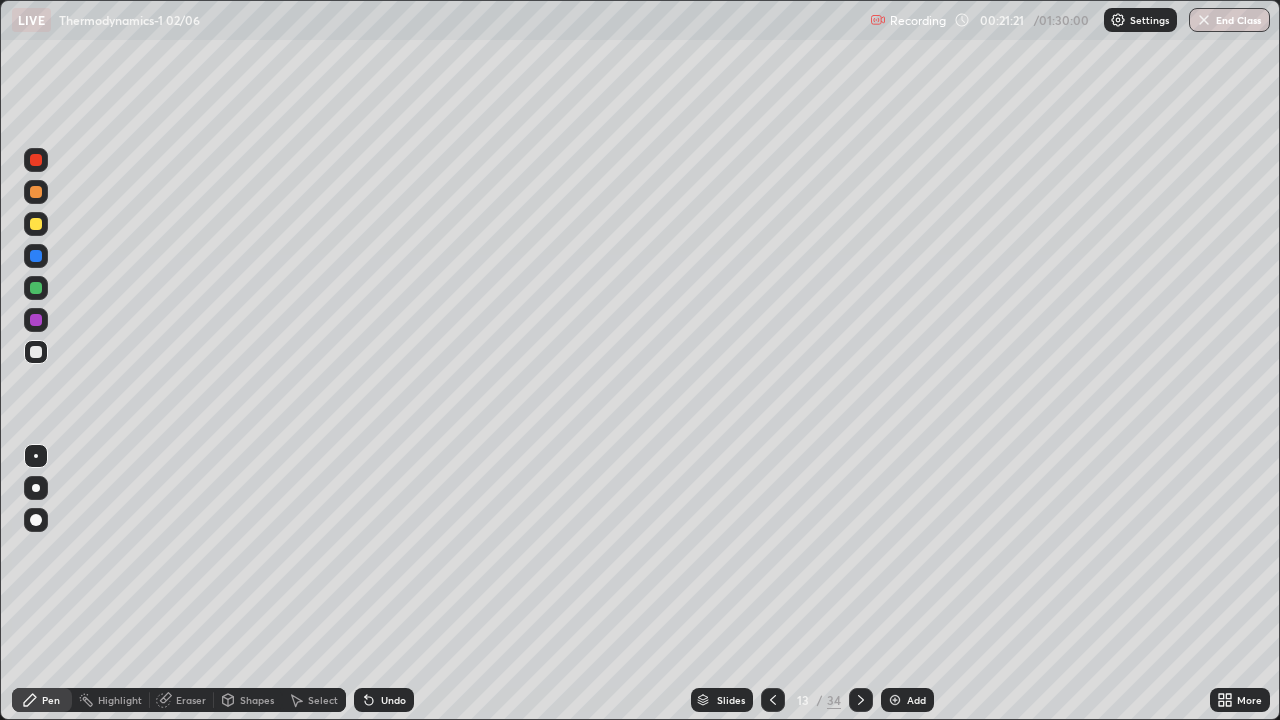 click at bounding box center (36, 288) 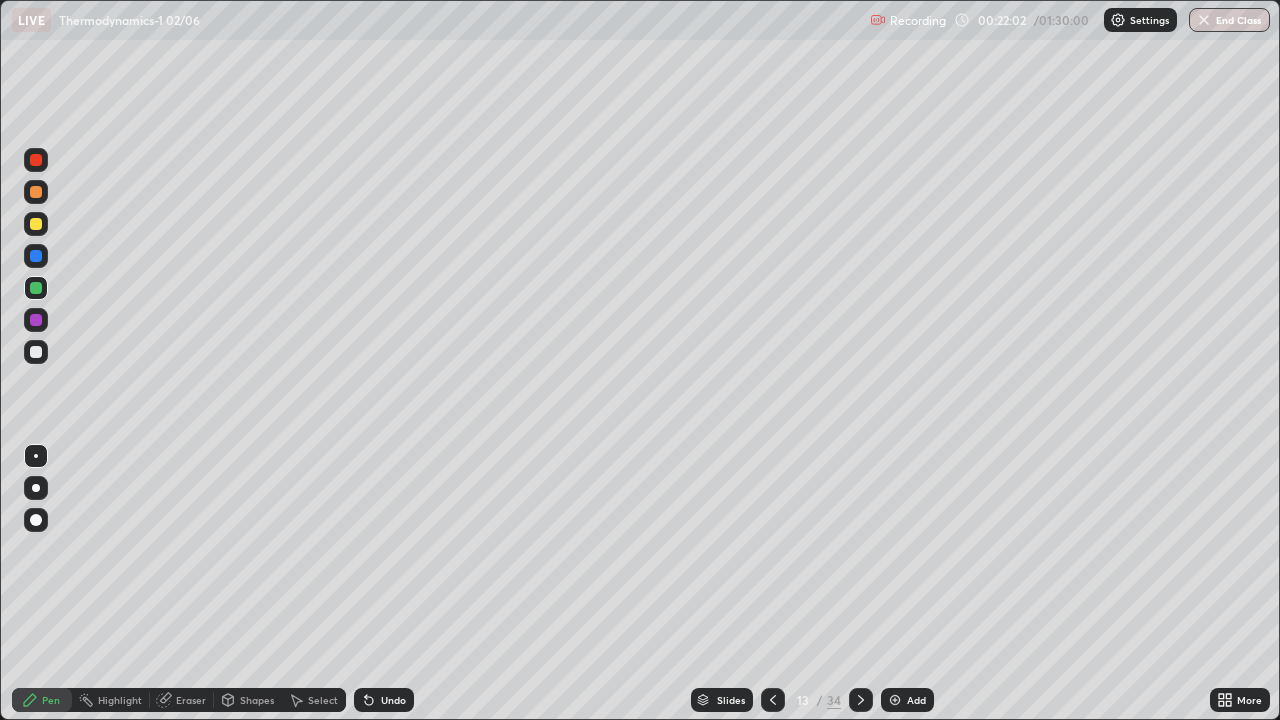 click at bounding box center [36, 352] 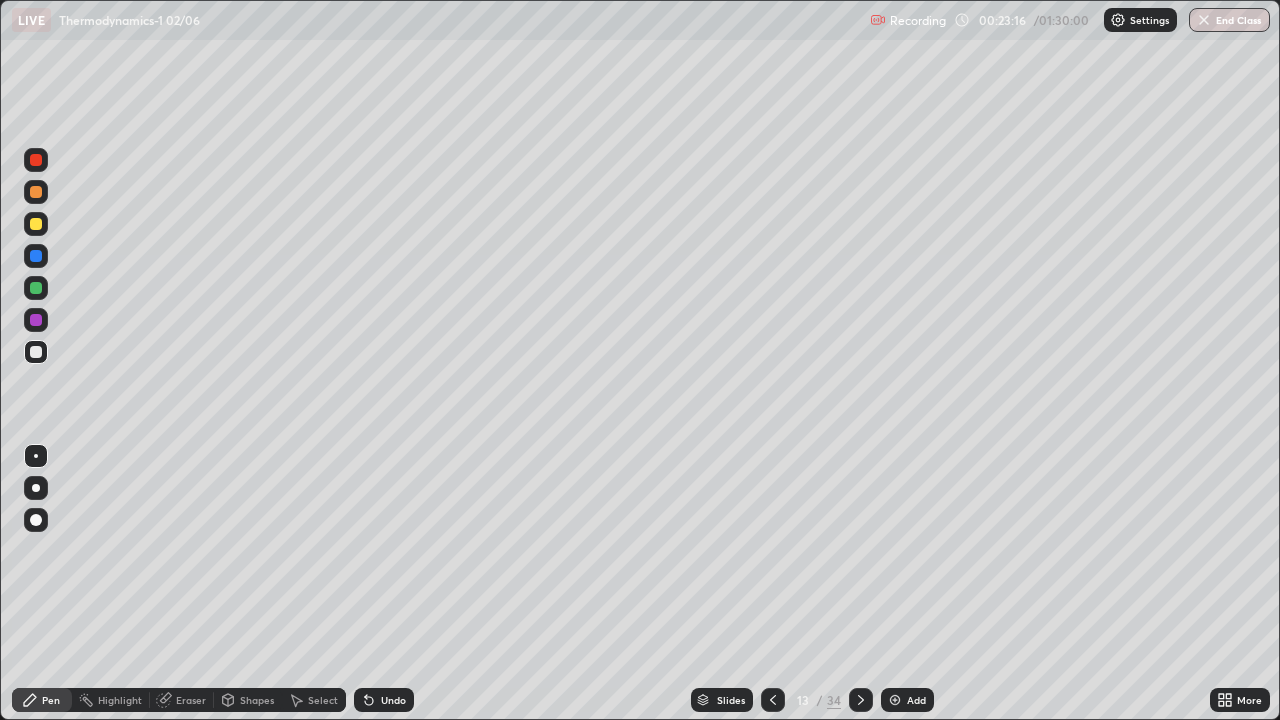 click at bounding box center [895, 700] 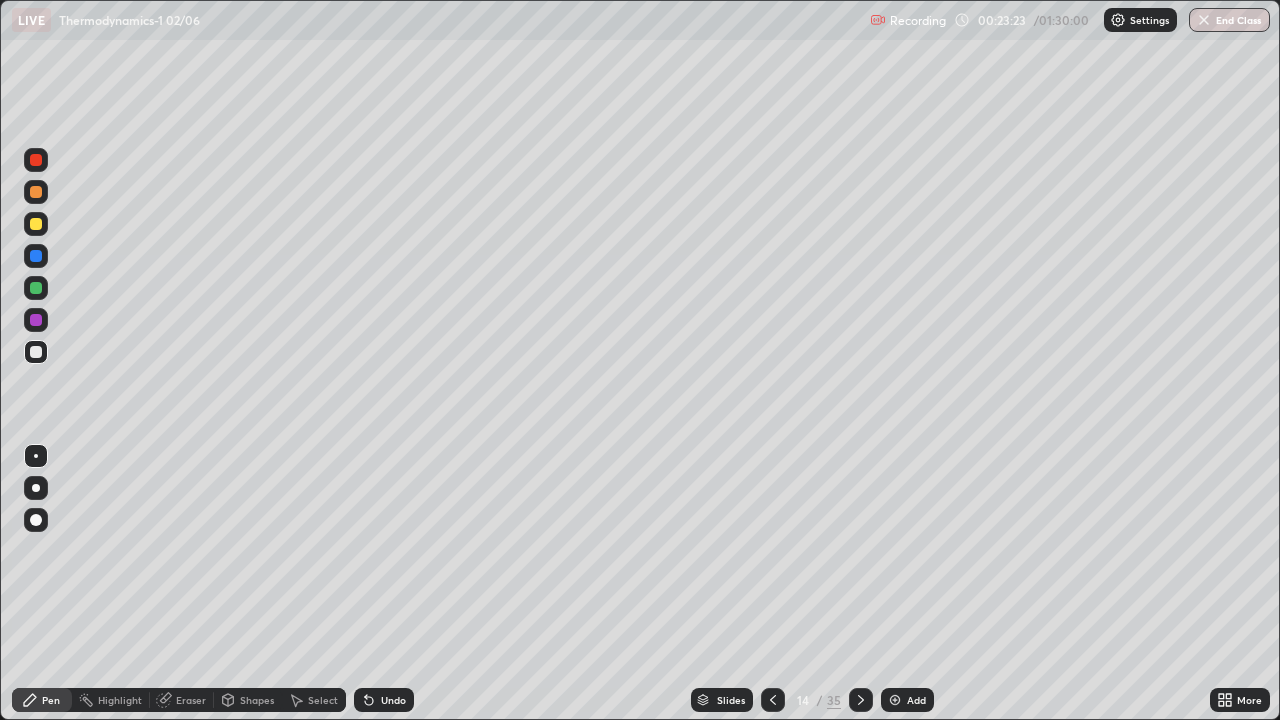 click at bounding box center (36, 224) 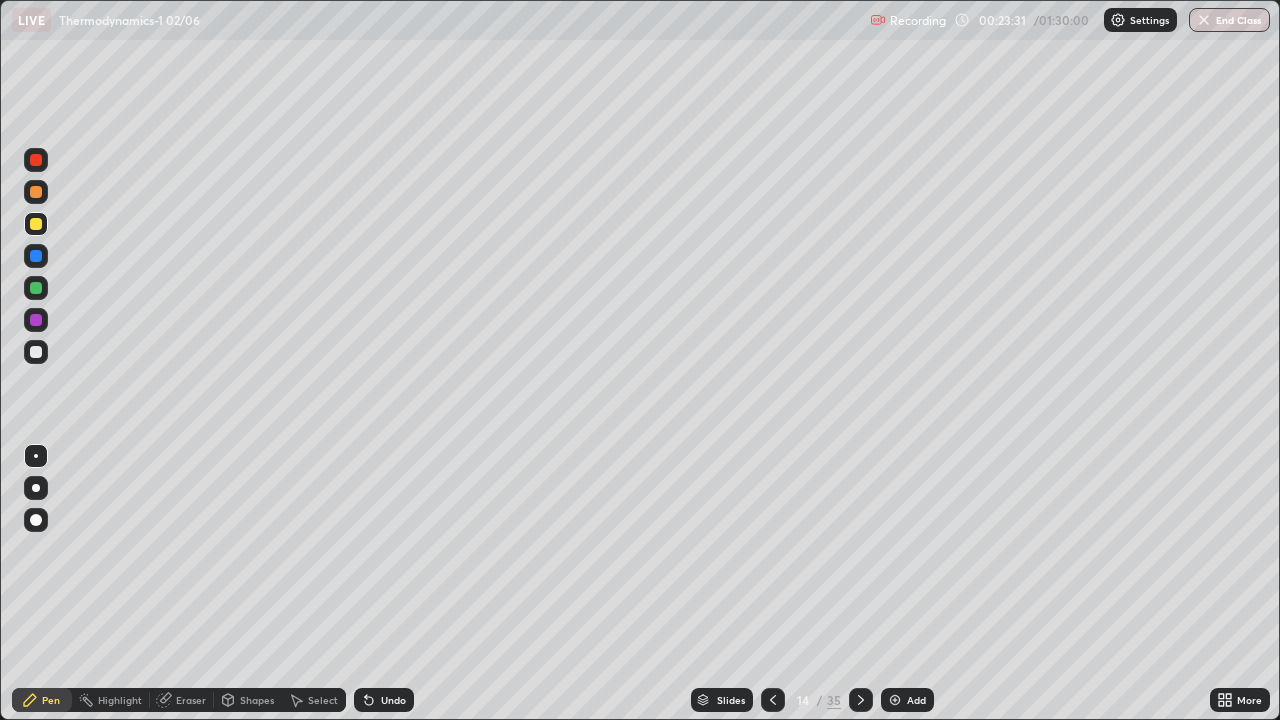 click at bounding box center (36, 320) 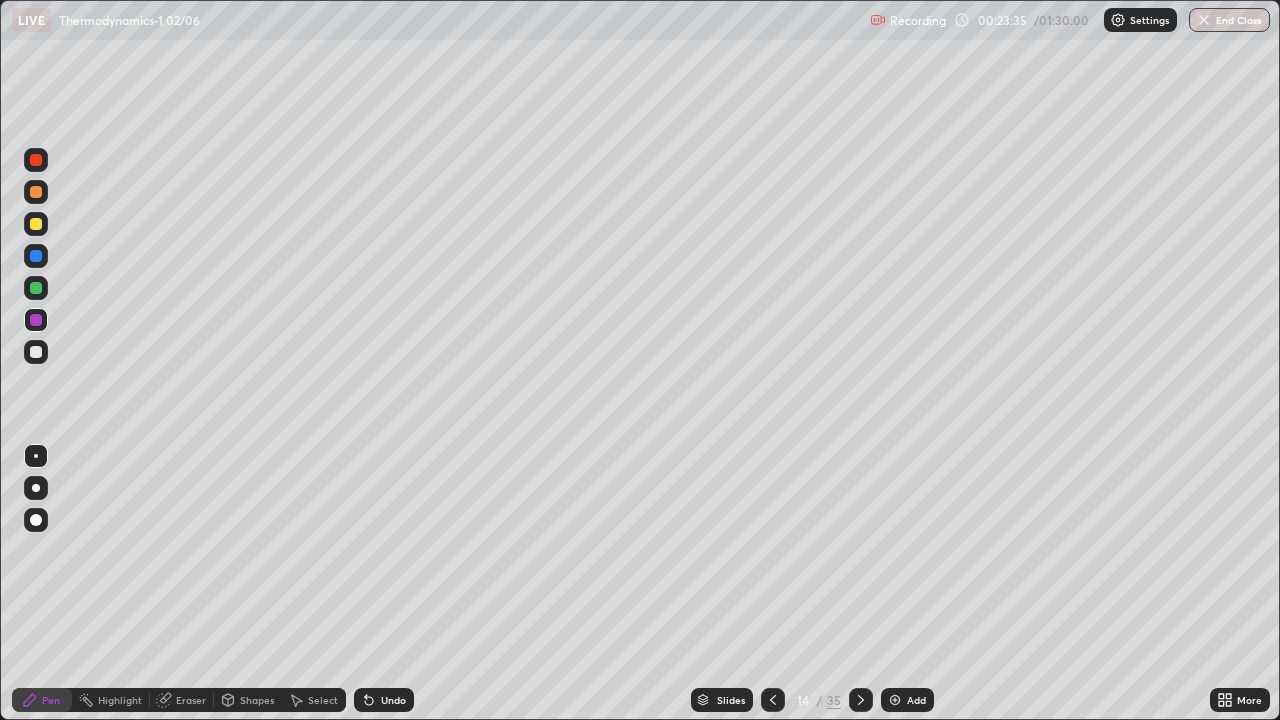 click at bounding box center [36, 192] 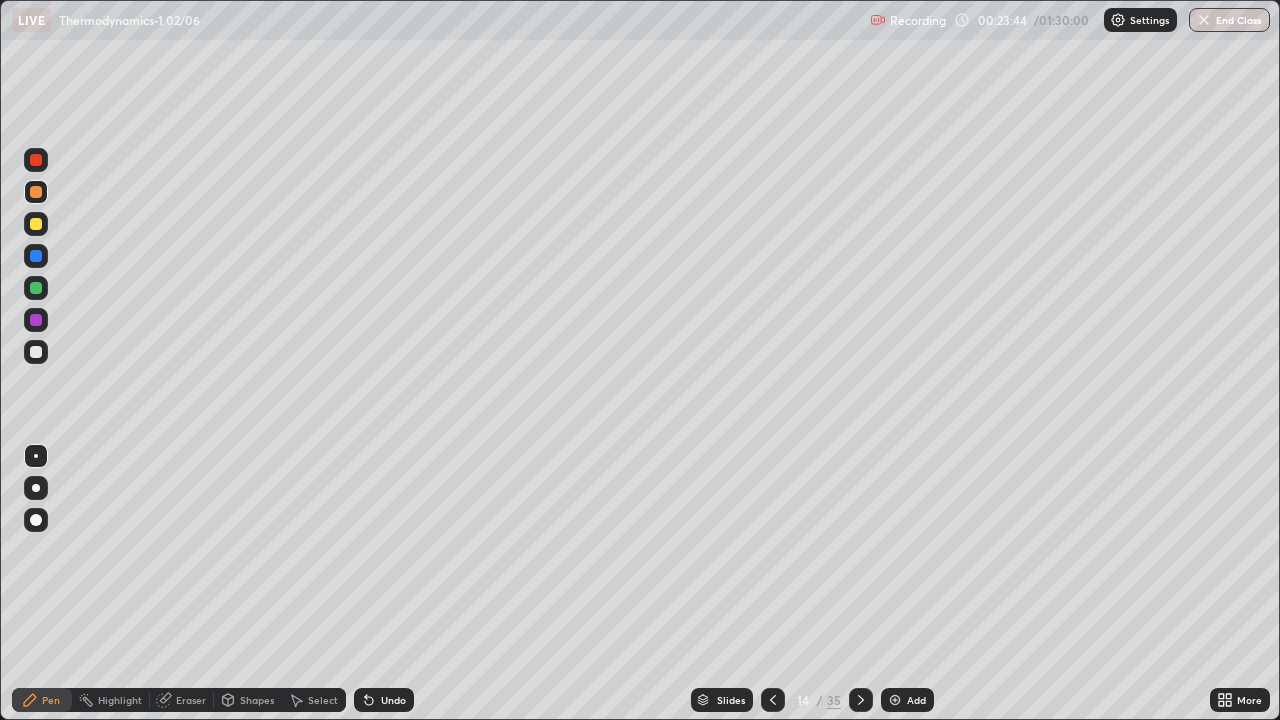 click at bounding box center (36, 352) 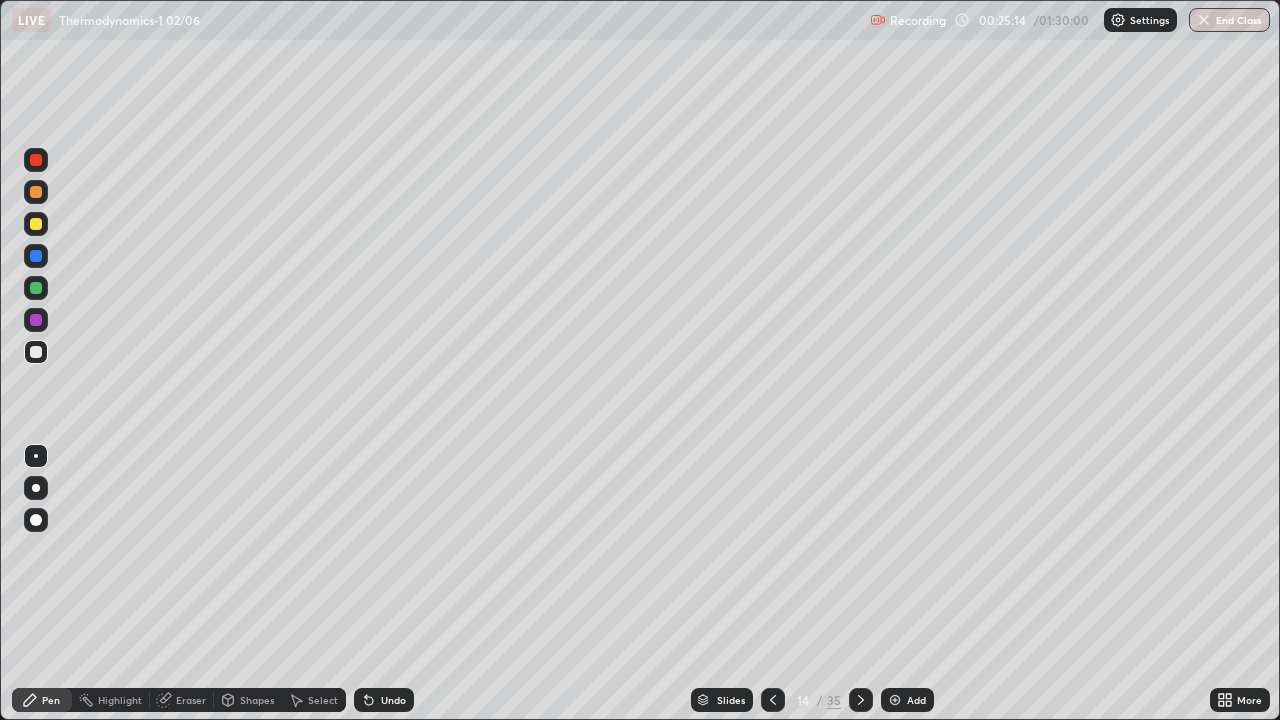click at bounding box center [773, 700] 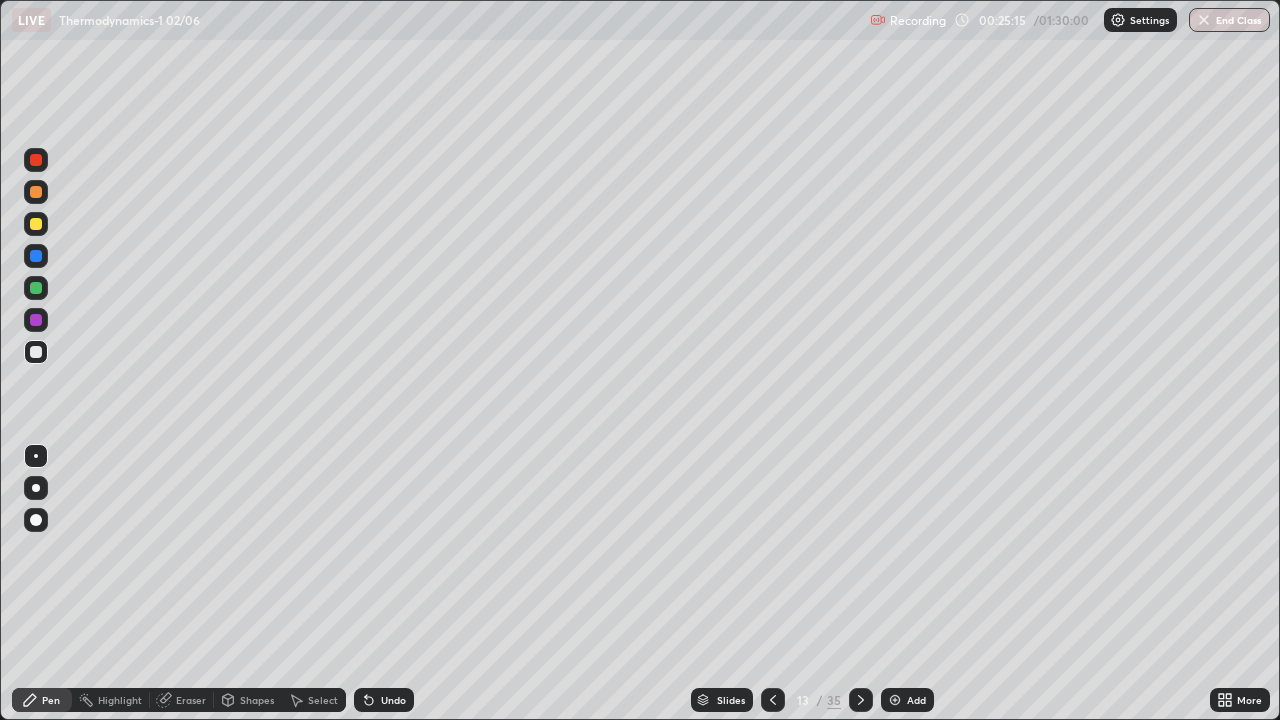 click at bounding box center (773, 700) 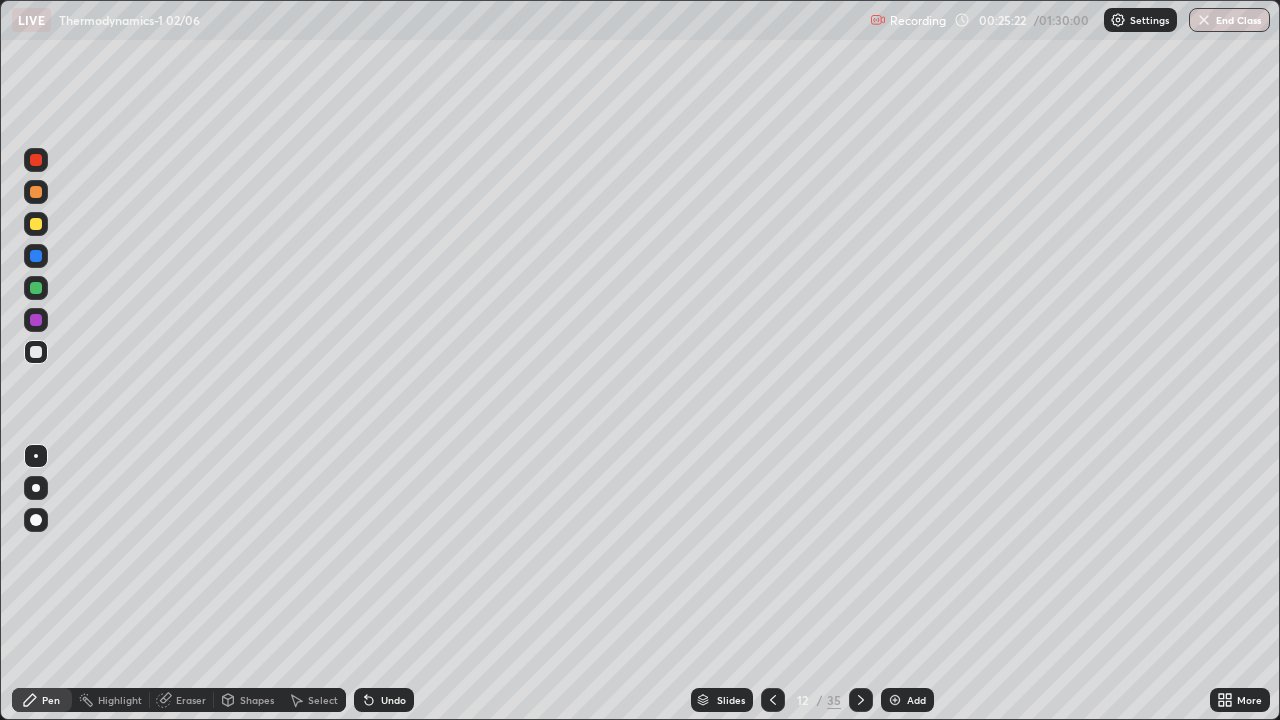 click at bounding box center (861, 700) 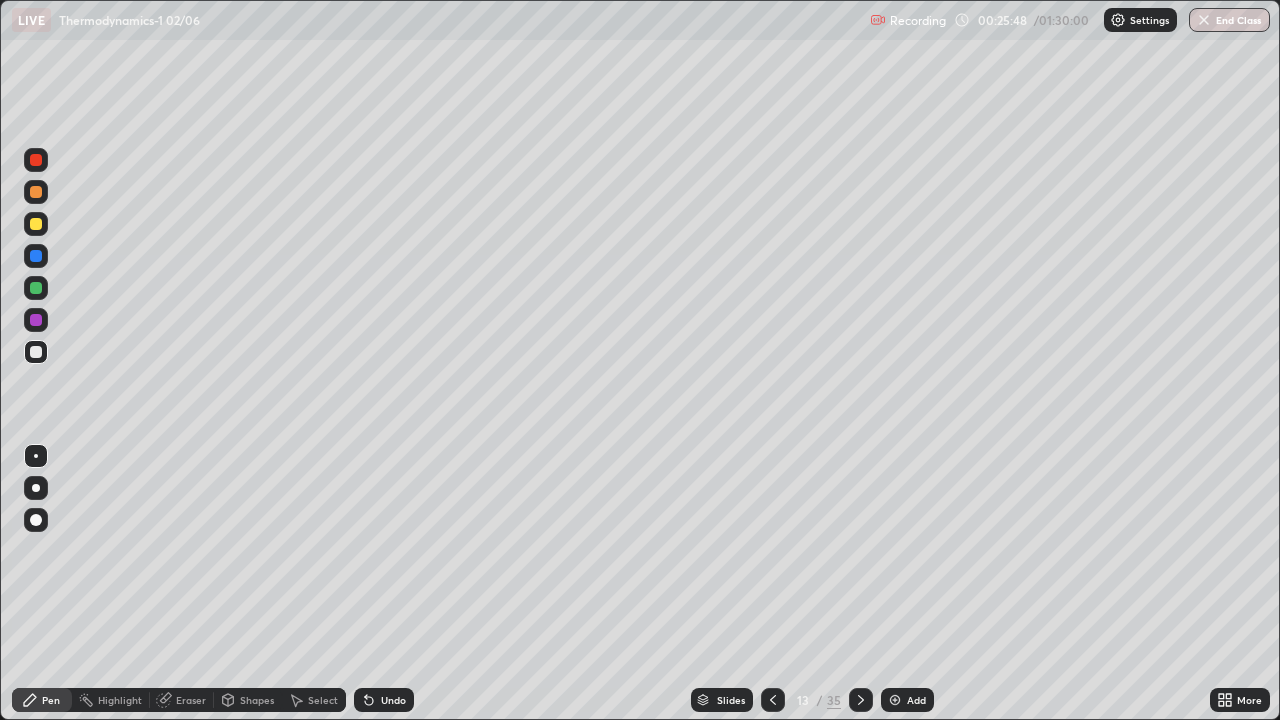 click at bounding box center [773, 700] 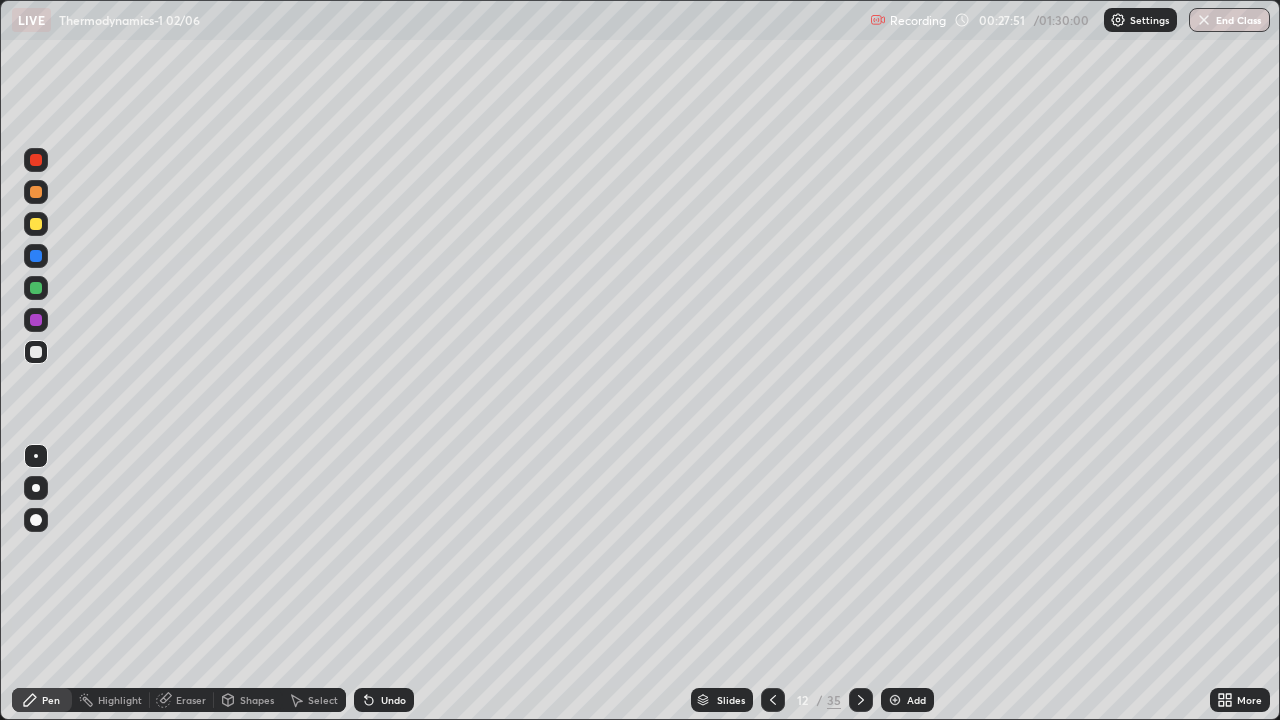 click 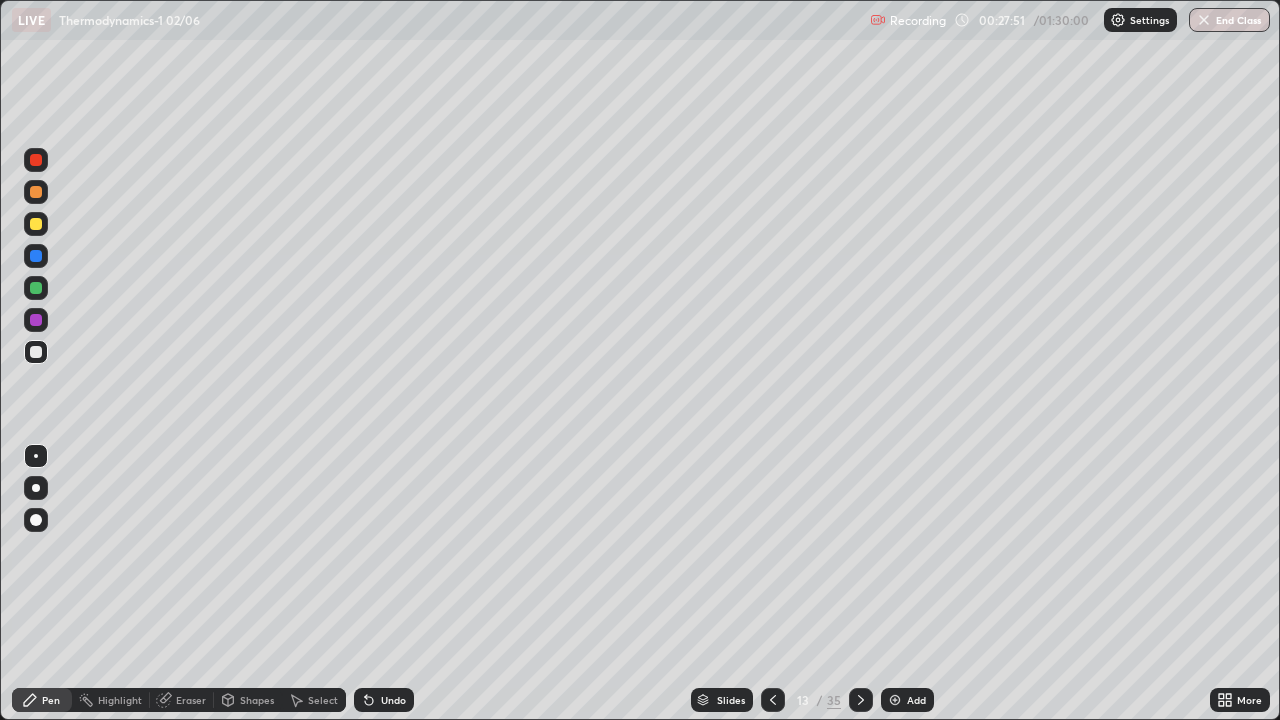 click 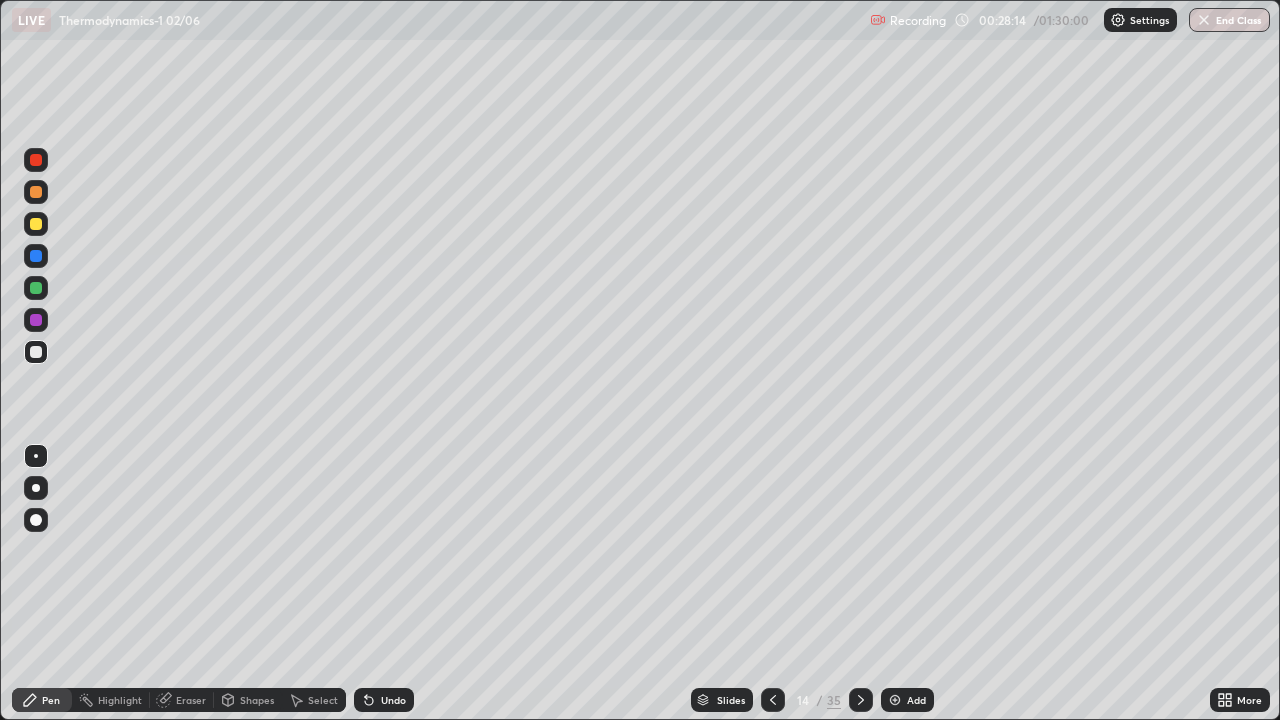 click on "Add" at bounding box center (907, 700) 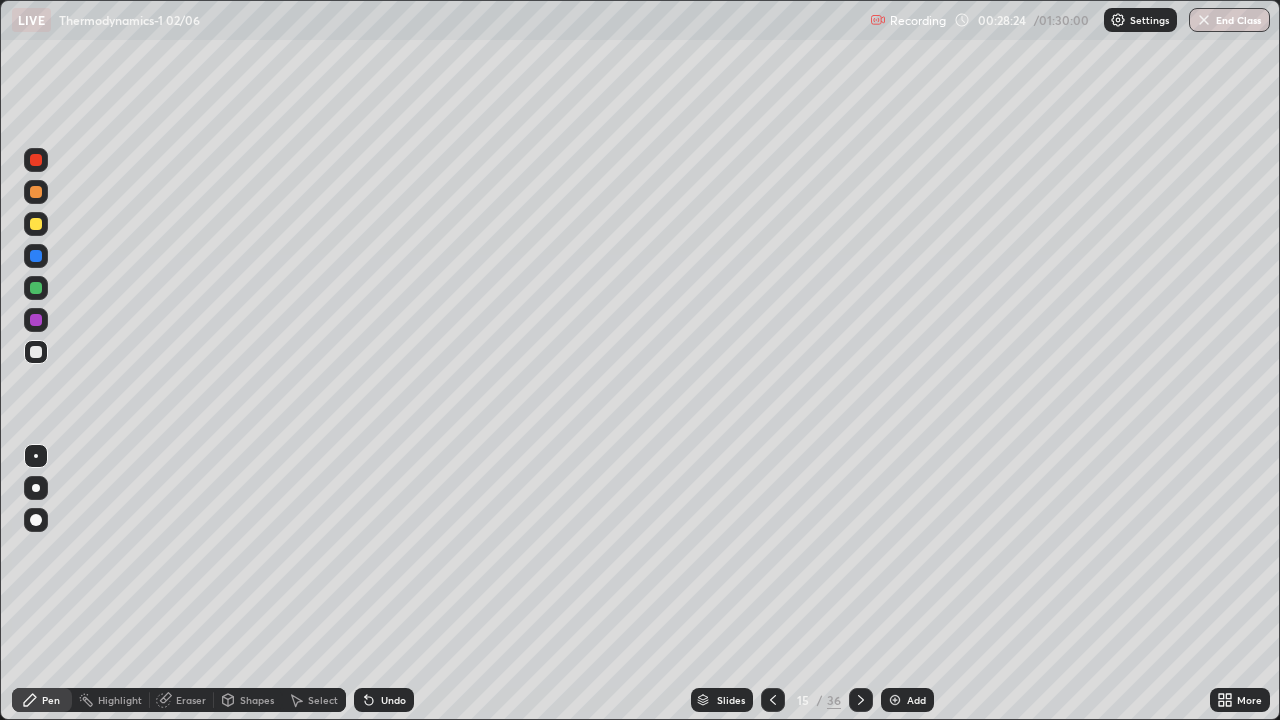 click at bounding box center (36, 352) 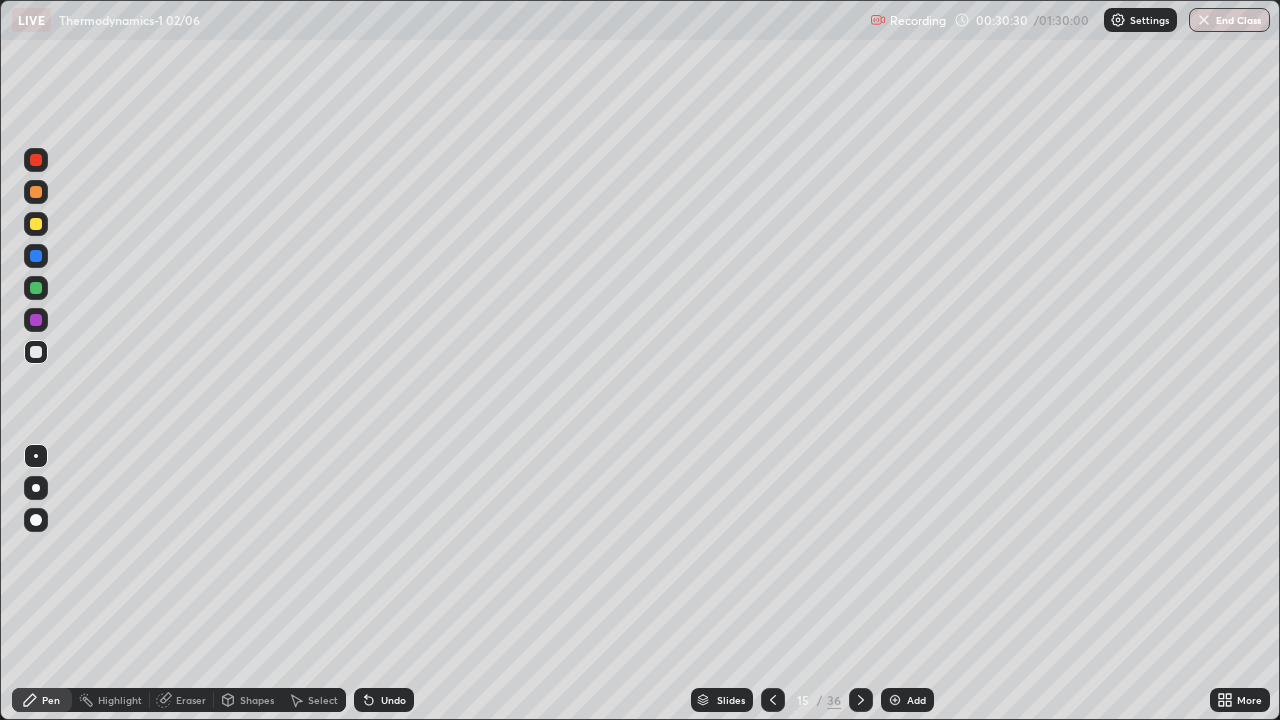 click on "Undo" at bounding box center (384, 700) 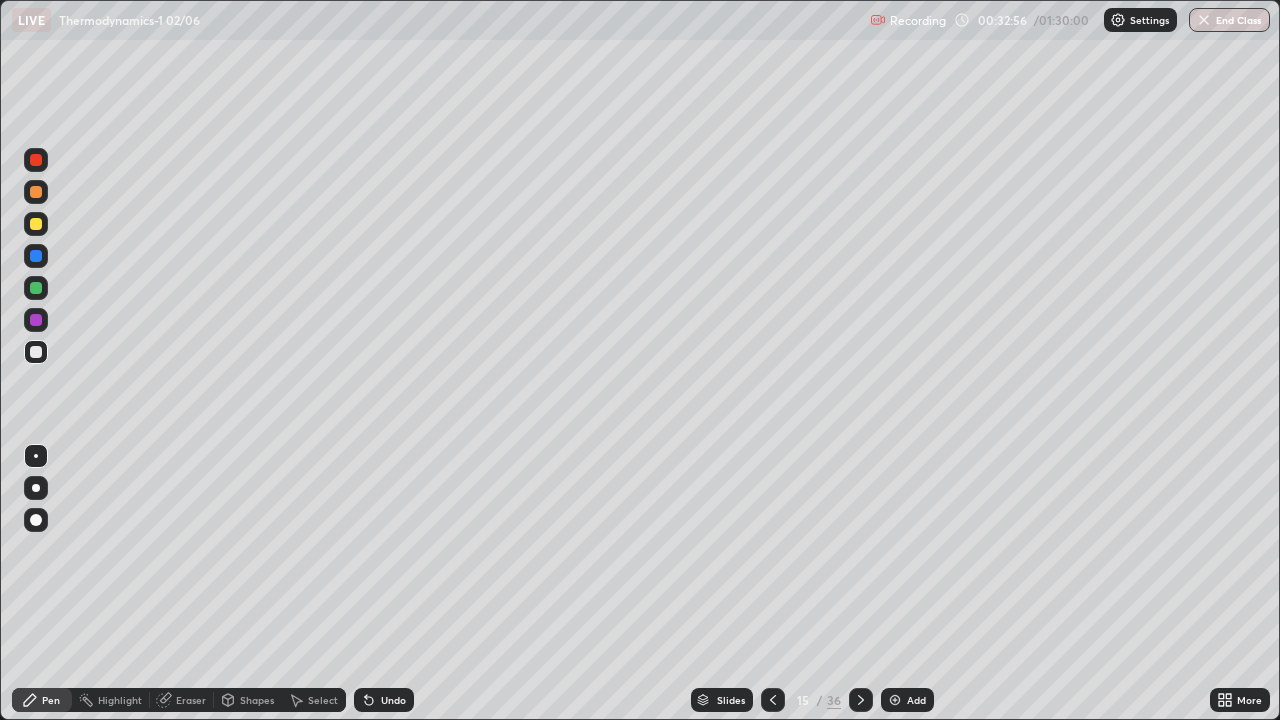 click on "Add" at bounding box center (907, 700) 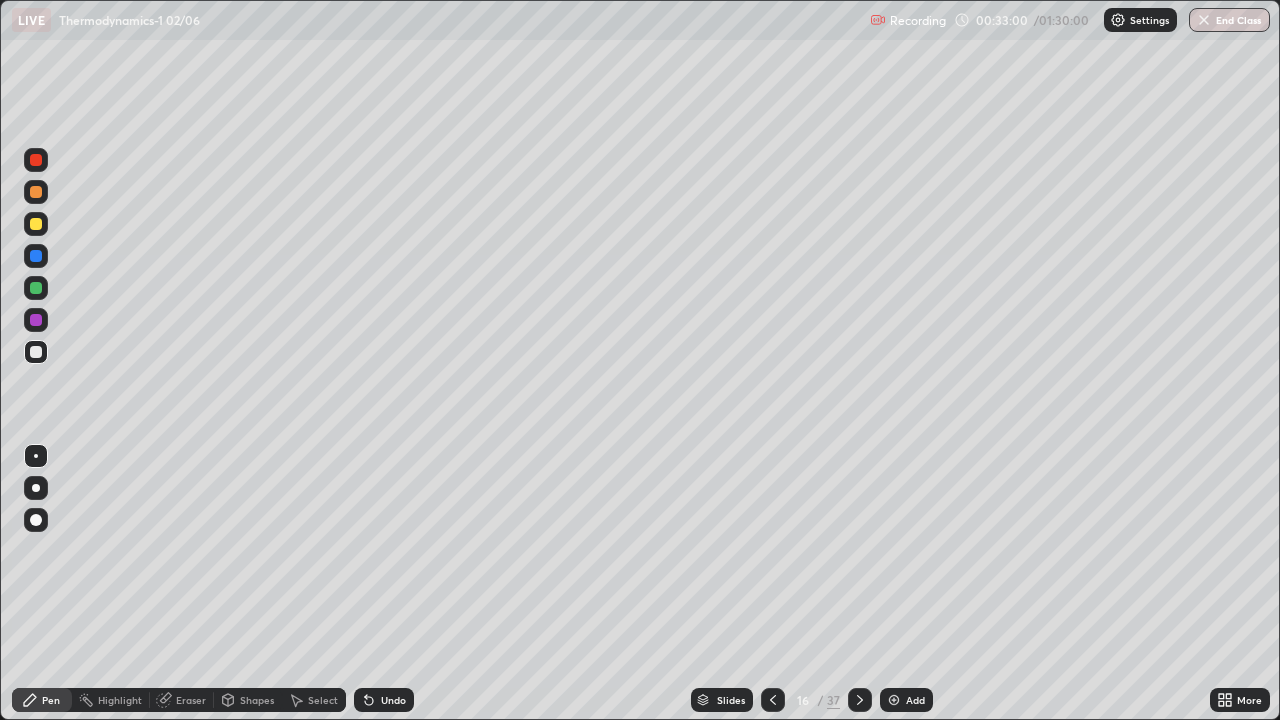 click at bounding box center [36, 352] 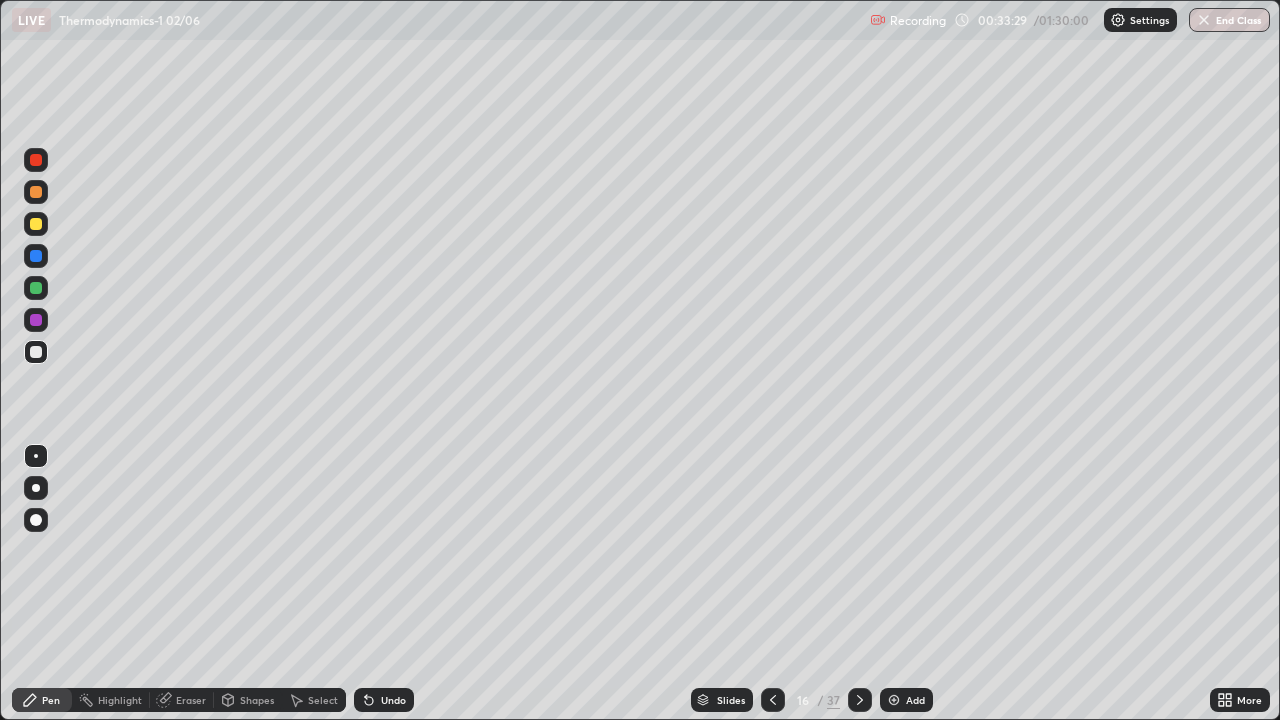 click at bounding box center (36, 224) 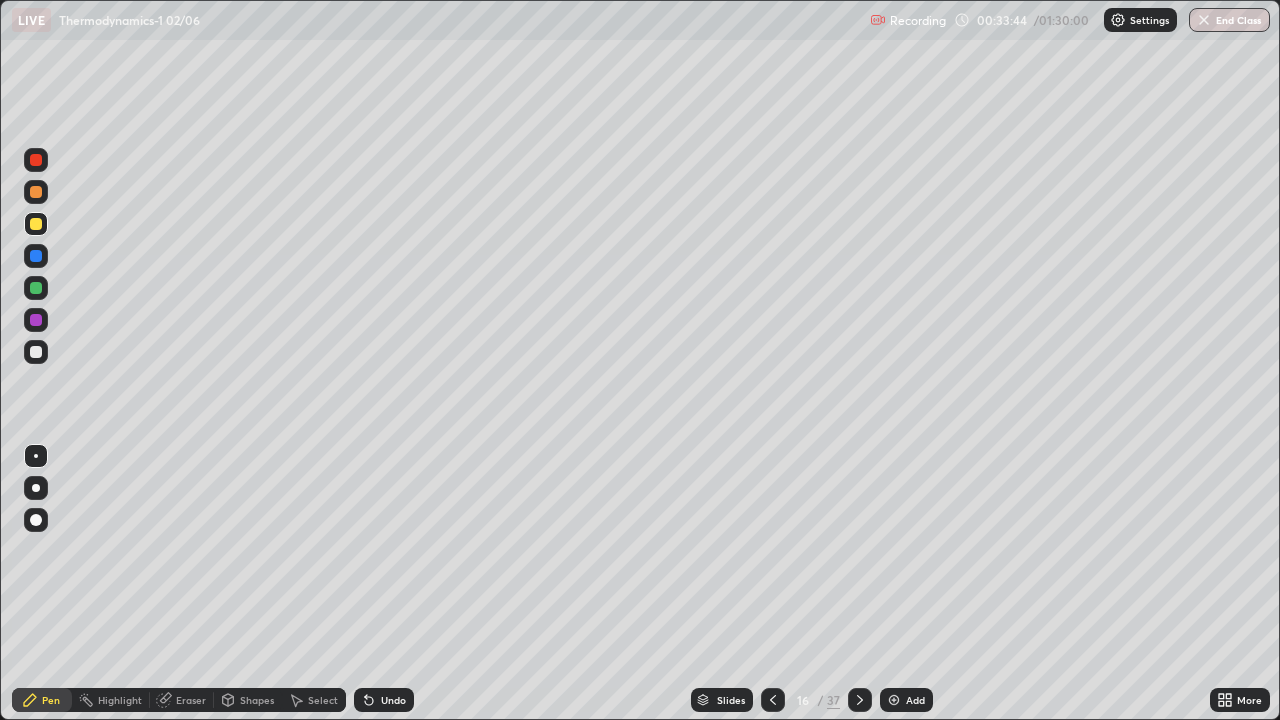 click at bounding box center [36, 352] 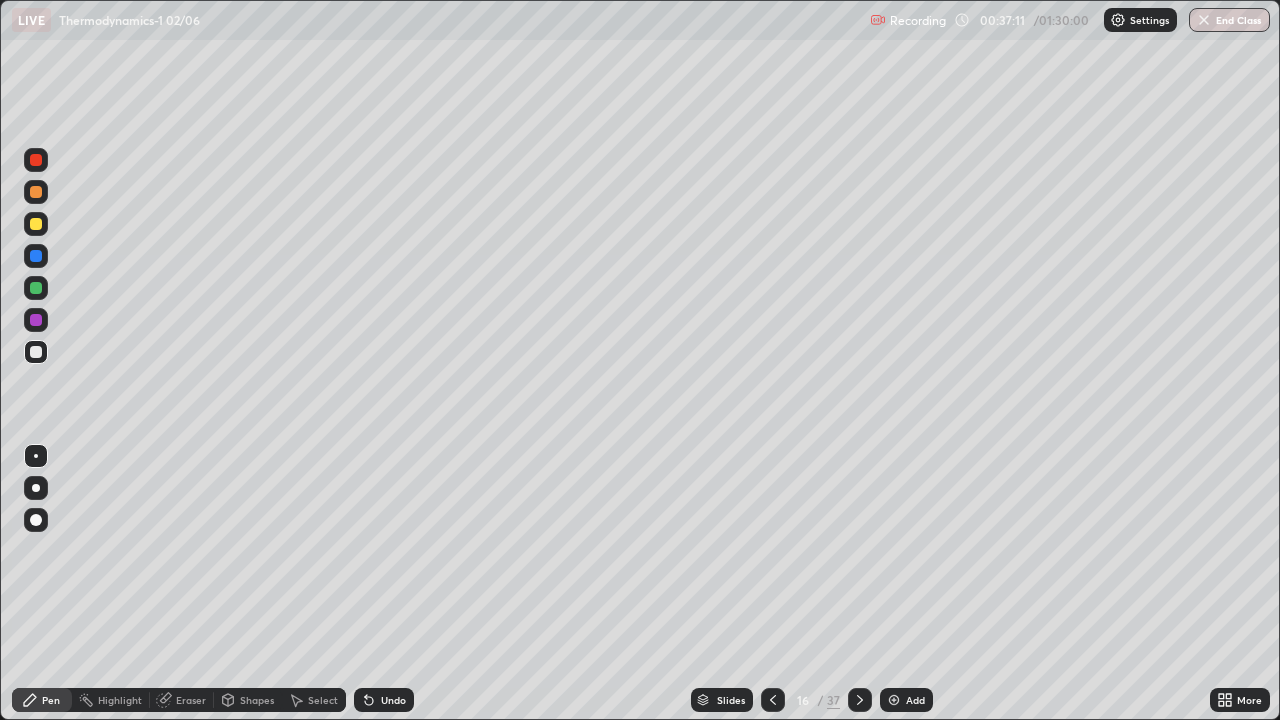 click at bounding box center (894, 700) 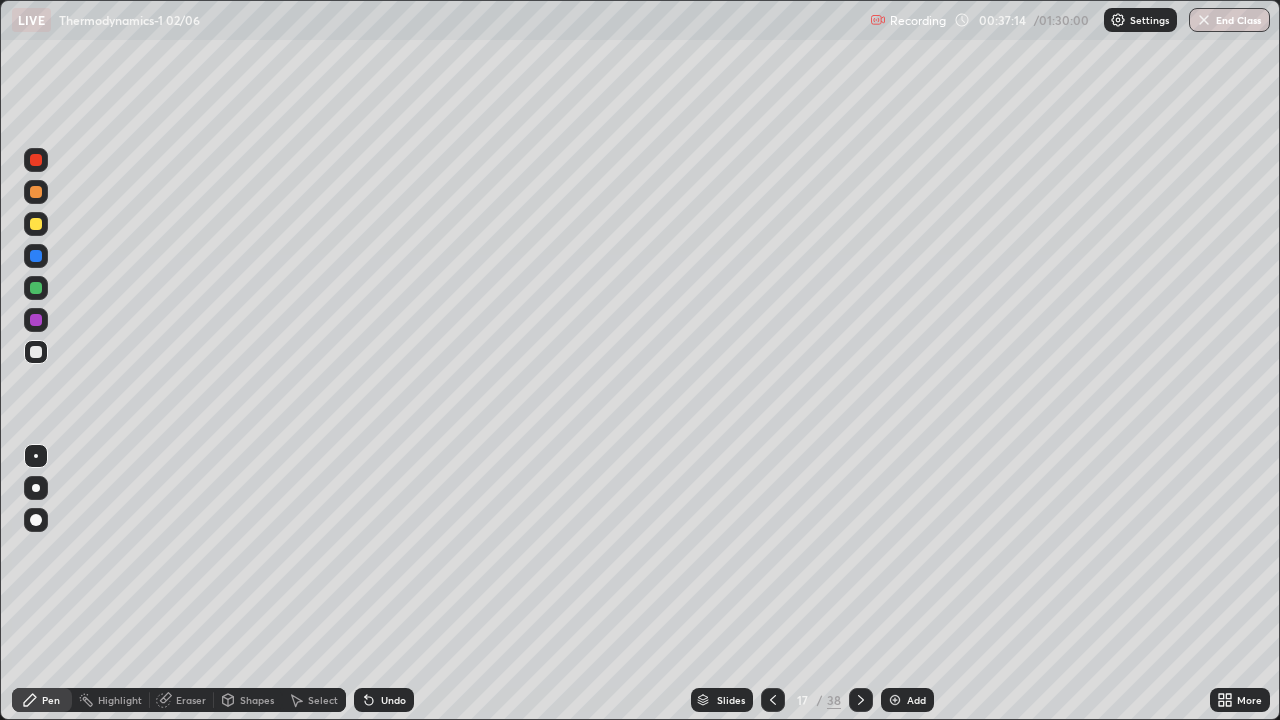 click at bounding box center [36, 352] 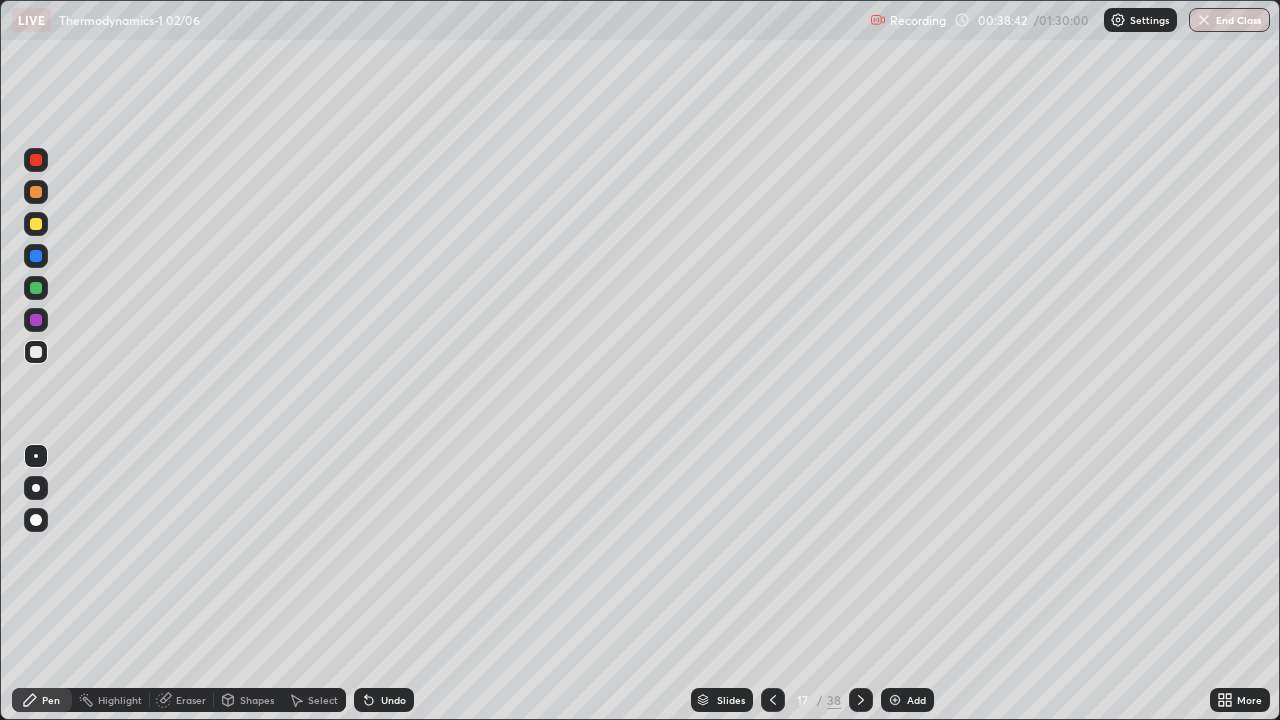 click on "38" at bounding box center (834, 700) 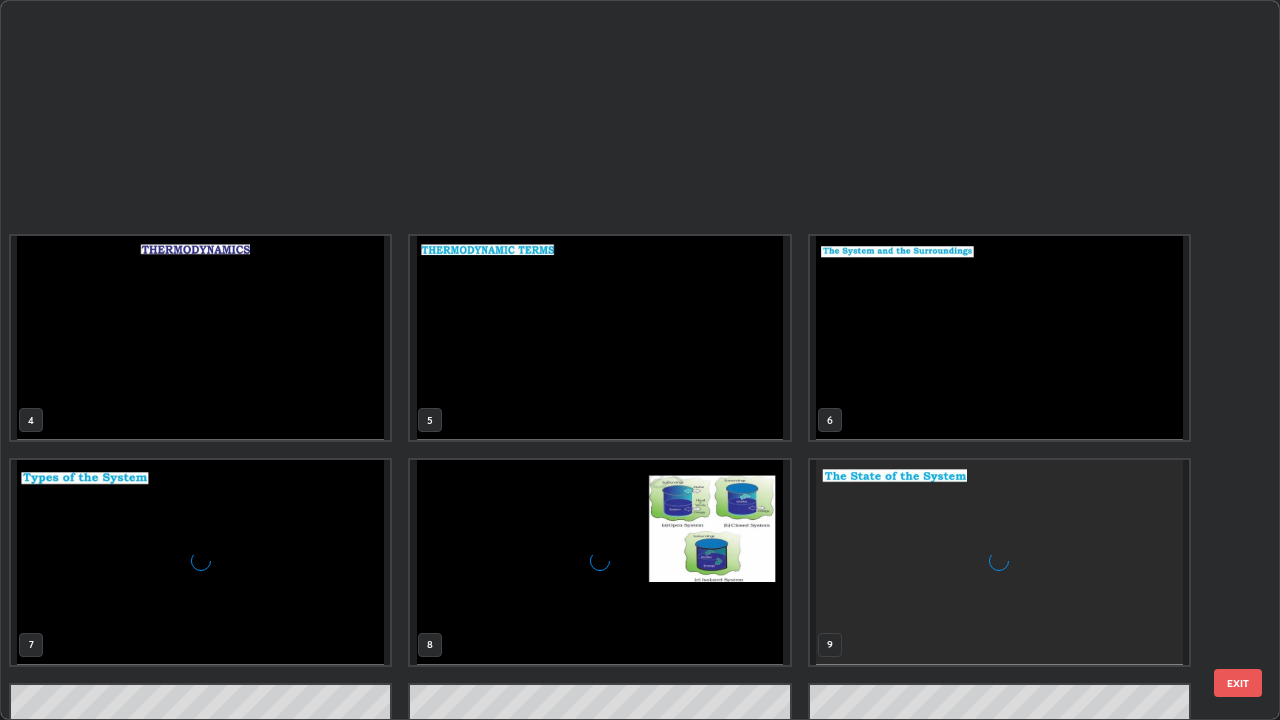 scroll, scrollTop: 629, scrollLeft: 0, axis: vertical 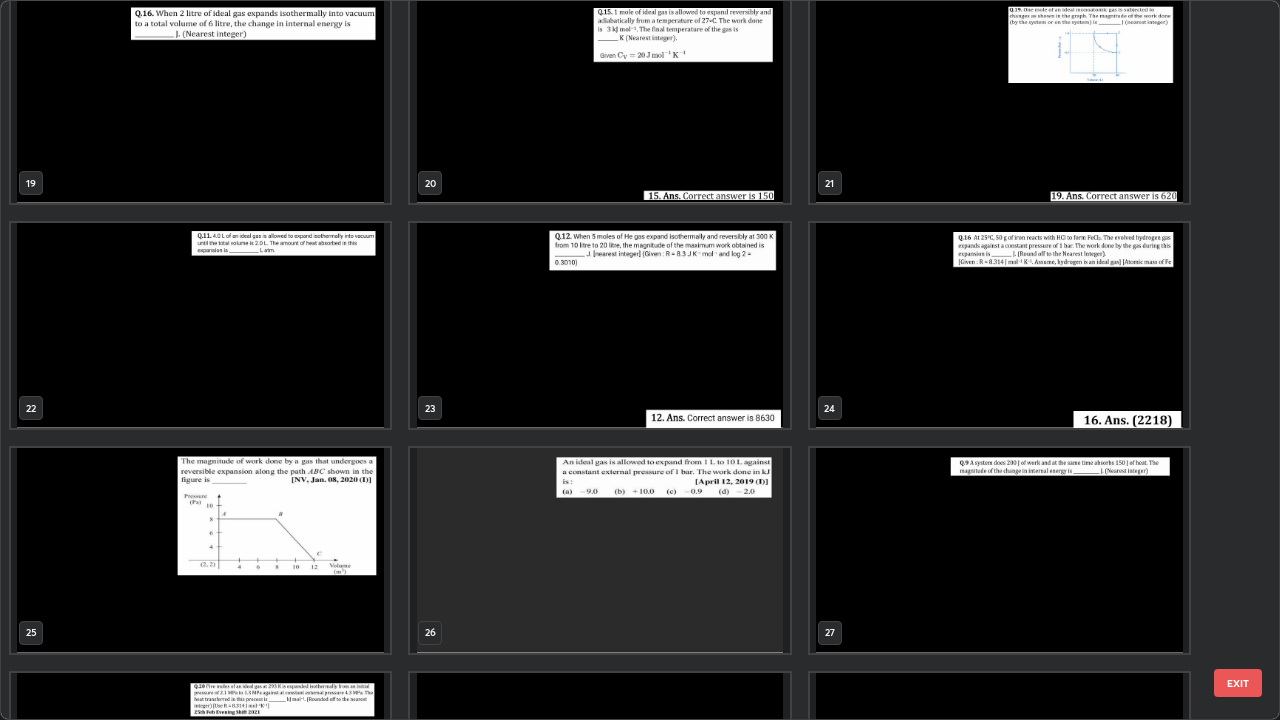 click at bounding box center (599, 325) 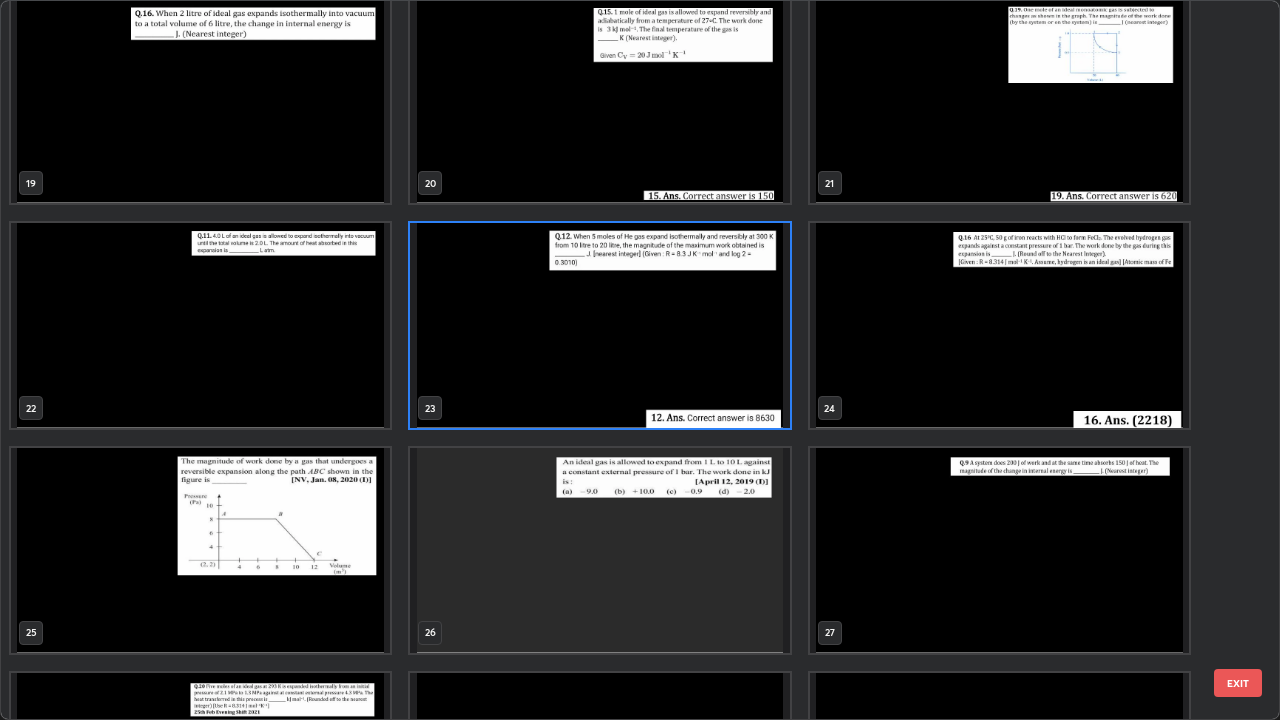click at bounding box center (599, 325) 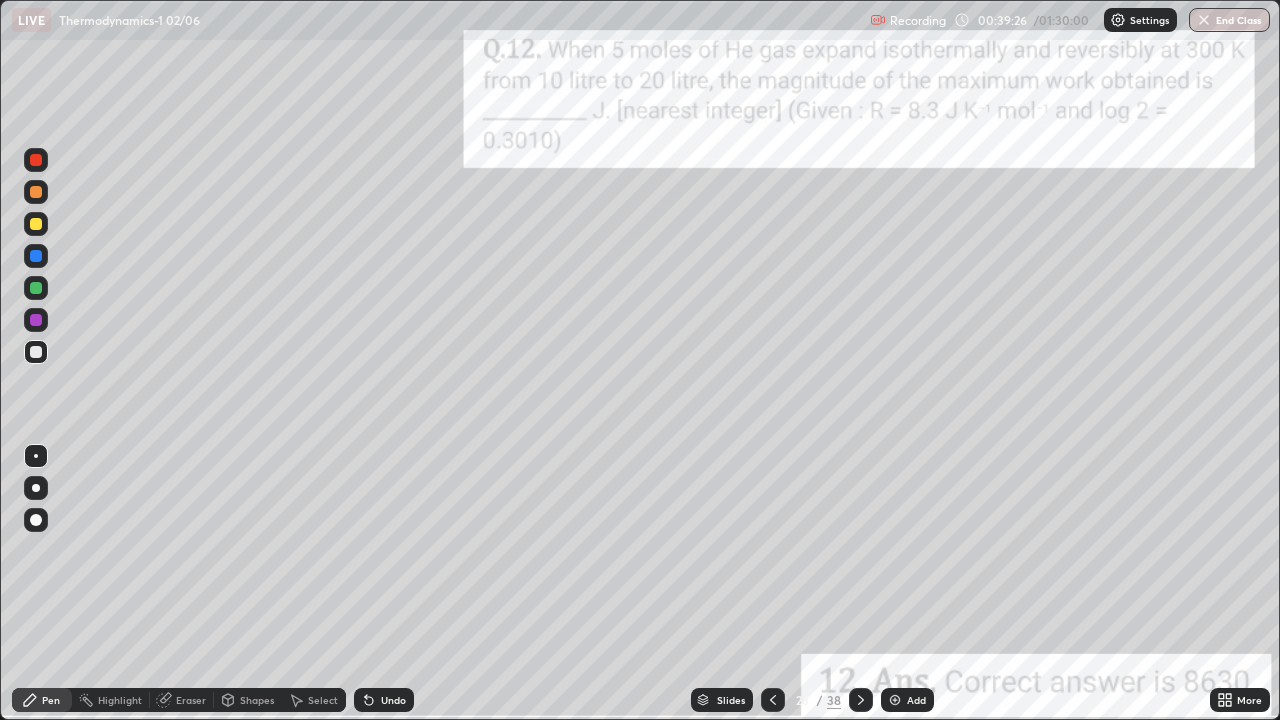 click 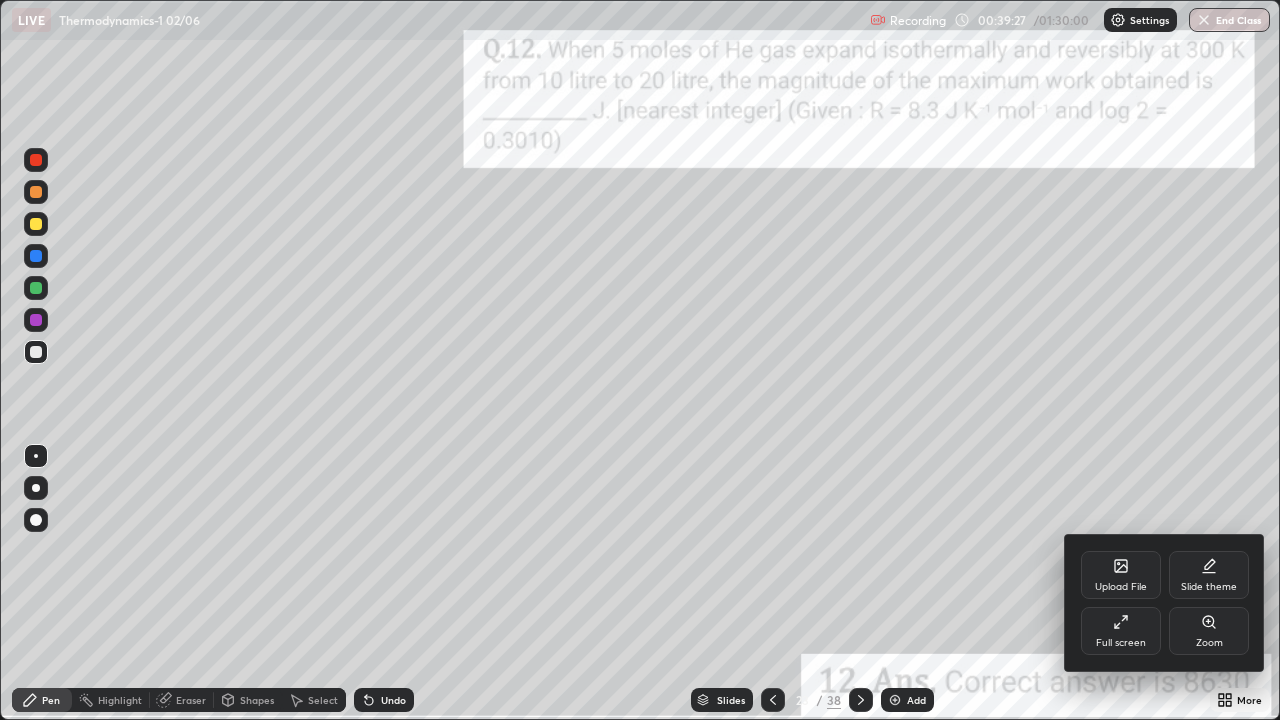 click 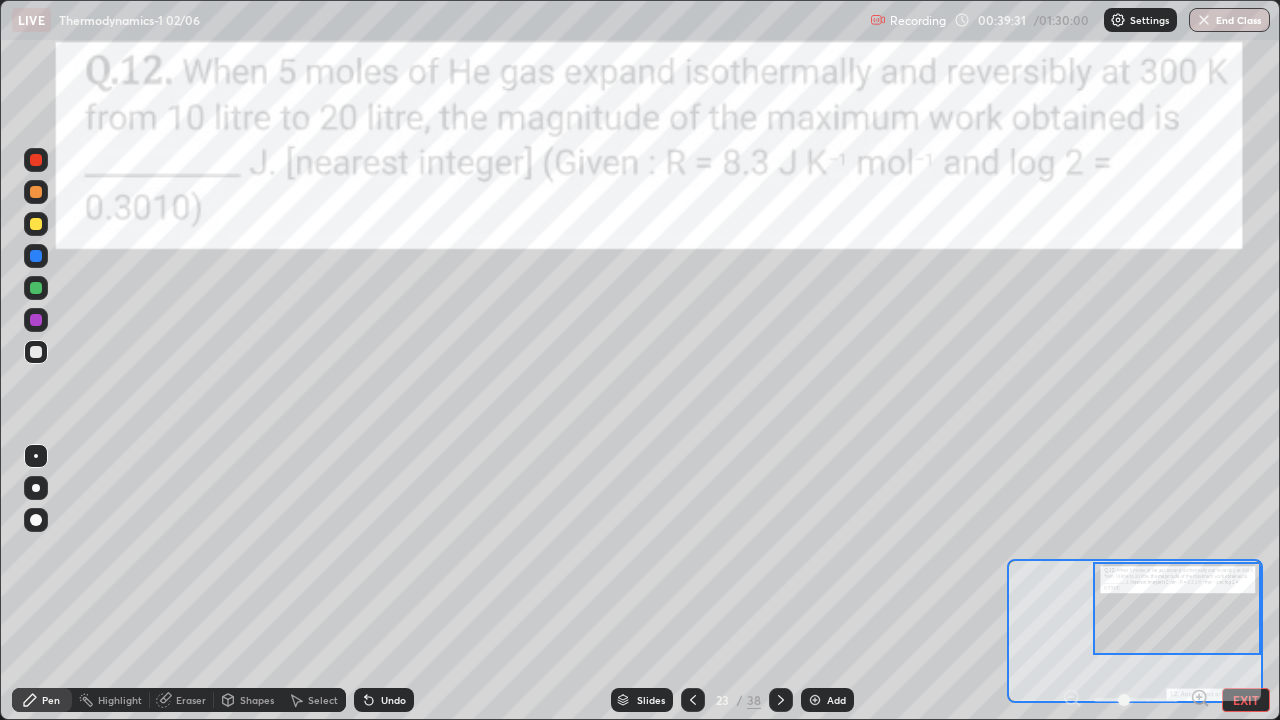 click at bounding box center [36, 320] 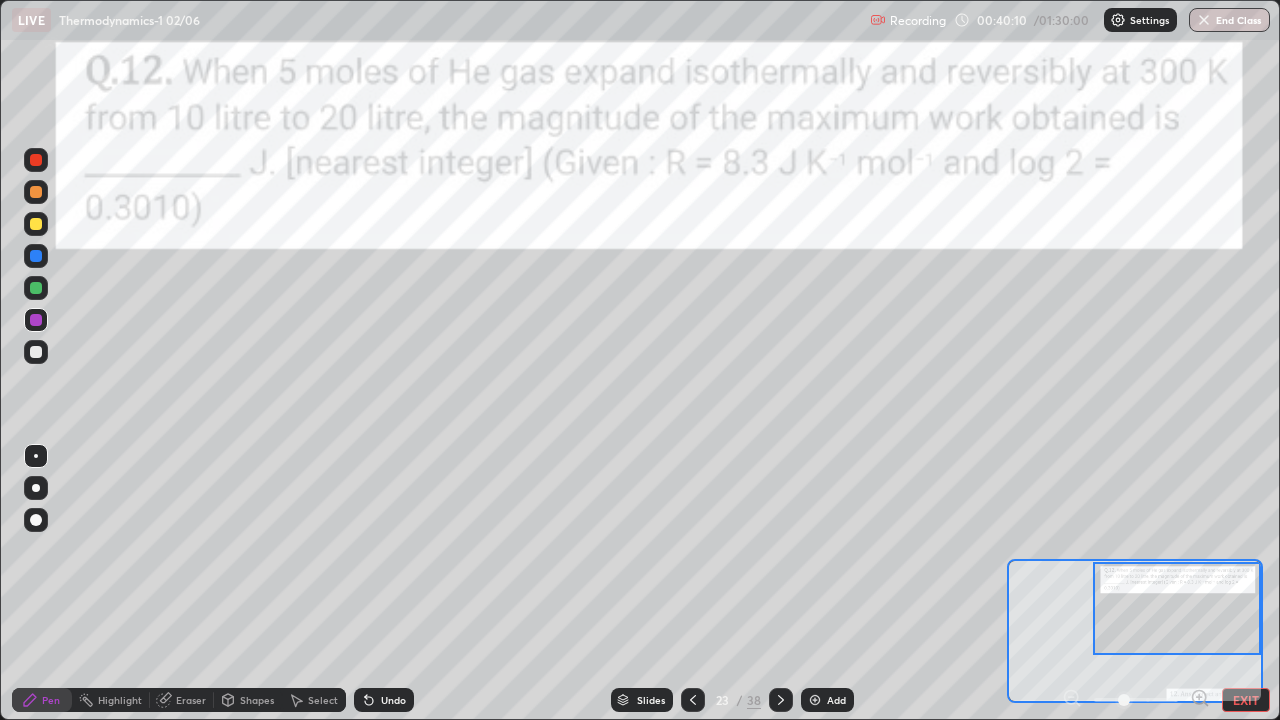 click at bounding box center (36, 352) 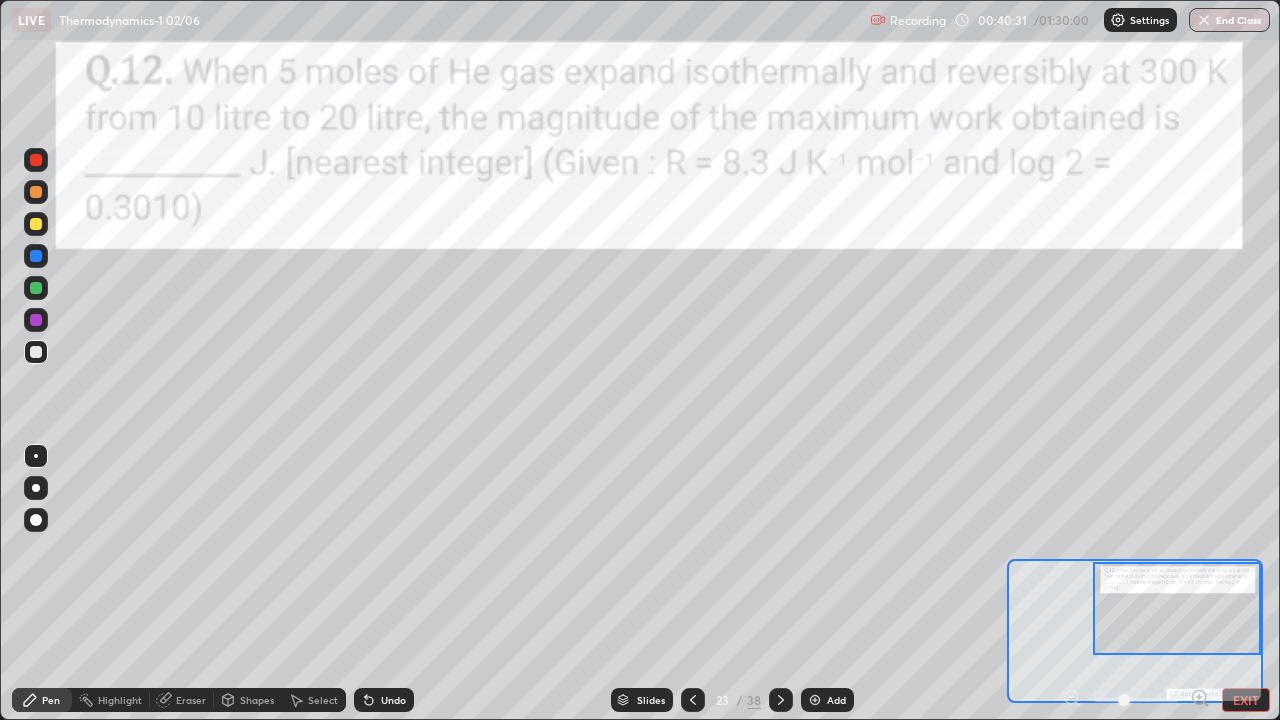 click at bounding box center (36, 288) 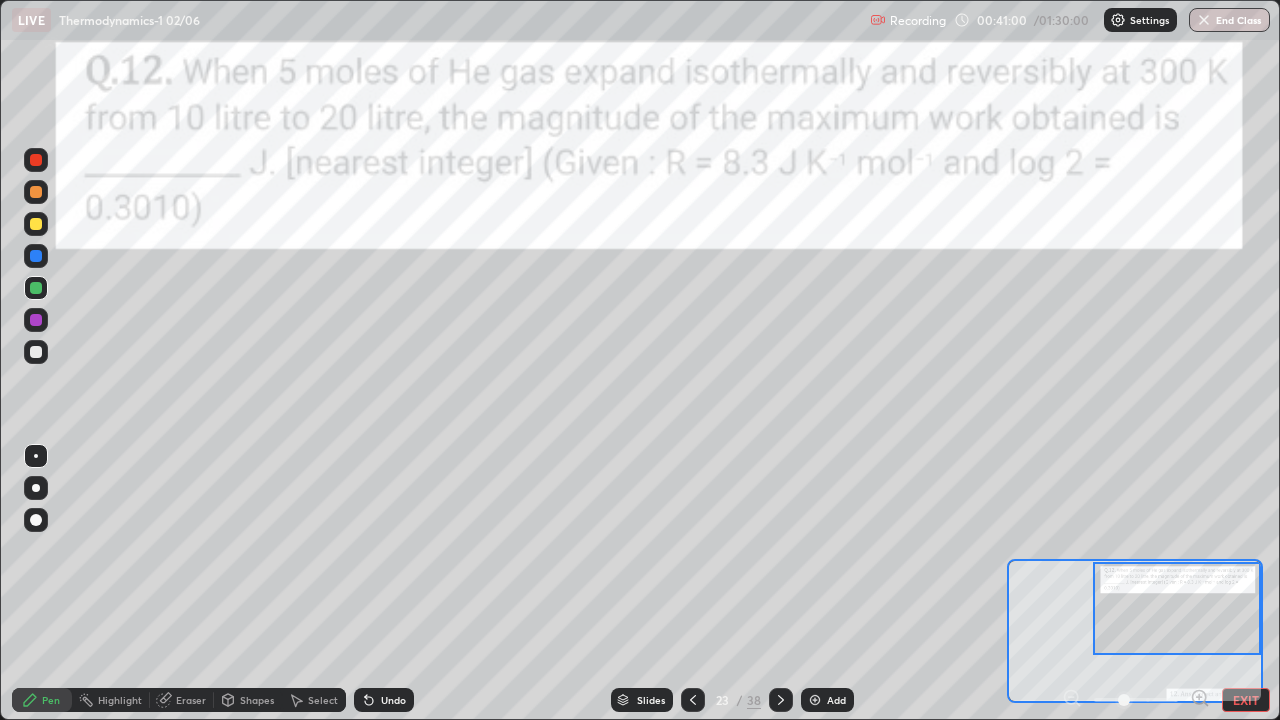 click at bounding box center [36, 224] 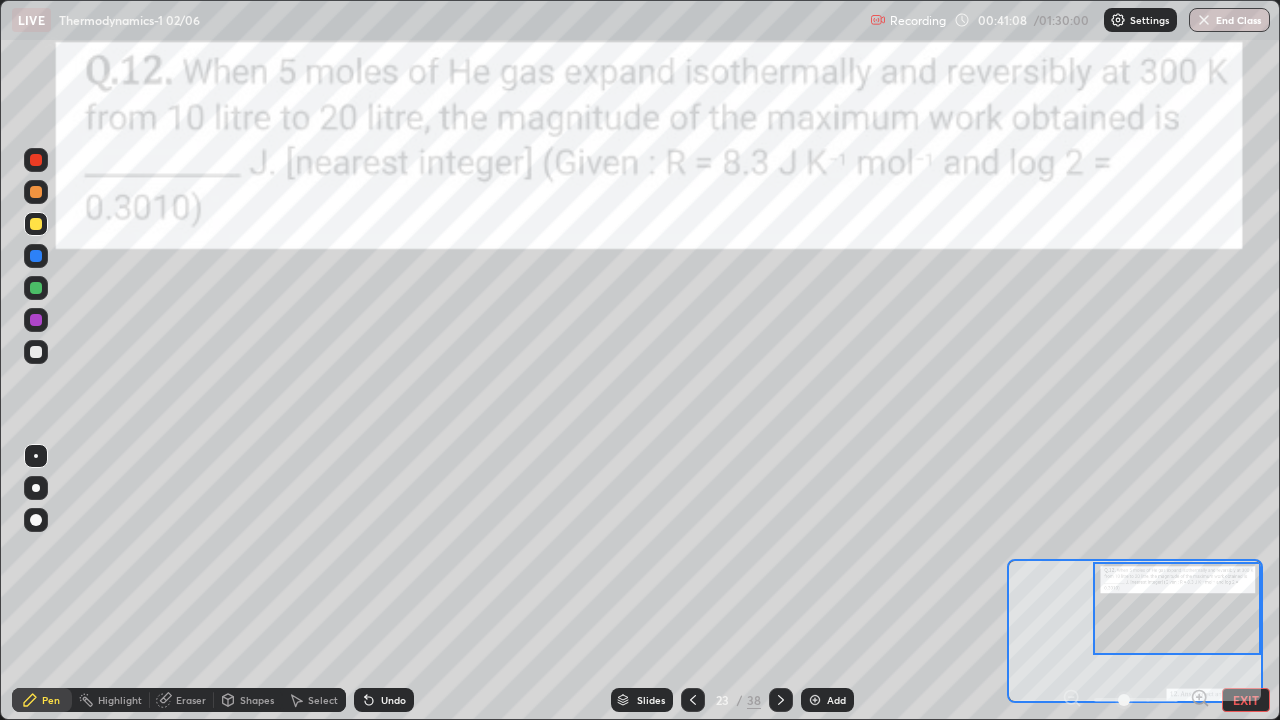 click 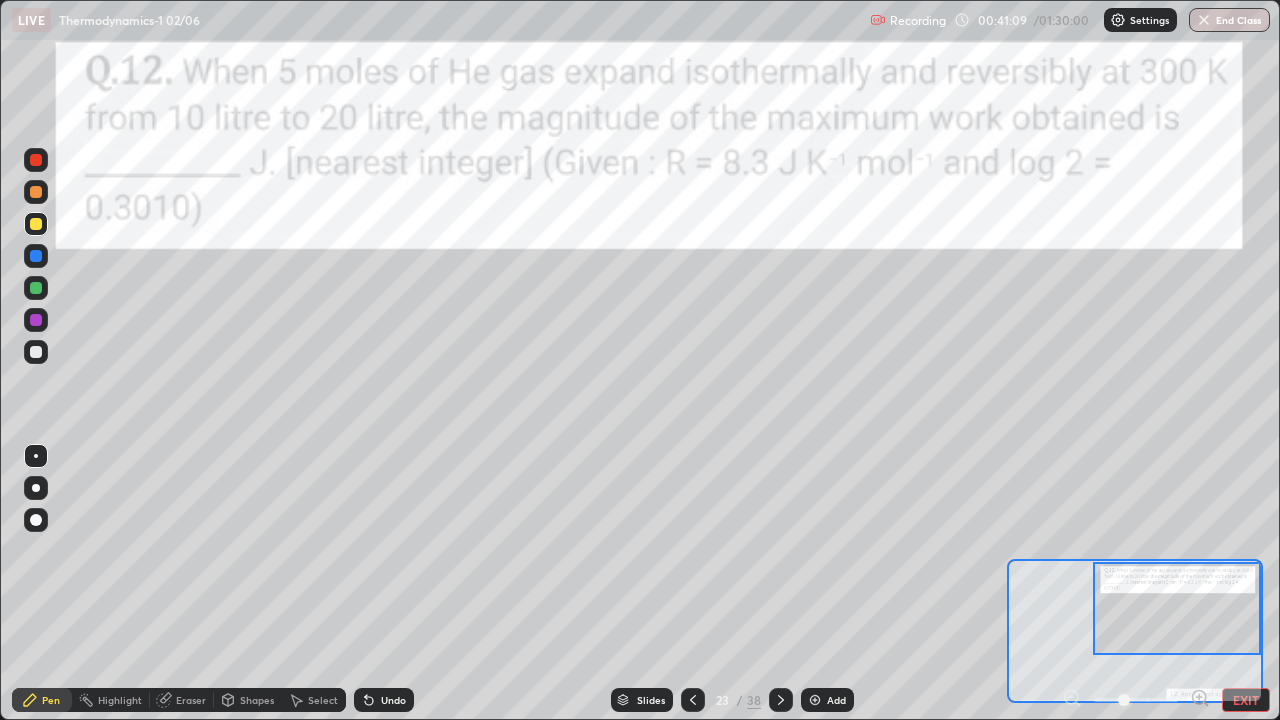 click on "Undo" at bounding box center [384, 700] 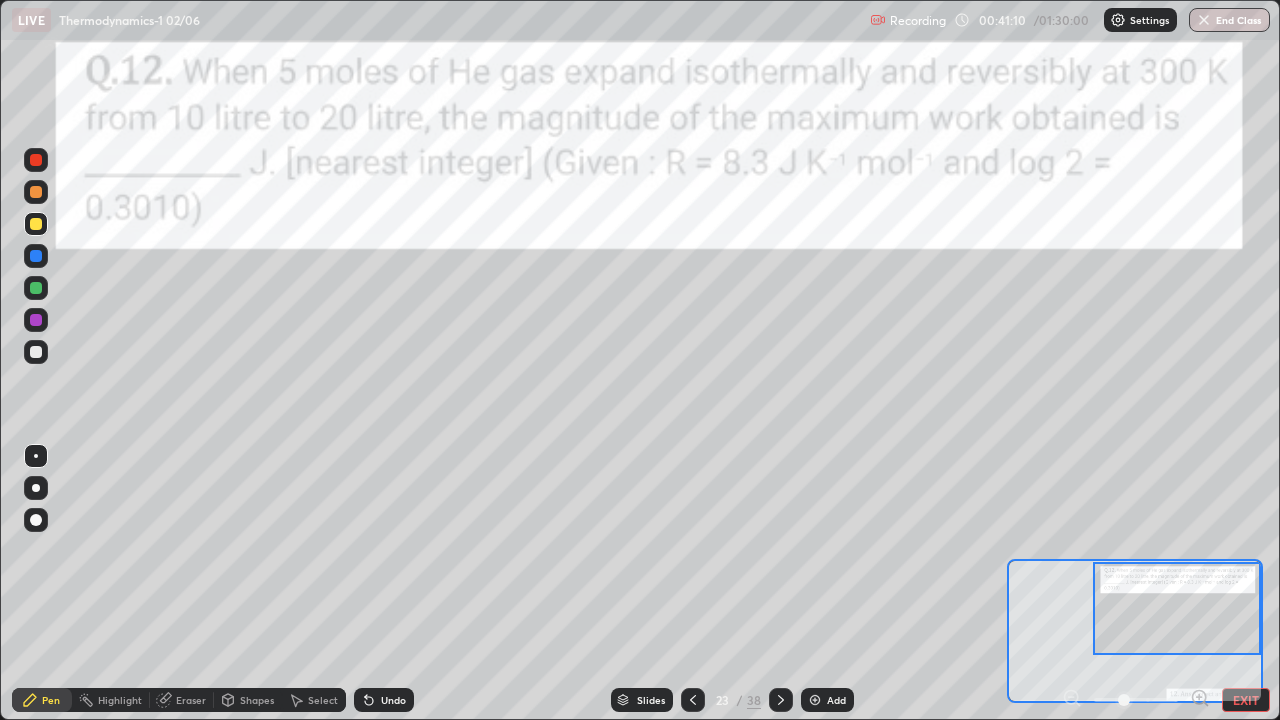 click 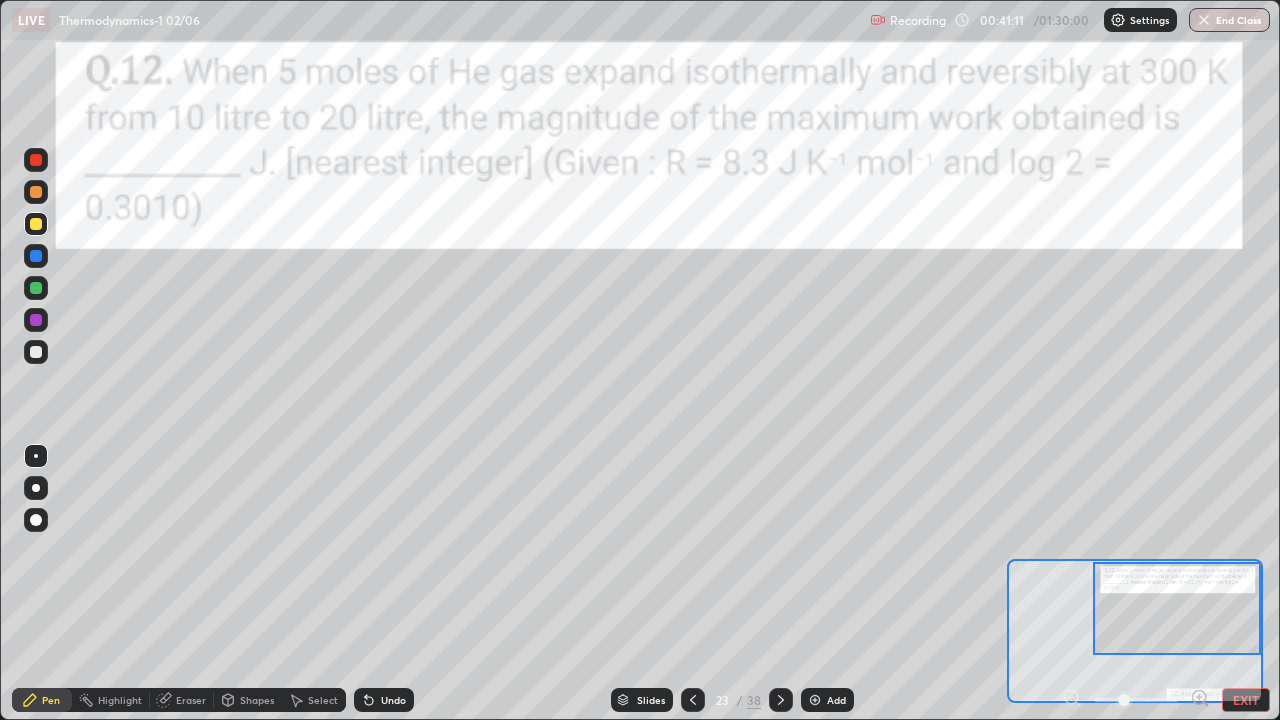 click 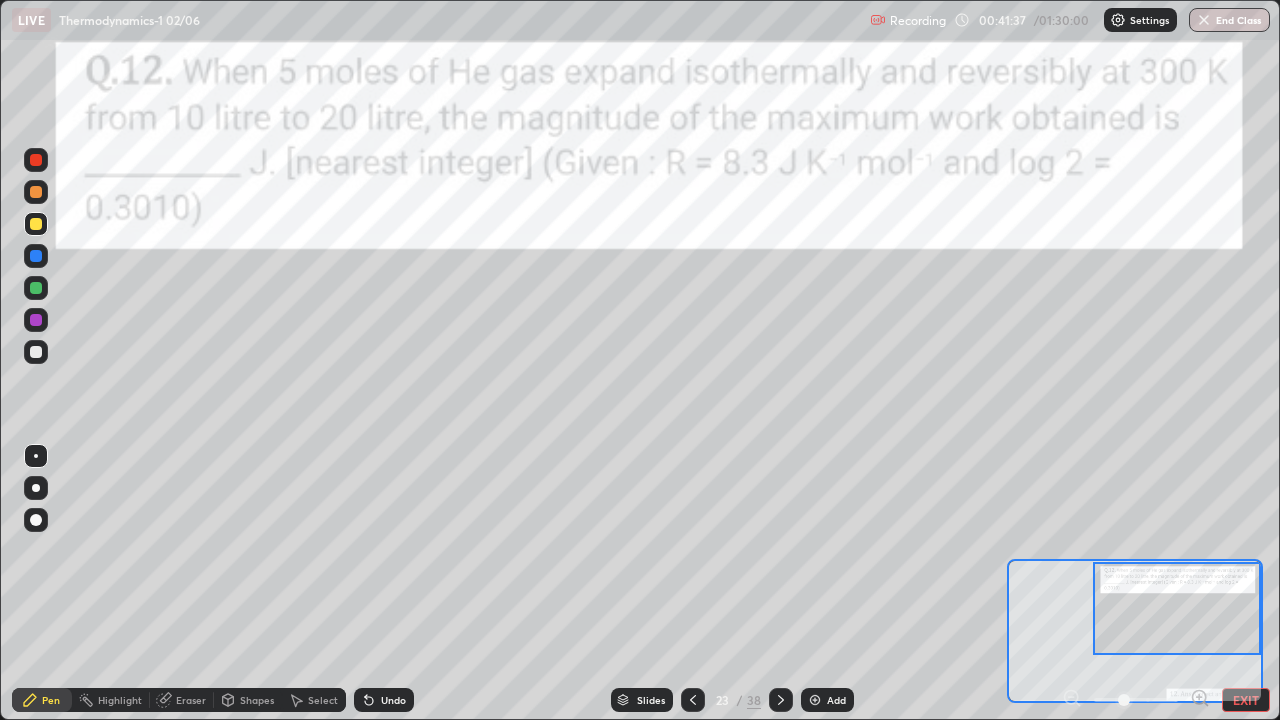click at bounding box center (36, 352) 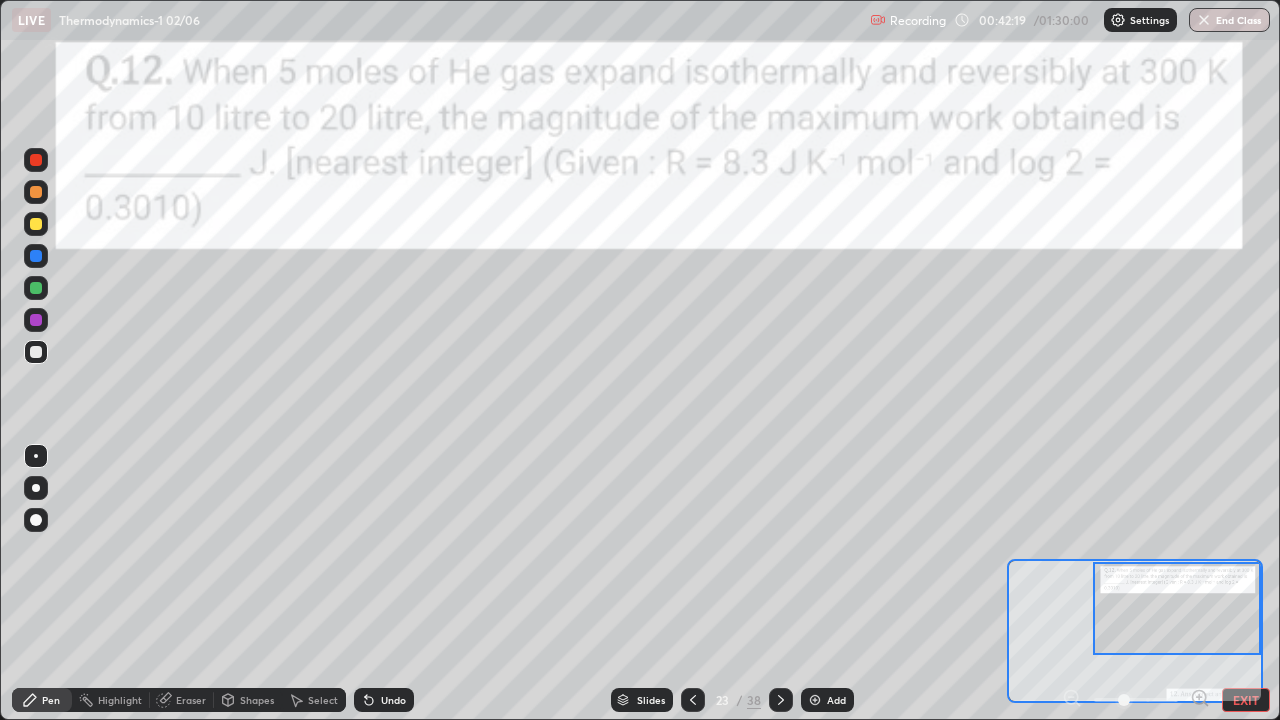 click 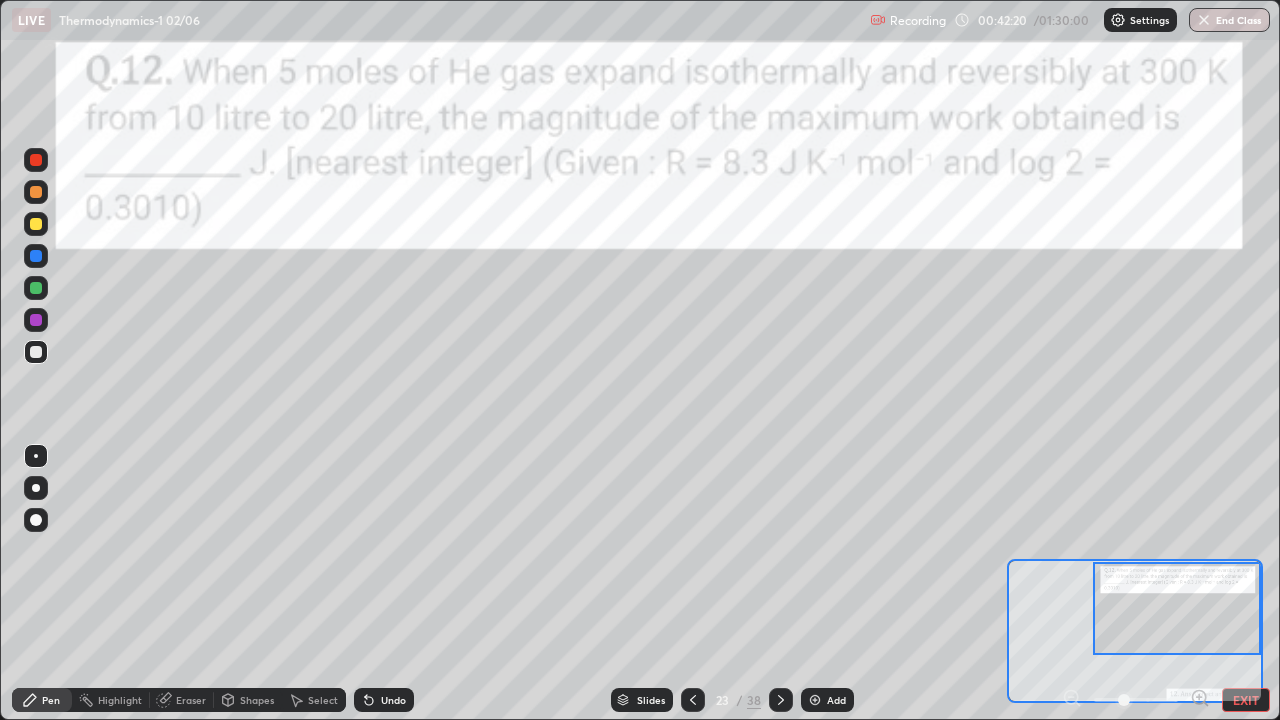 click 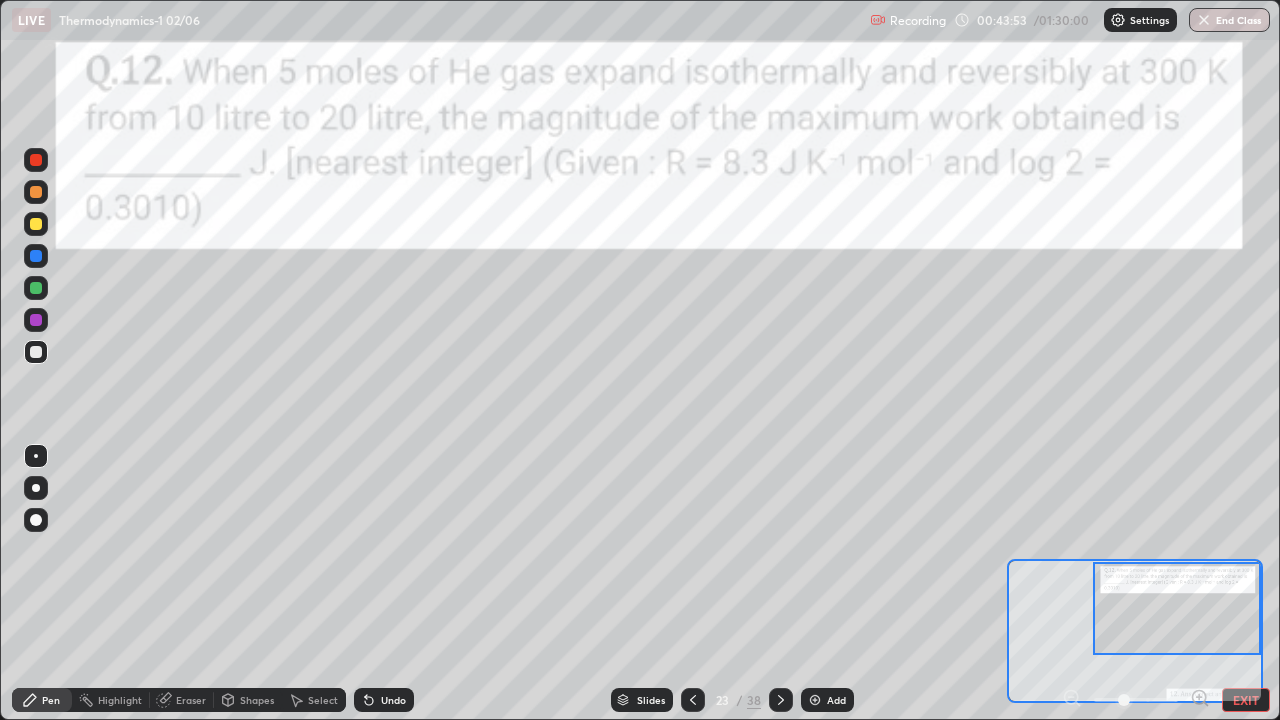 click on "38" at bounding box center (754, 700) 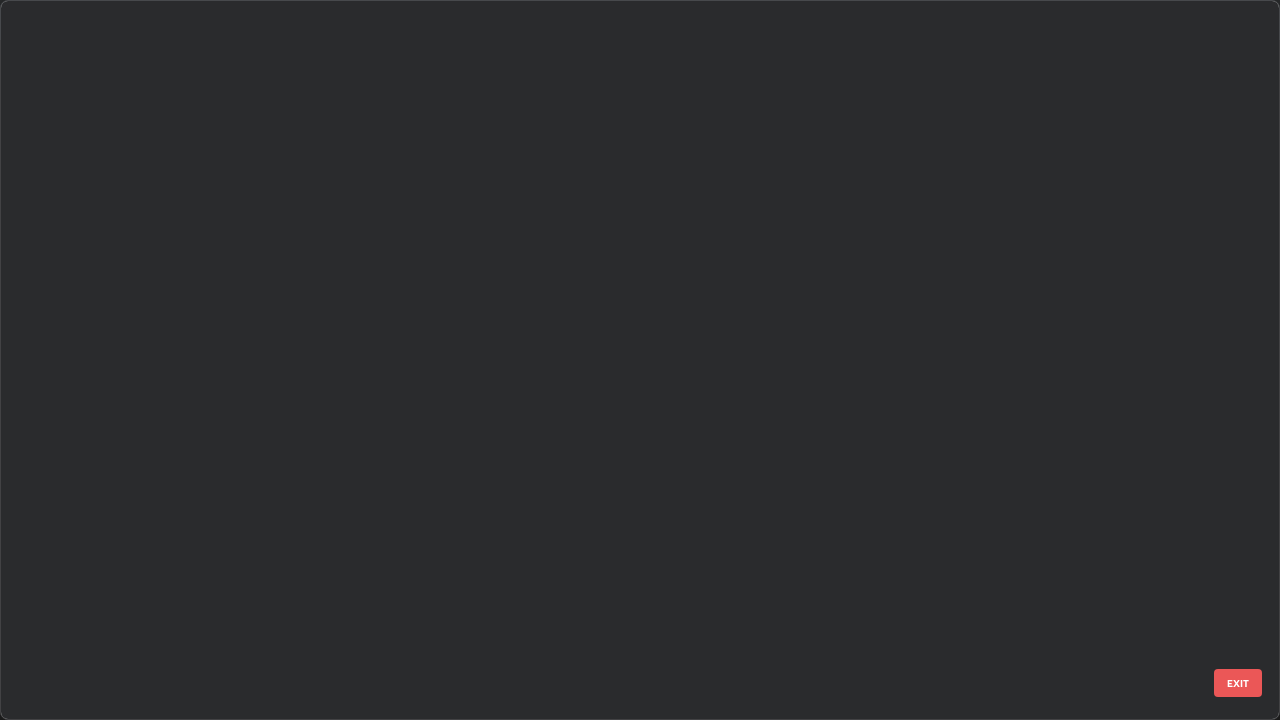 scroll, scrollTop: 1079, scrollLeft: 0, axis: vertical 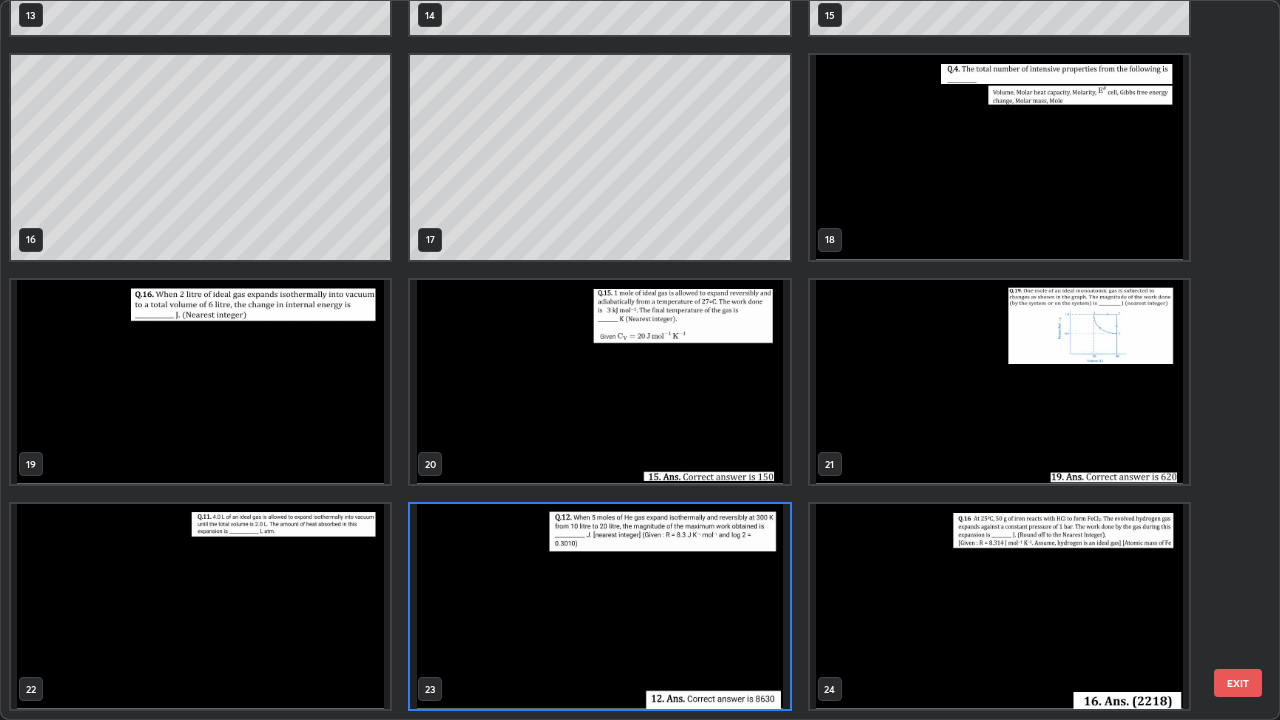 click at bounding box center (999, 606) 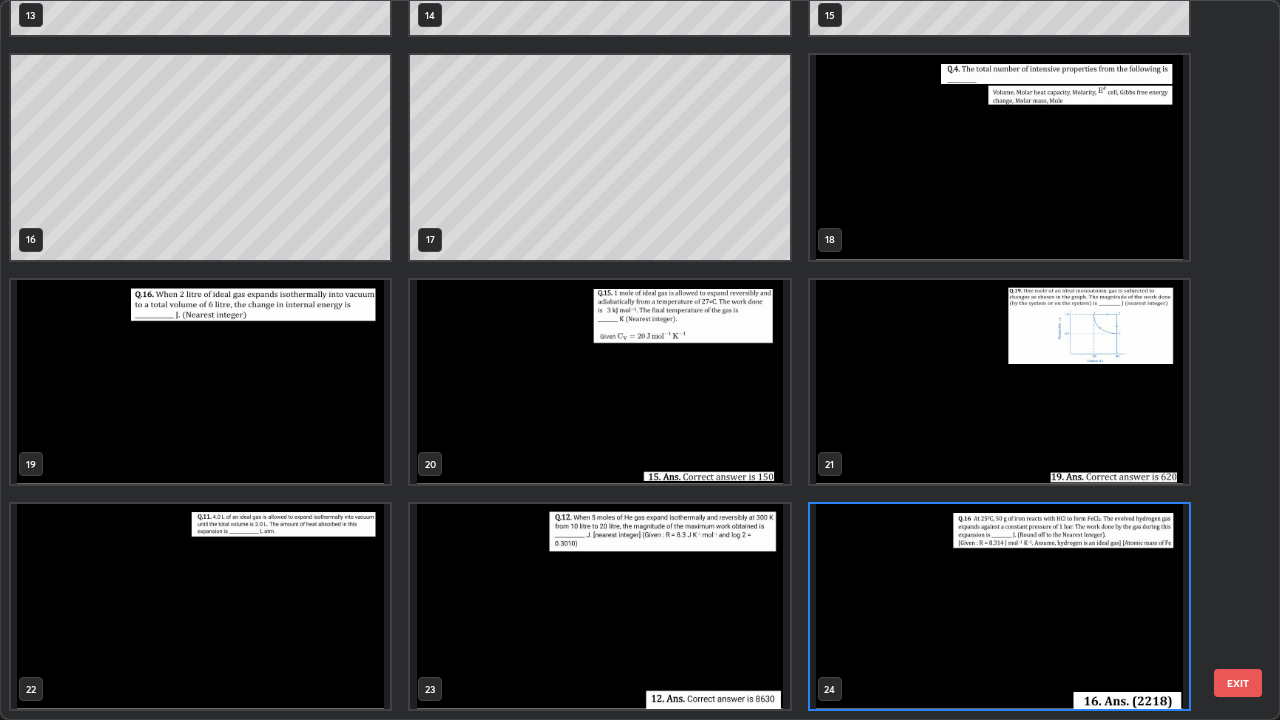 click at bounding box center [999, 382] 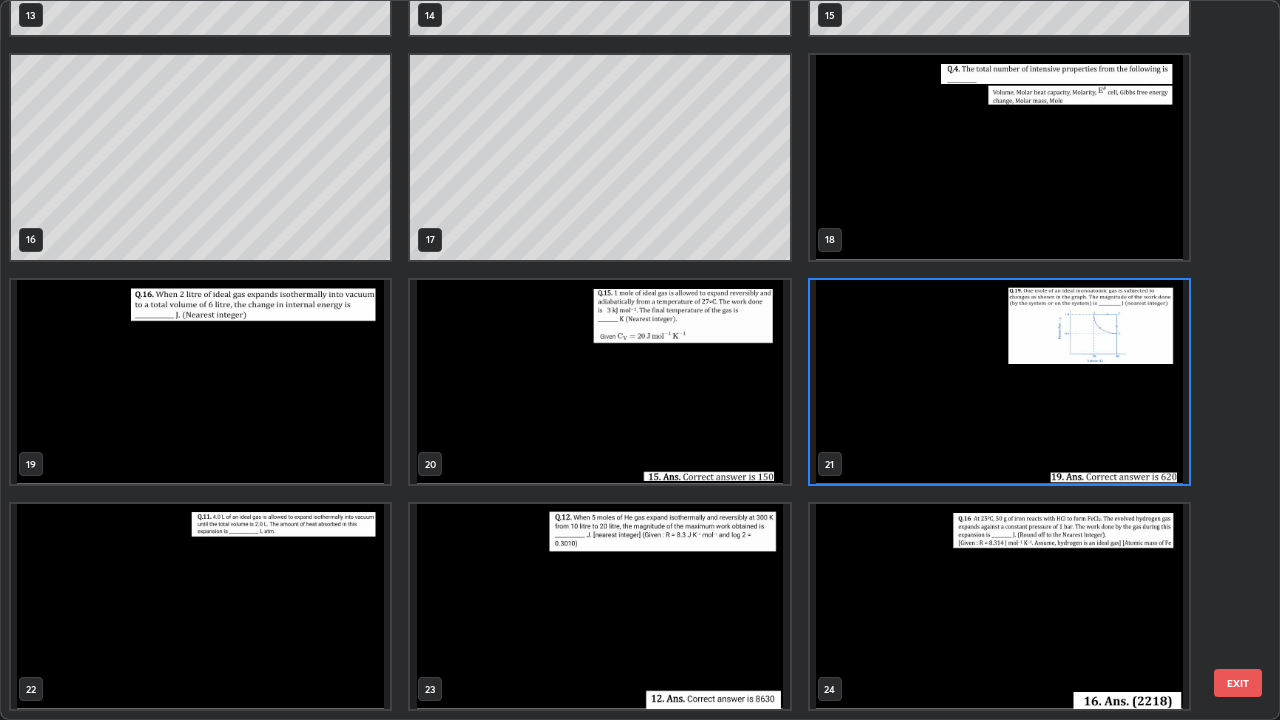 click at bounding box center [999, 382] 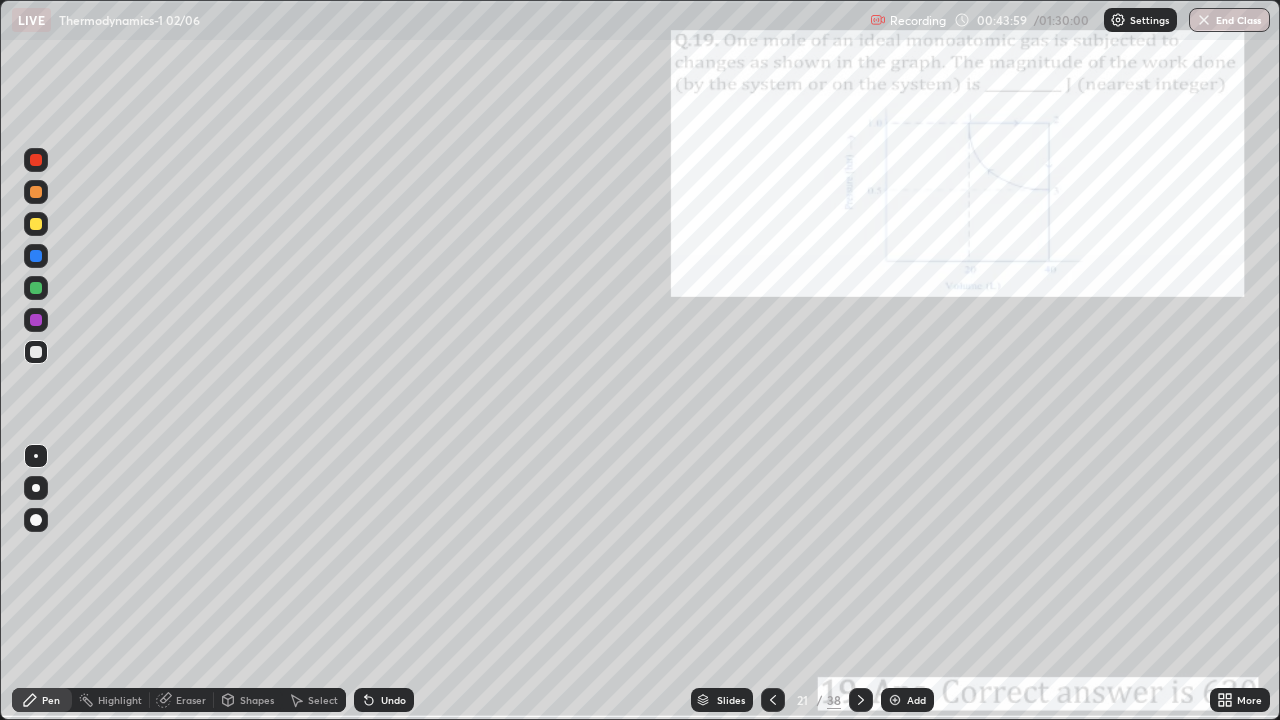 click at bounding box center (999, 382) 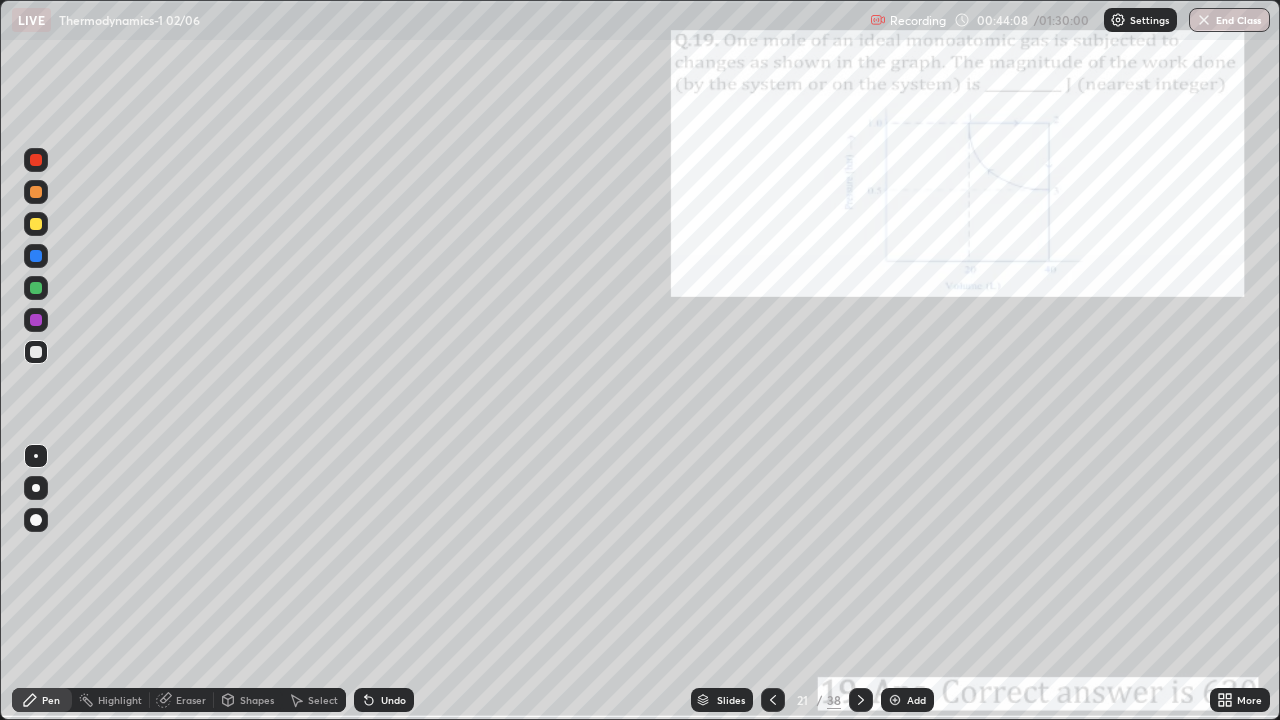 click on "38" at bounding box center [834, 700] 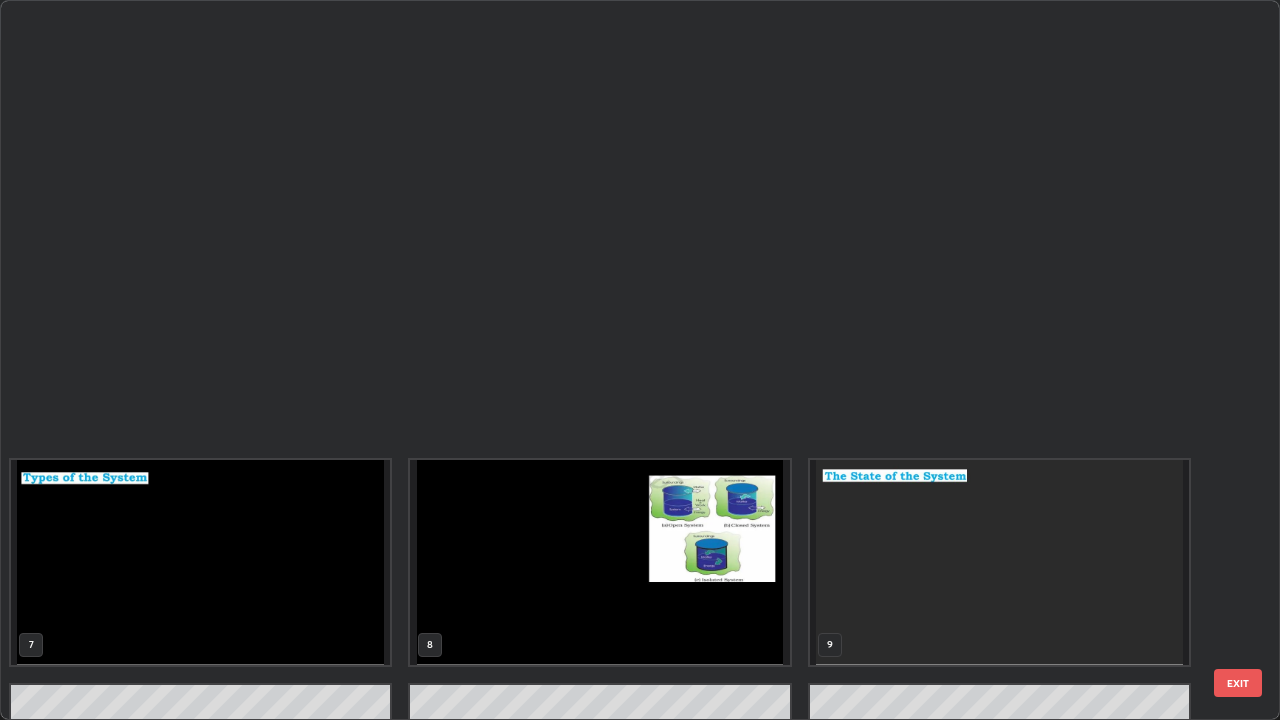 scroll, scrollTop: 854, scrollLeft: 0, axis: vertical 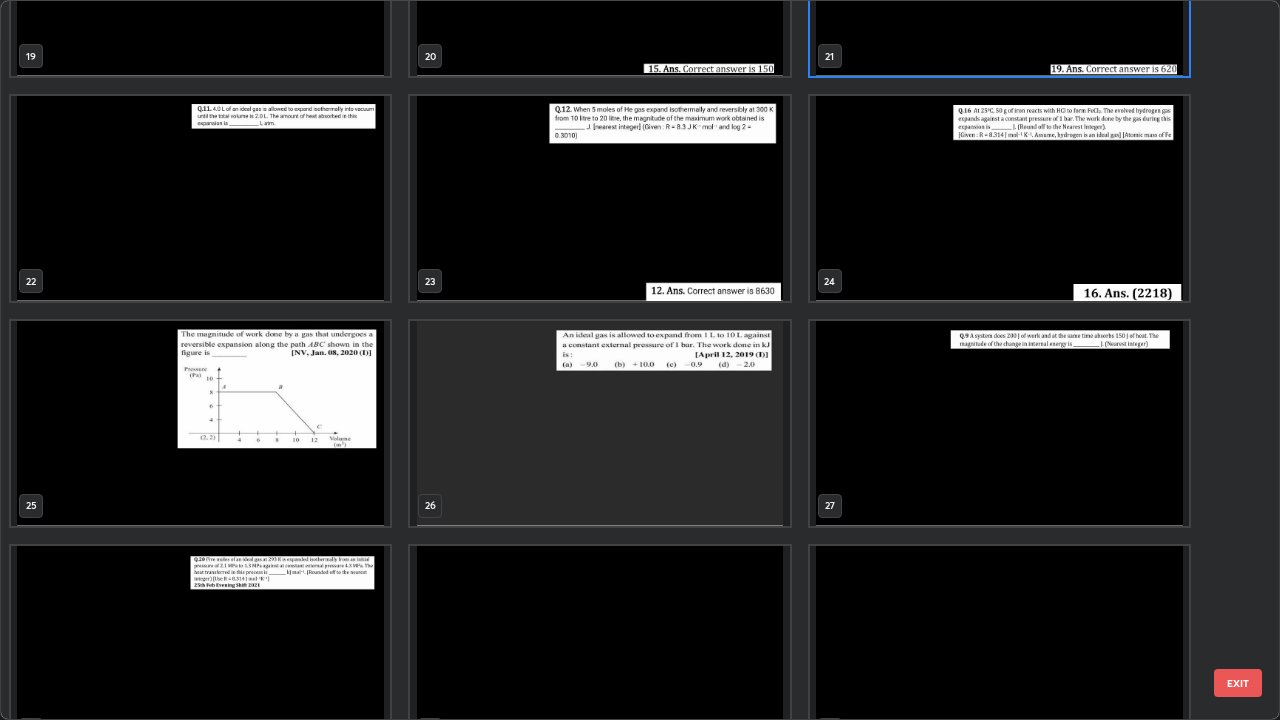 click at bounding box center (200, 423) 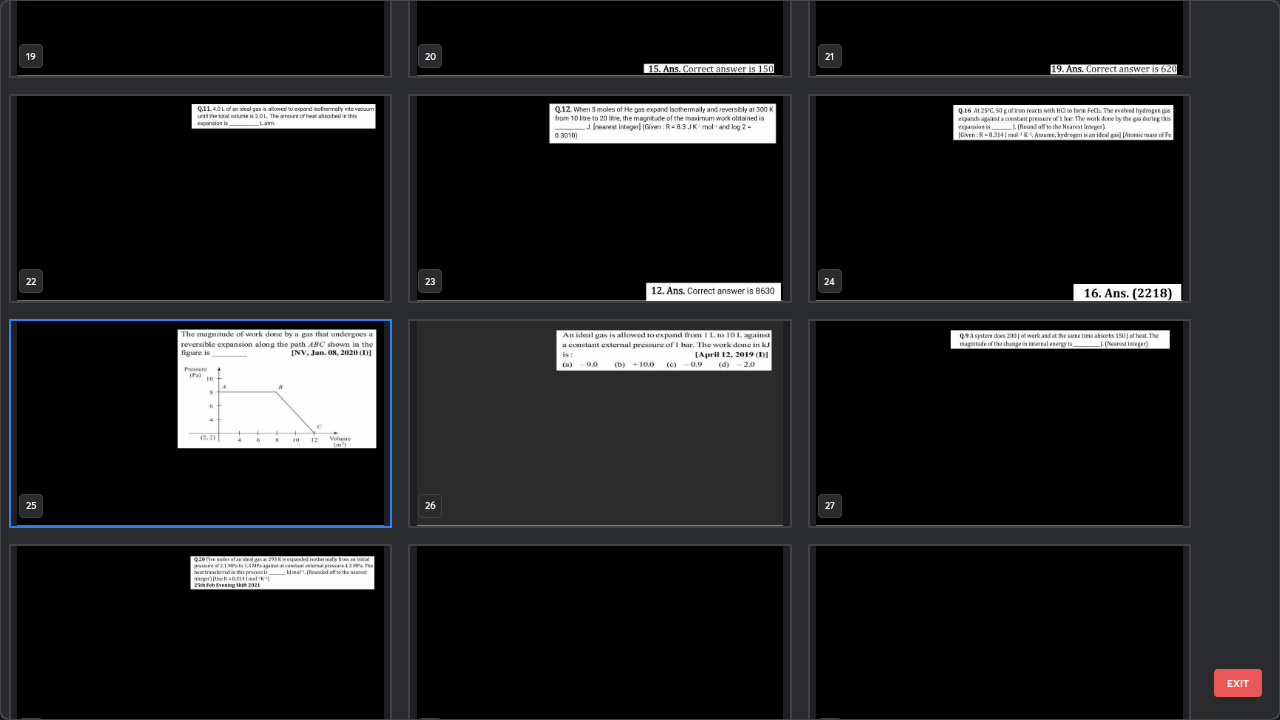 click at bounding box center [200, 423] 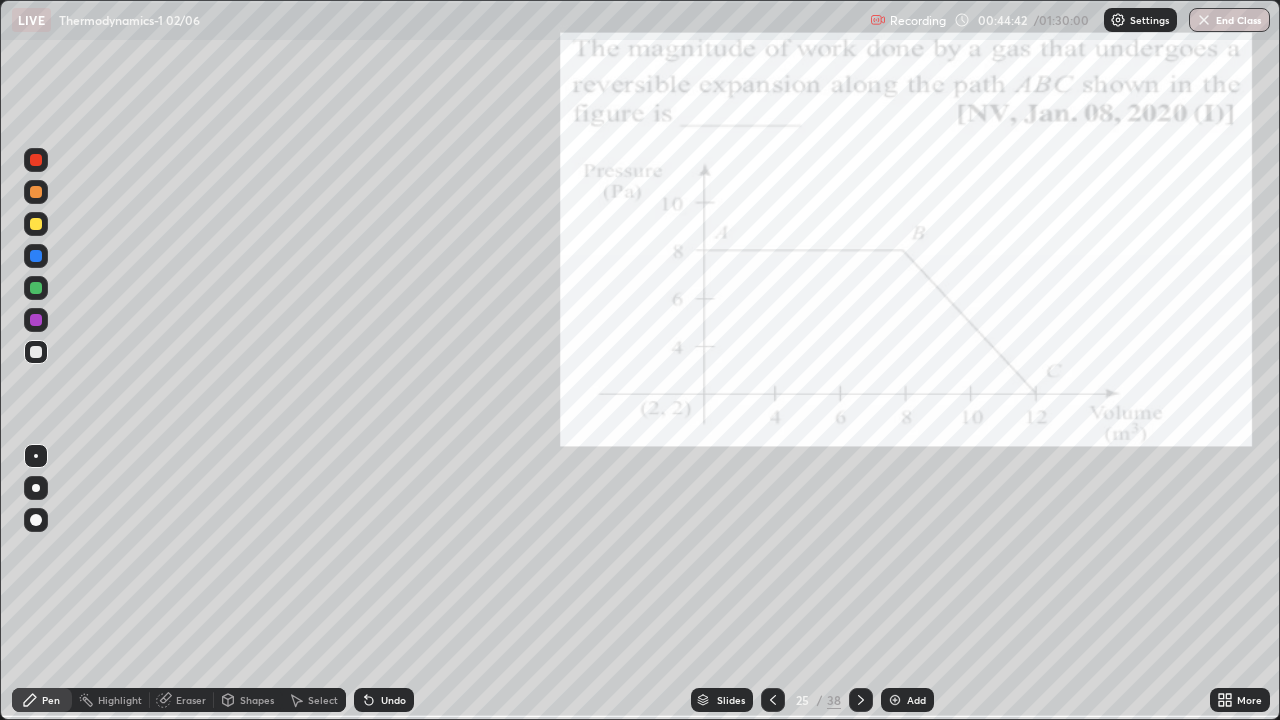 click at bounding box center (36, 320) 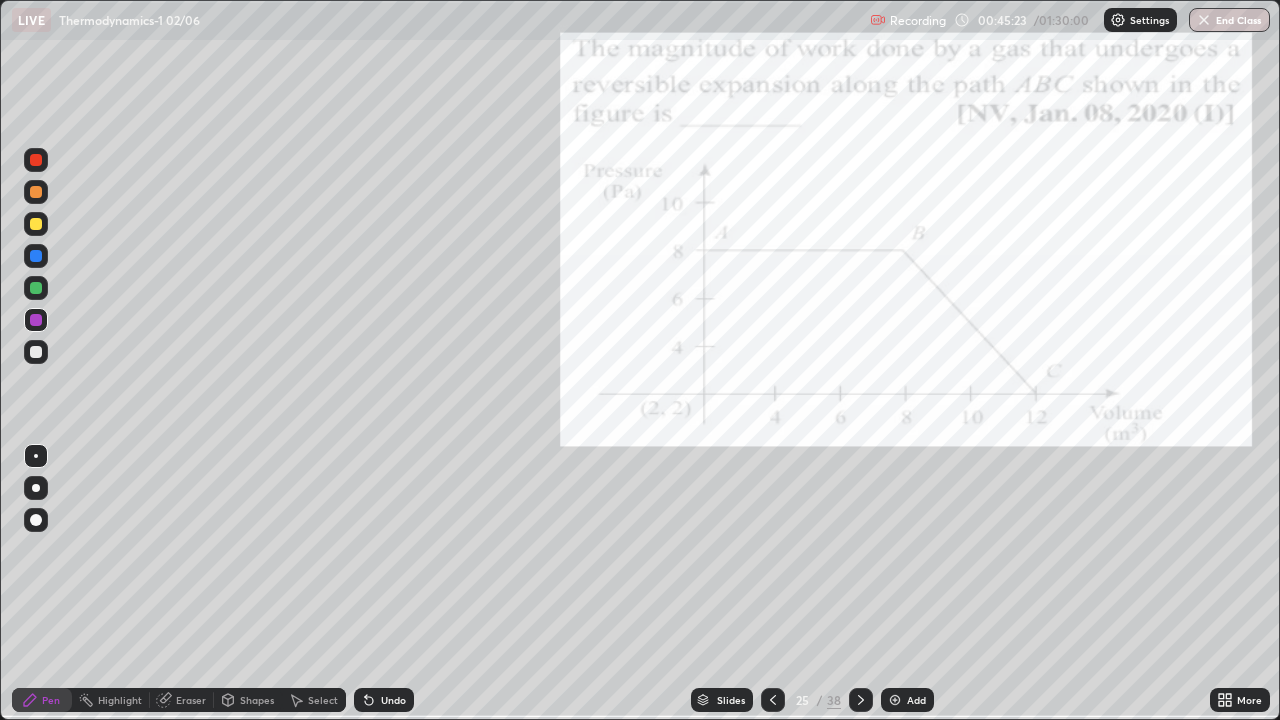 click at bounding box center [36, 224] 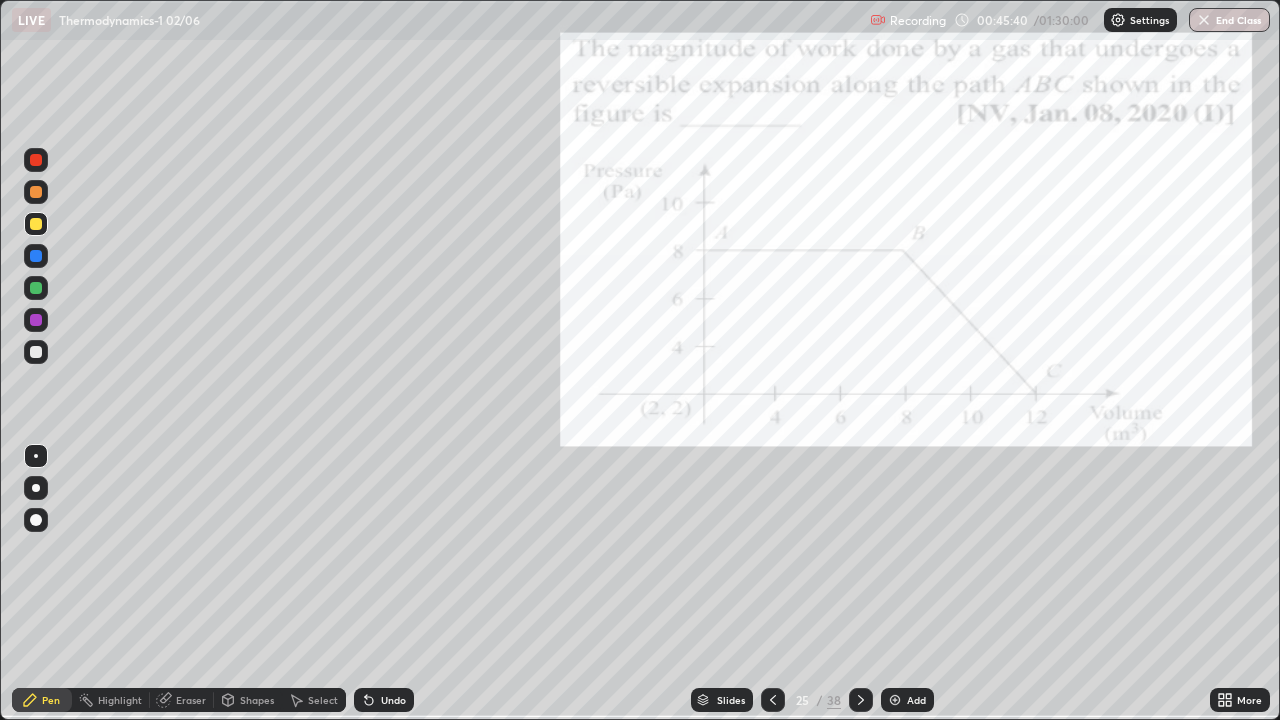 click at bounding box center [36, 288] 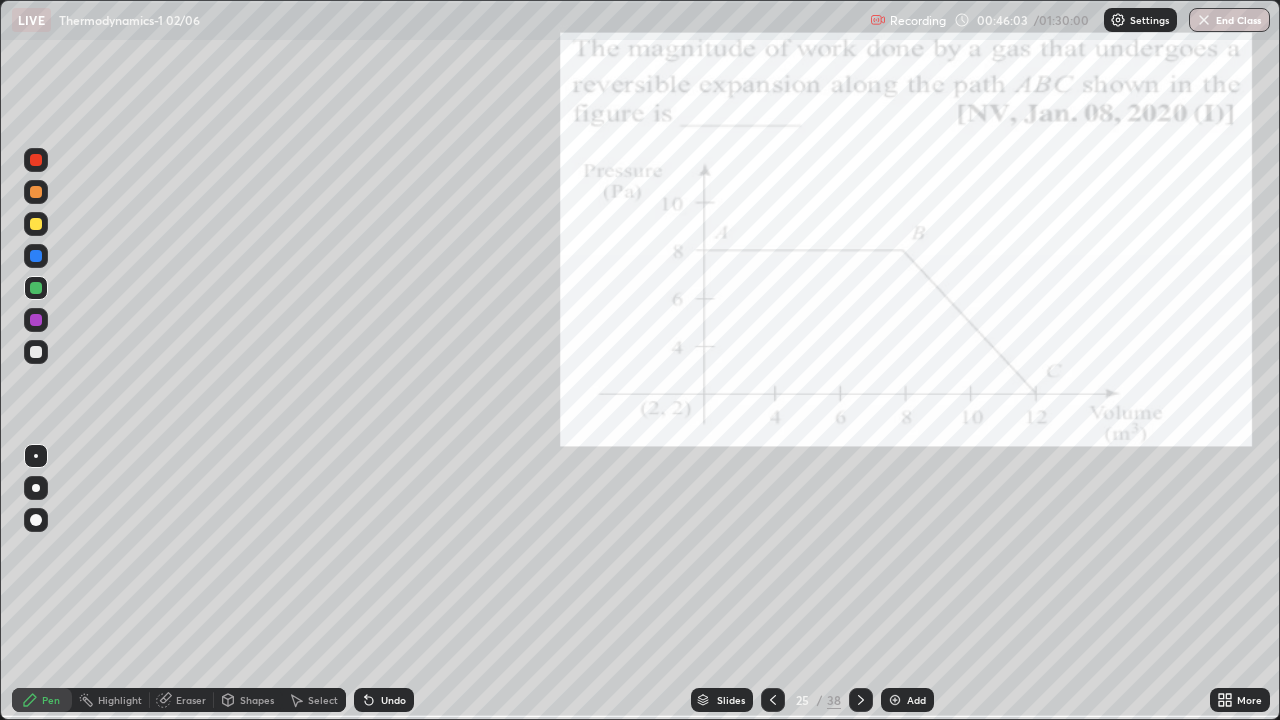 click at bounding box center [36, 352] 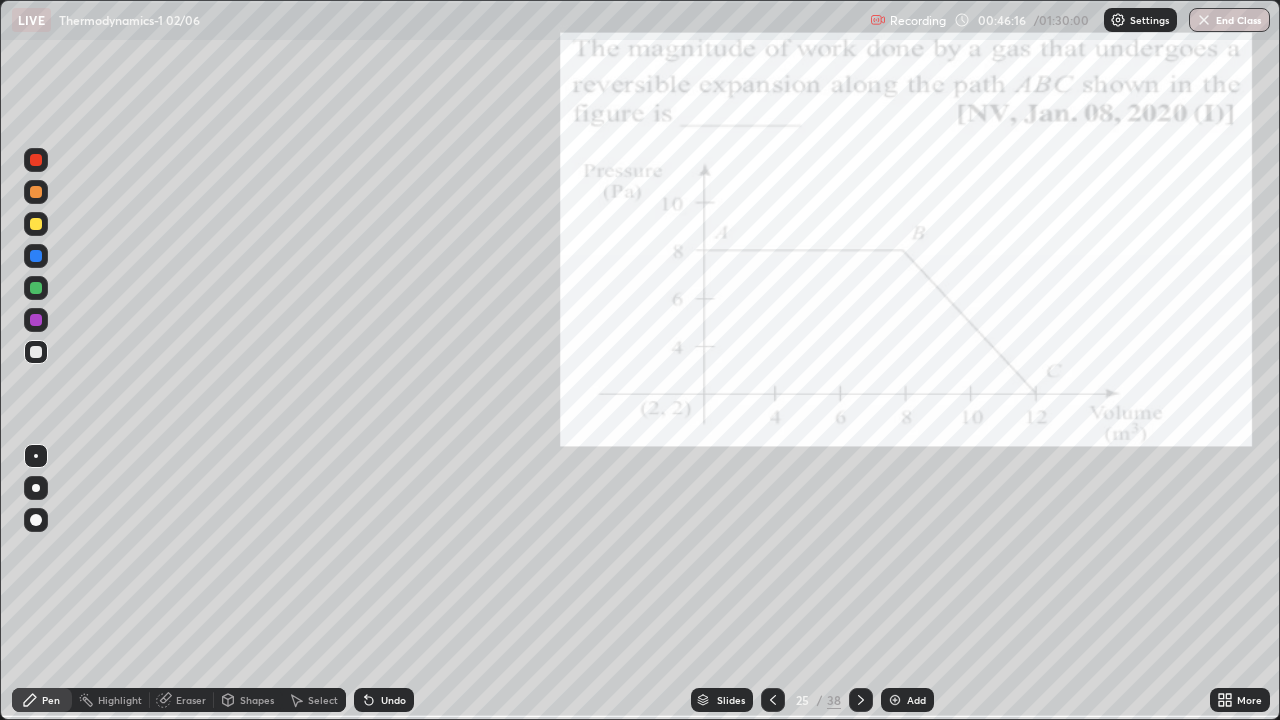 click at bounding box center (36, 288) 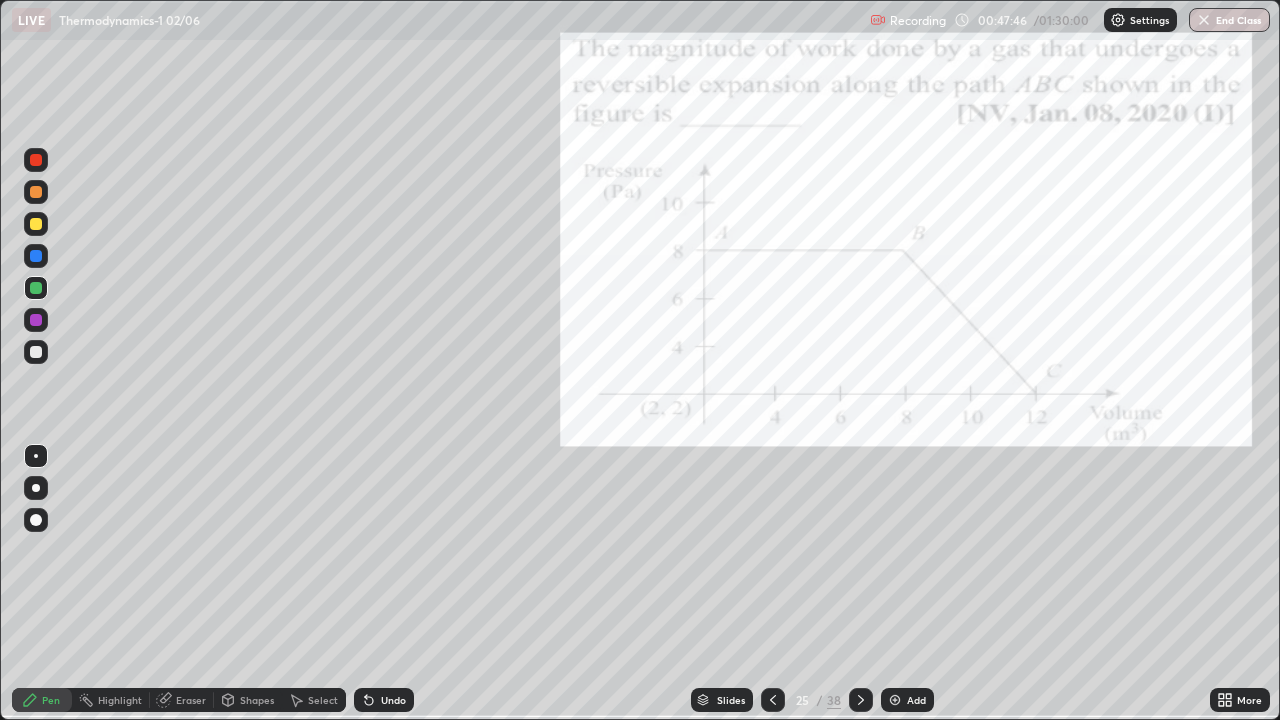 click at bounding box center [36, 352] 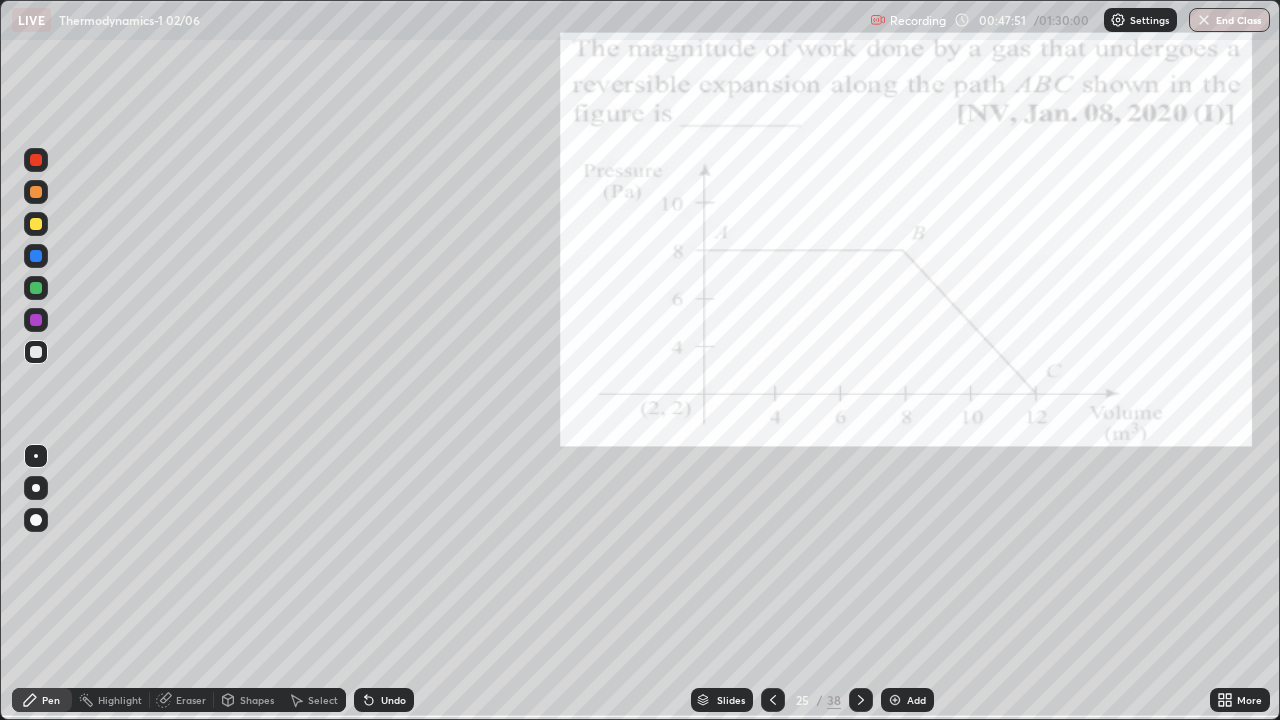 click at bounding box center [36, 224] 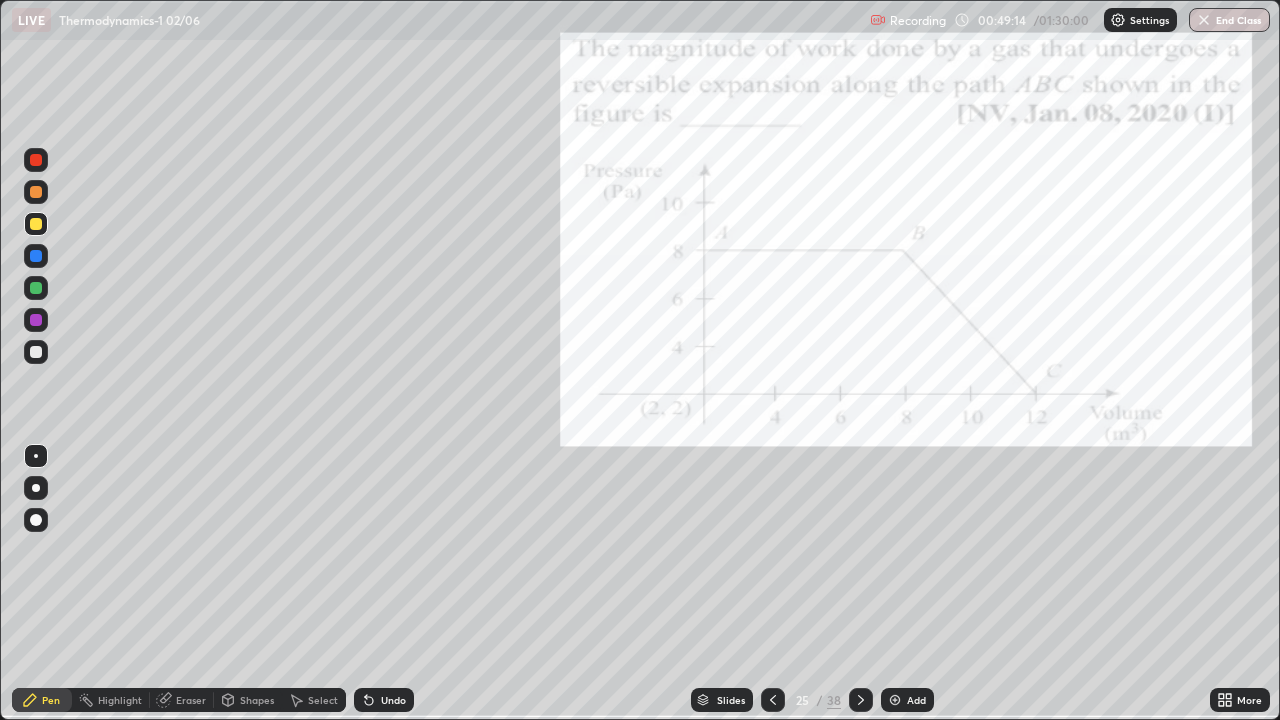 click at bounding box center (895, 700) 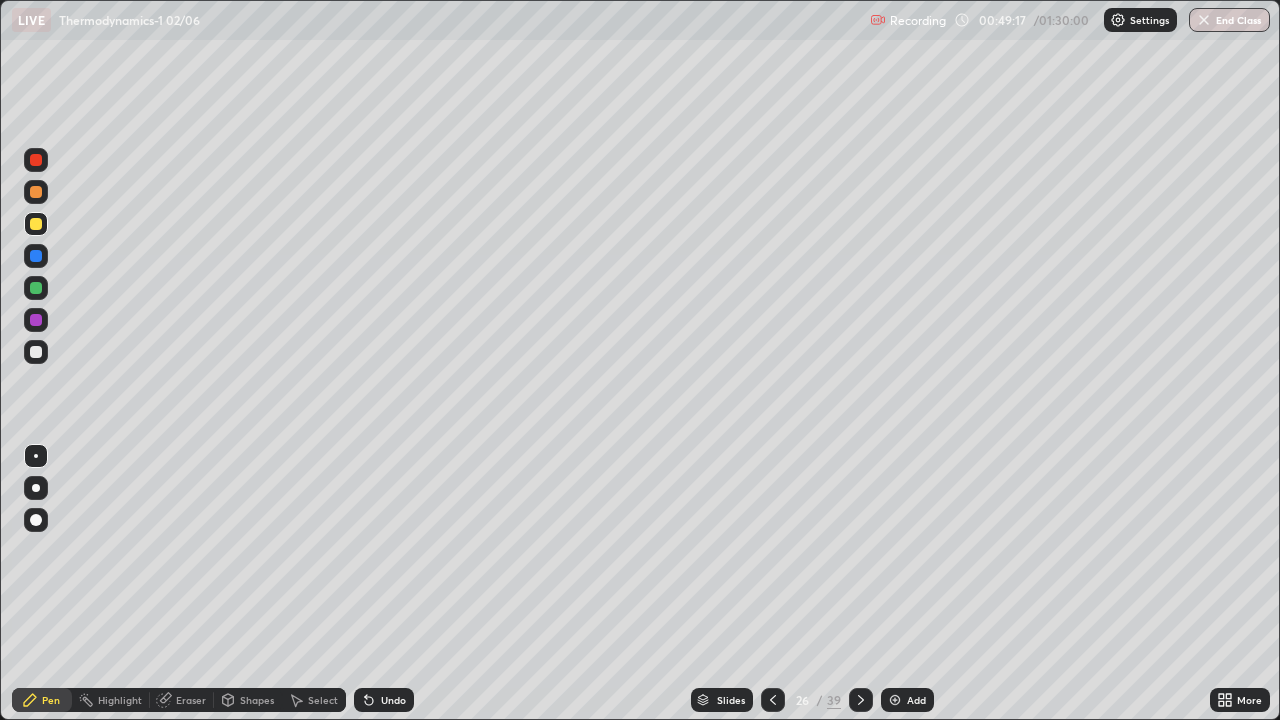 click at bounding box center [36, 352] 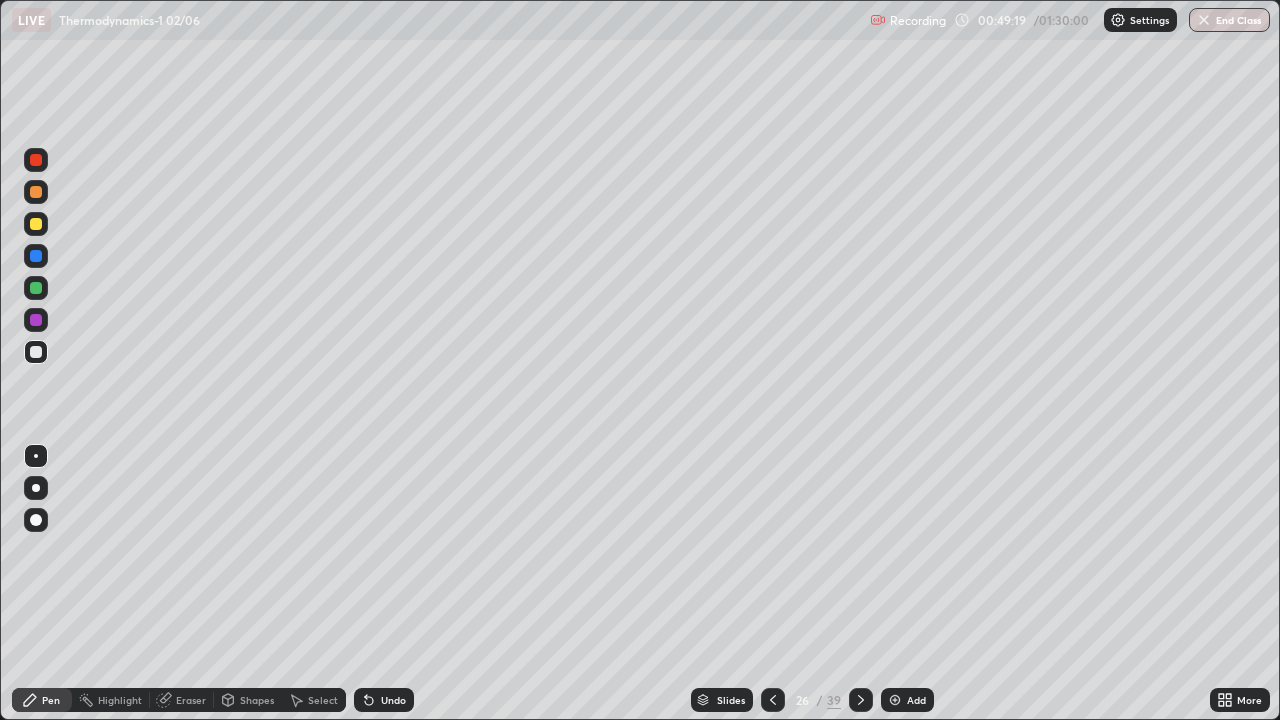 click 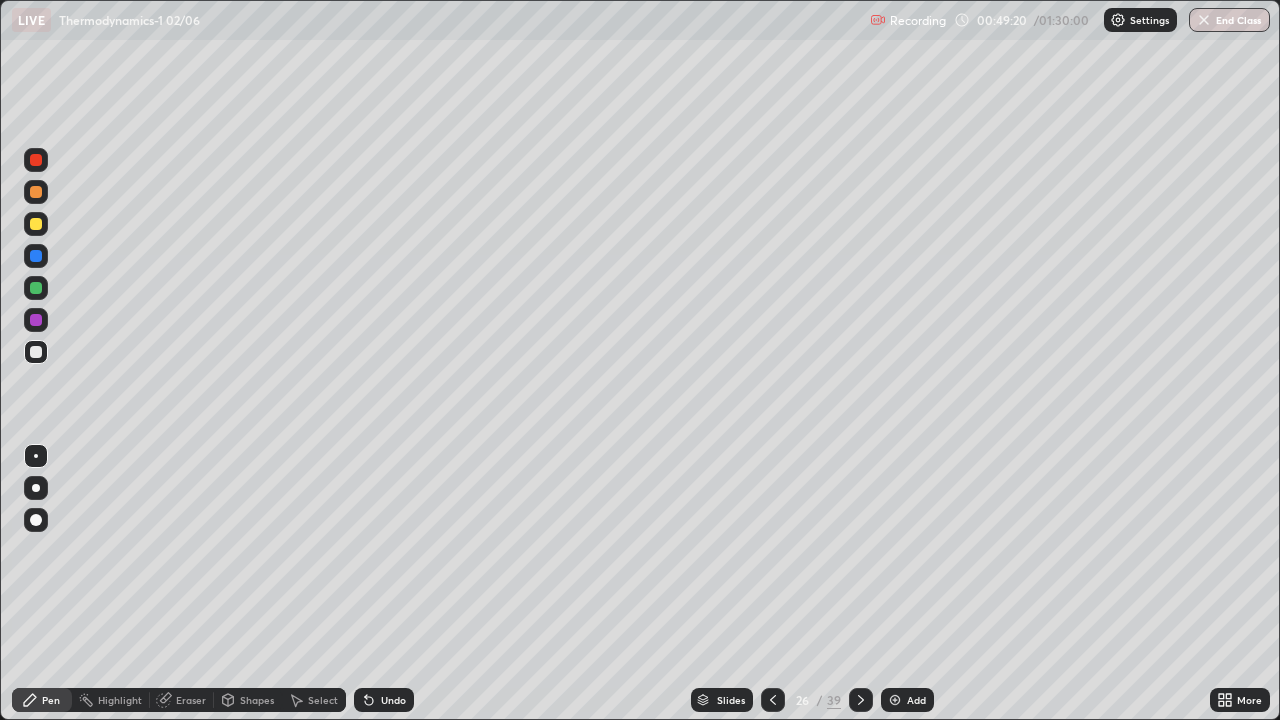 click 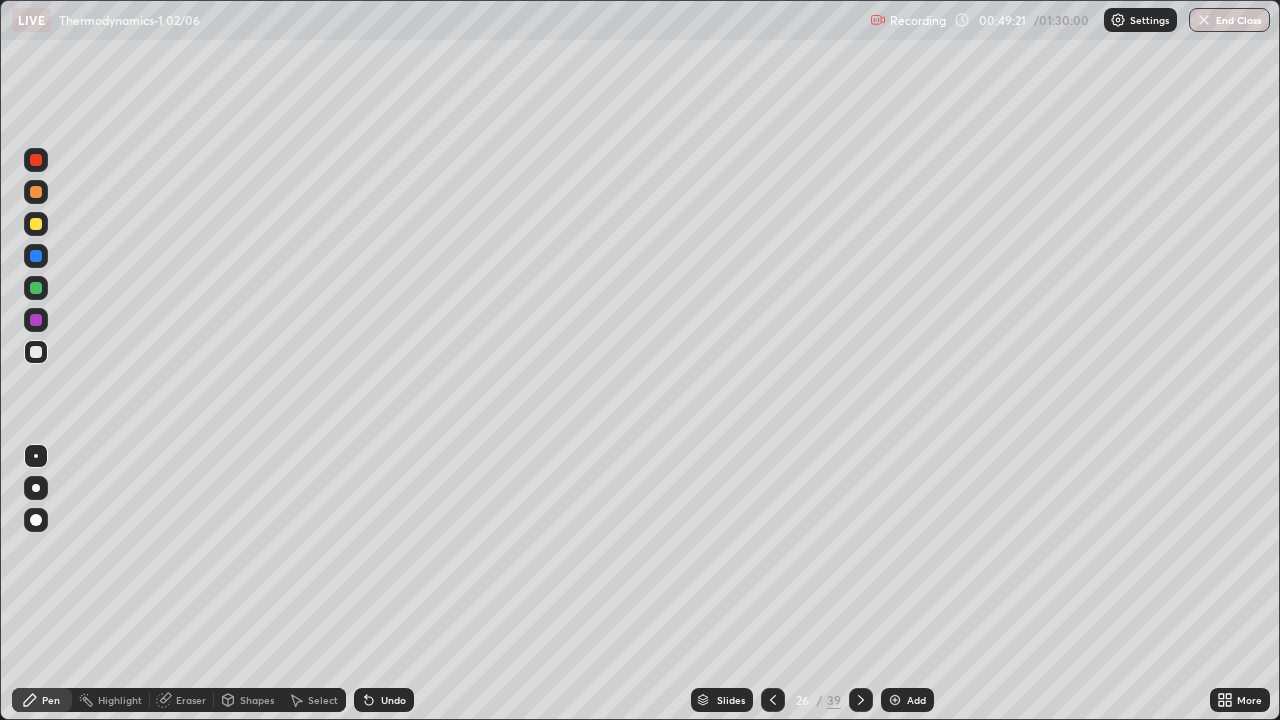 click 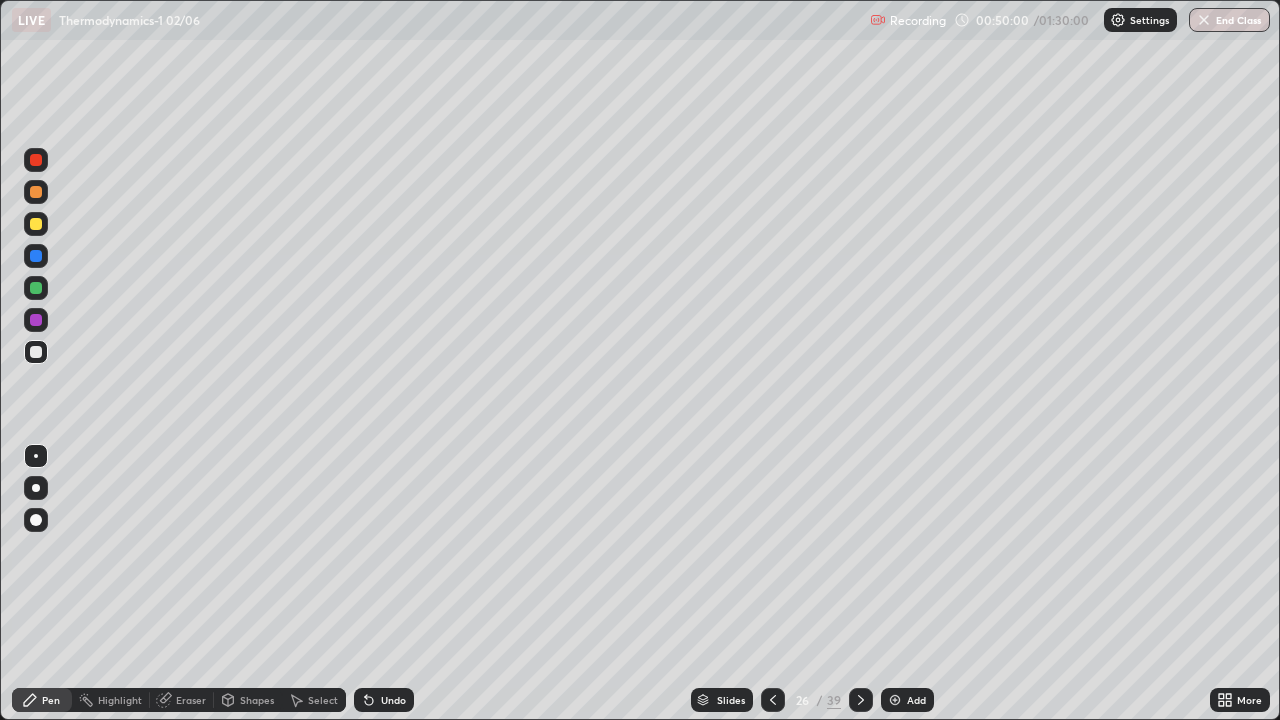 click at bounding box center (36, 288) 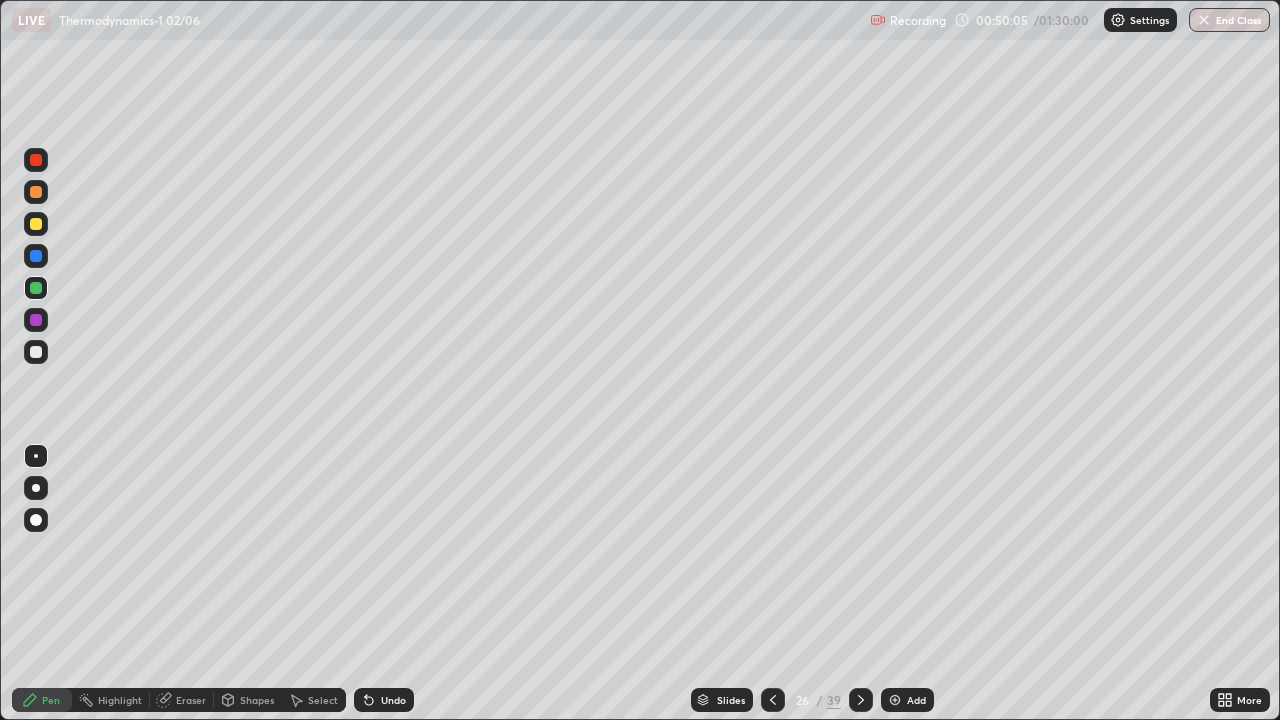 click at bounding box center (36, 224) 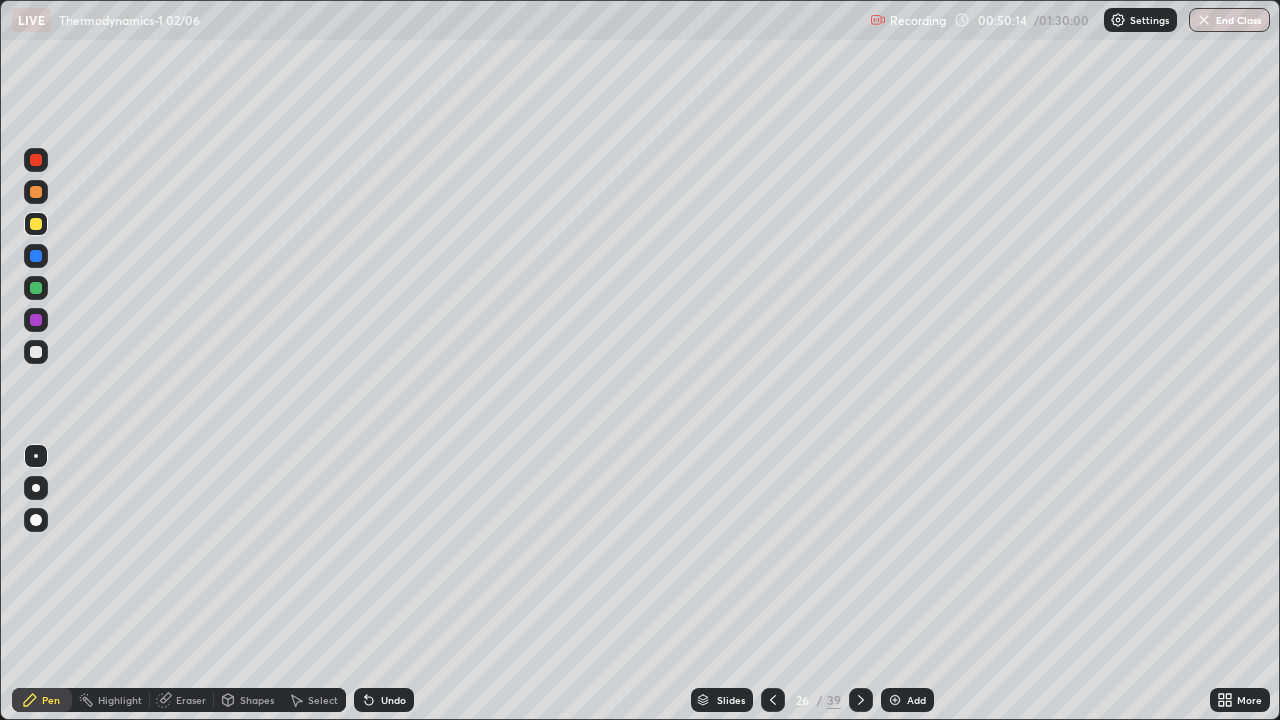 click at bounding box center [36, 288] 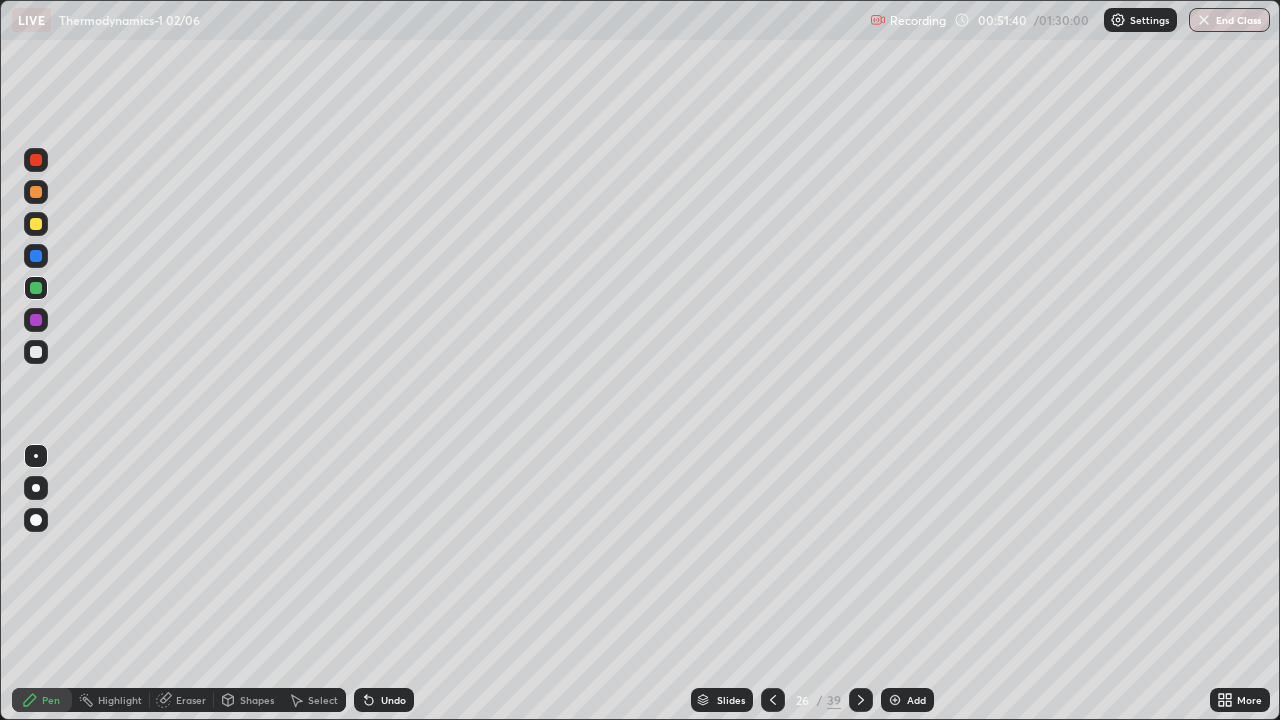 click on "Add" at bounding box center (916, 700) 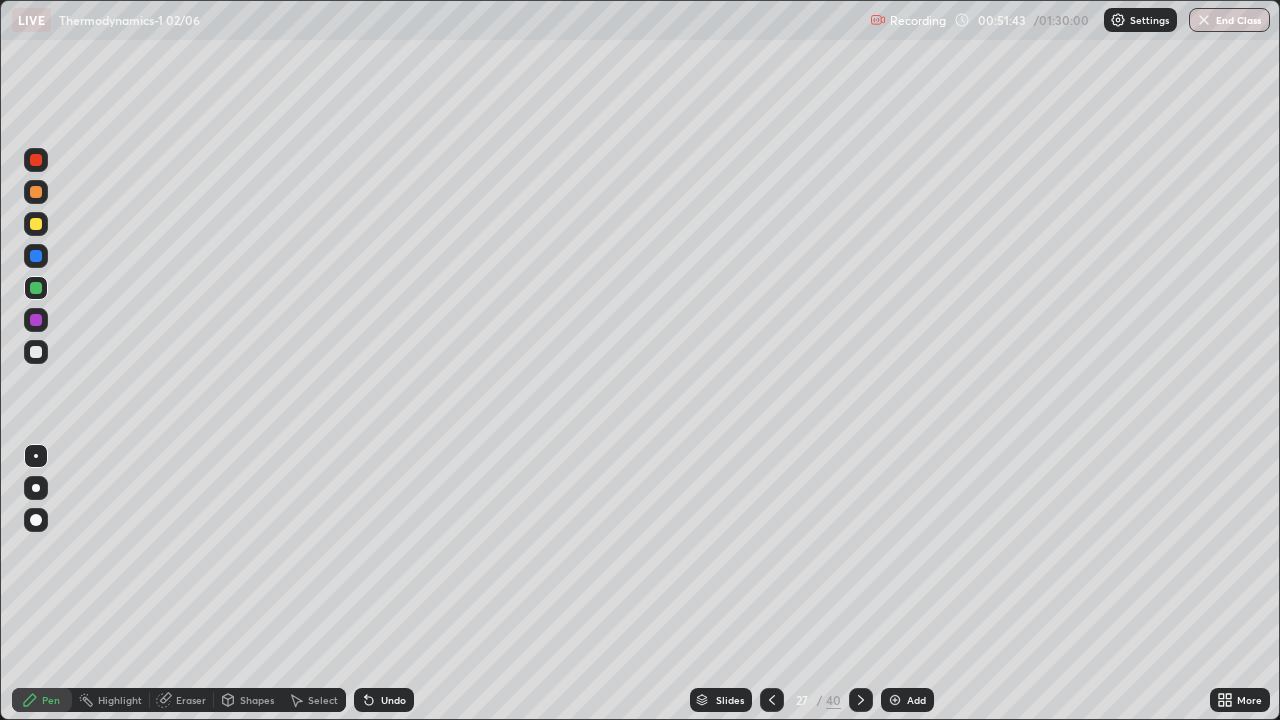 click at bounding box center (36, 352) 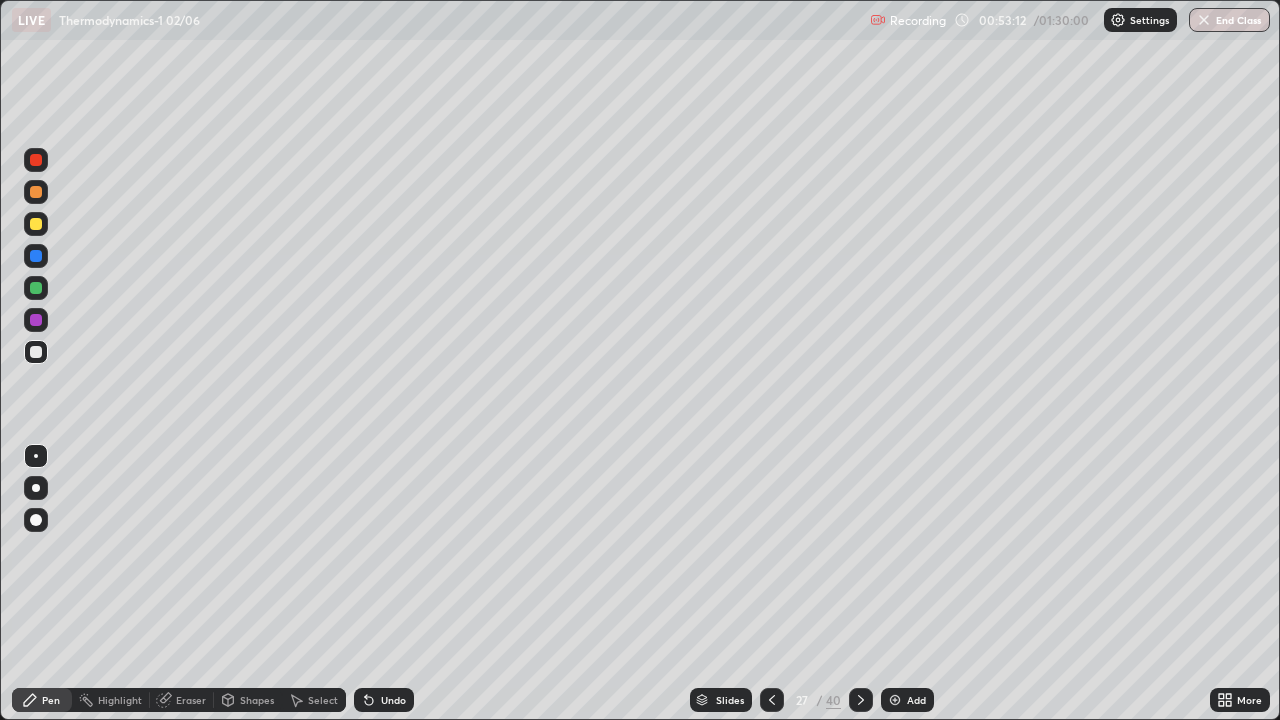 click at bounding box center [36, 288] 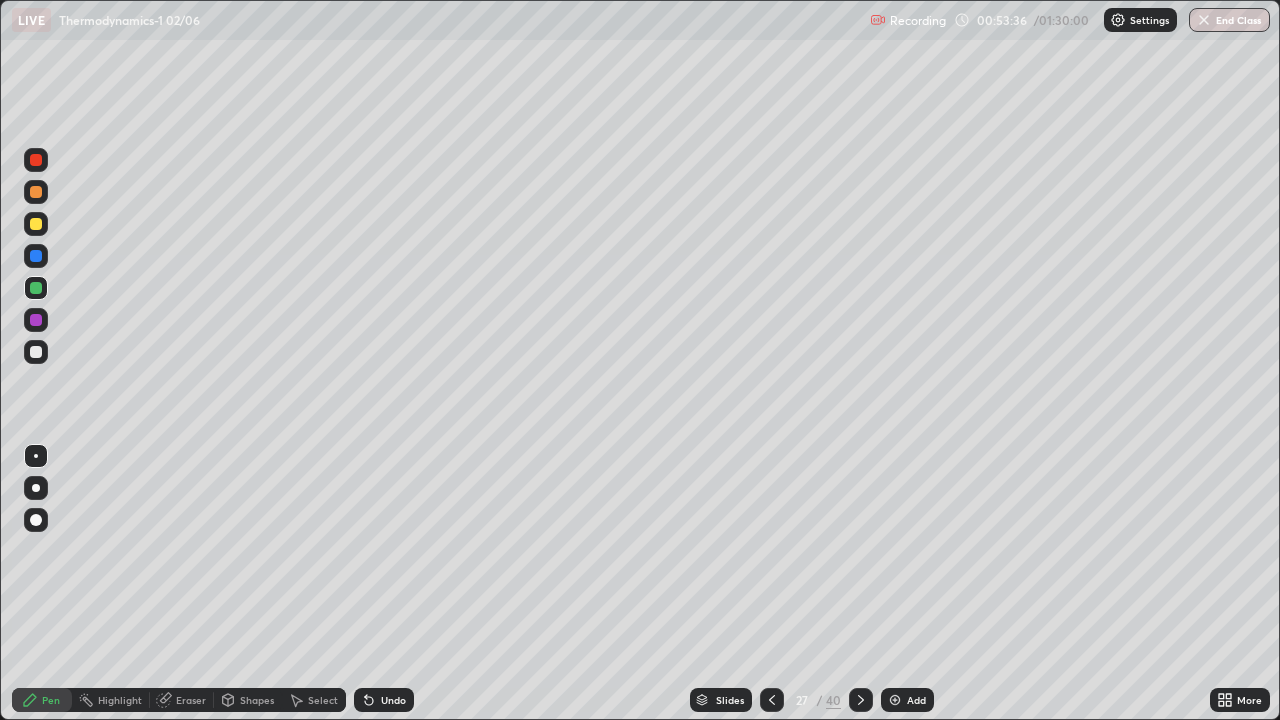 click at bounding box center [36, 224] 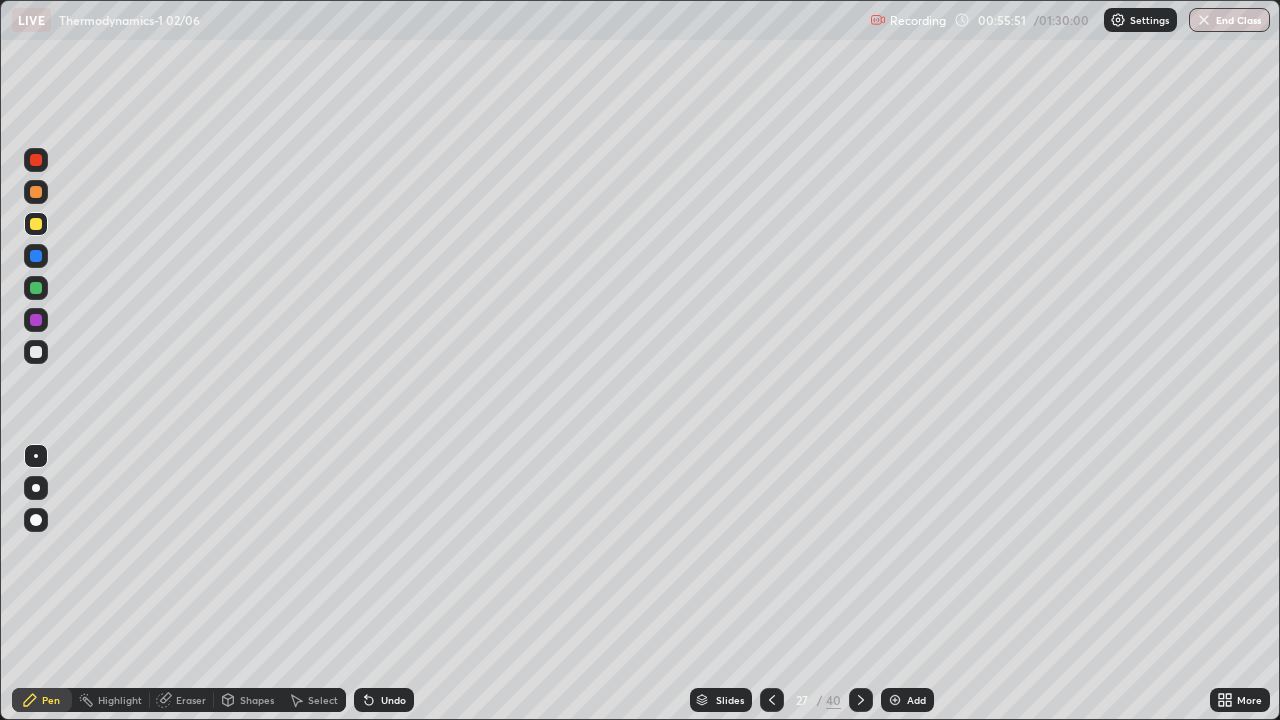 click on "More" at bounding box center [1249, 700] 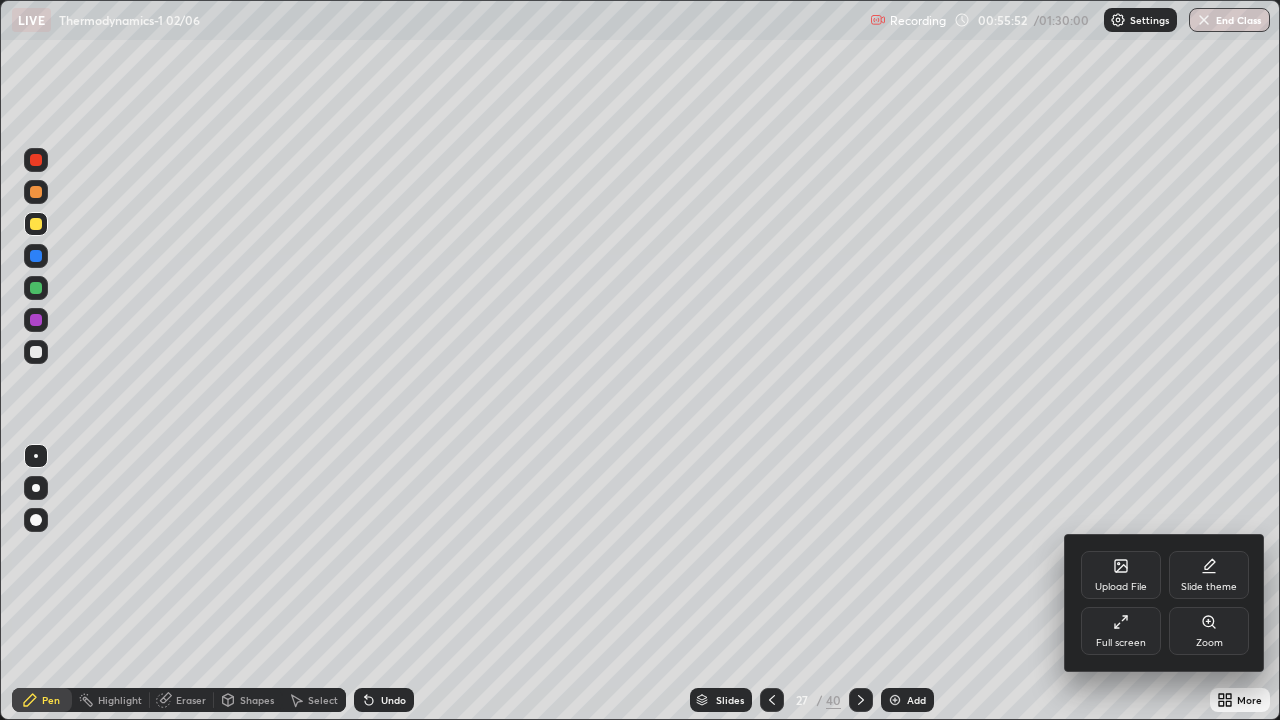 click on "Full screen" at bounding box center [1121, 631] 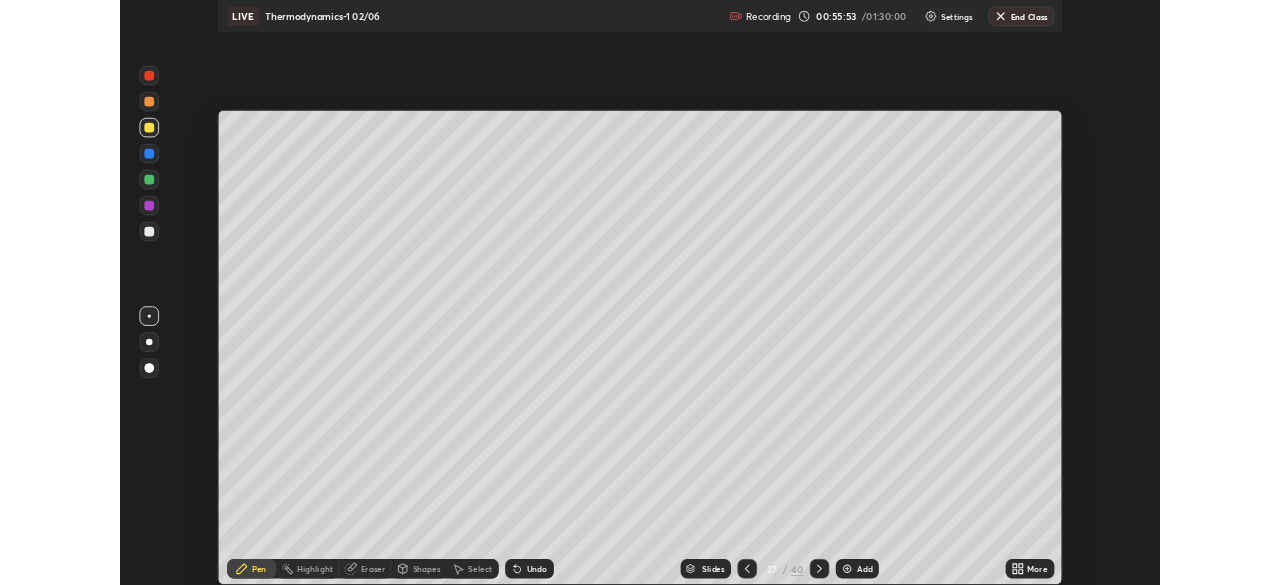 scroll, scrollTop: 585, scrollLeft: 1280, axis: both 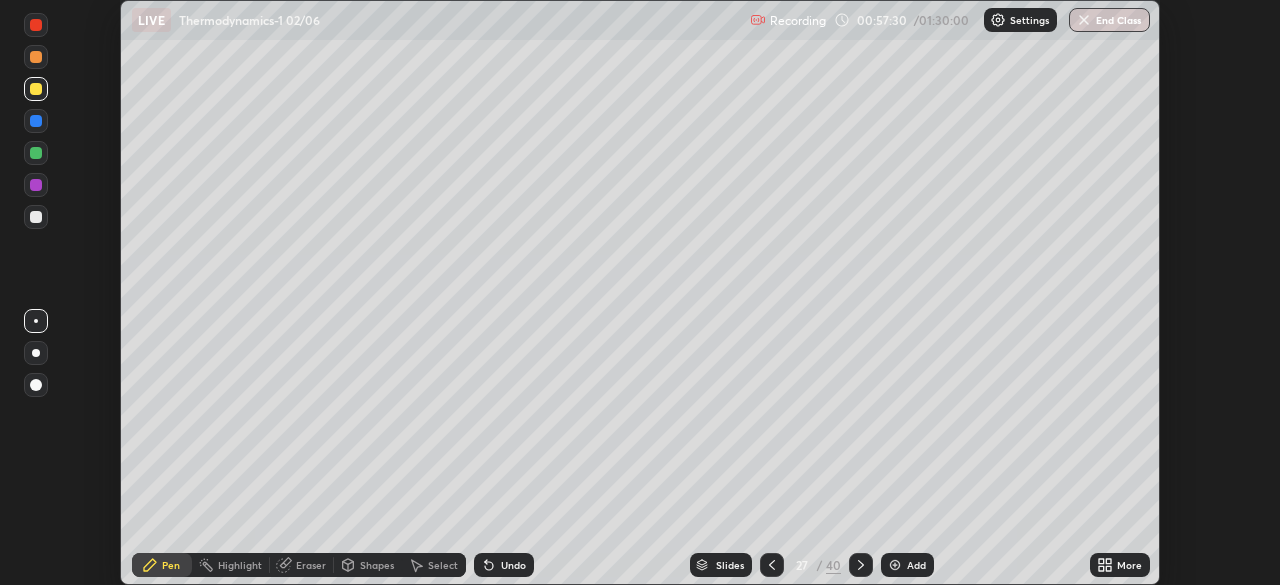 click 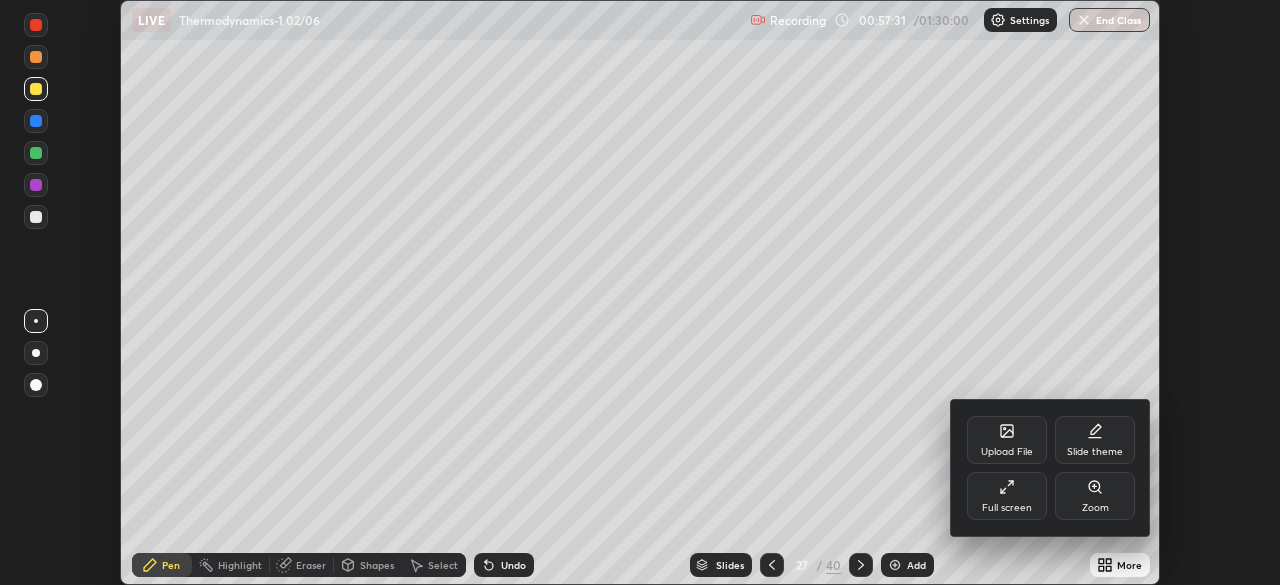 click on "Full screen" at bounding box center [1007, 496] 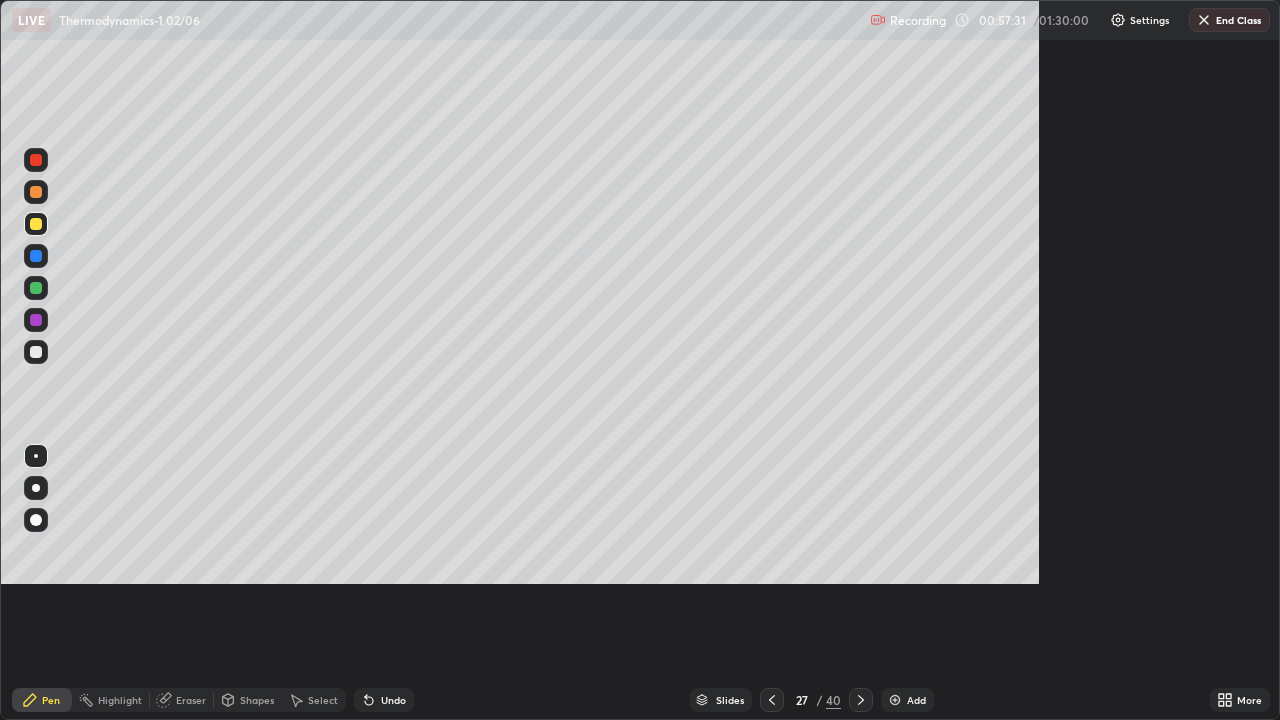 scroll, scrollTop: 99280, scrollLeft: 98720, axis: both 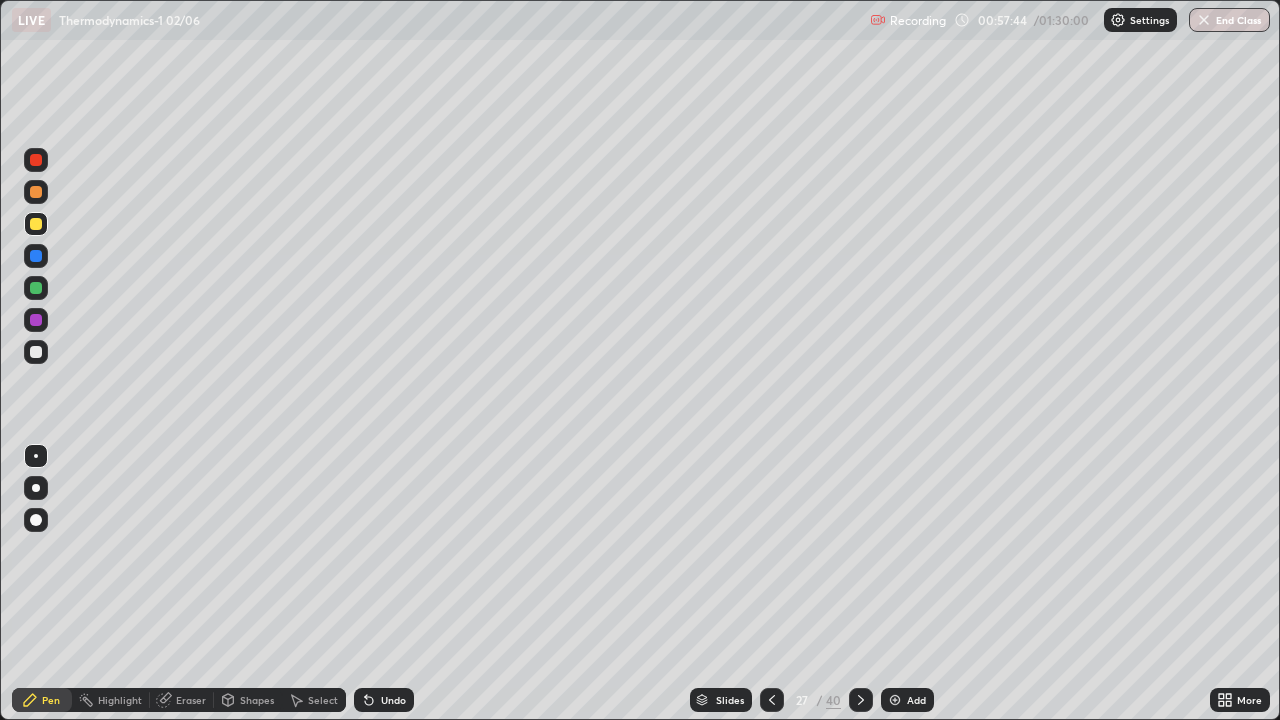 click at bounding box center [895, 700] 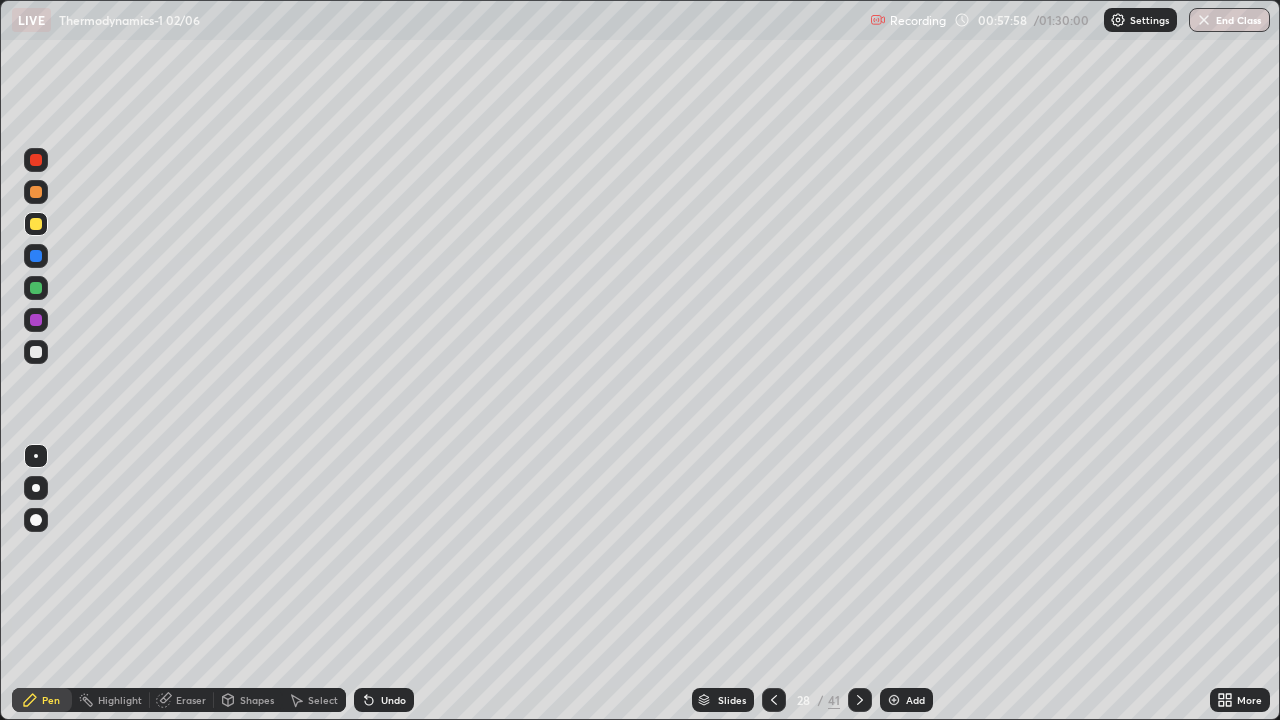 click at bounding box center (36, 352) 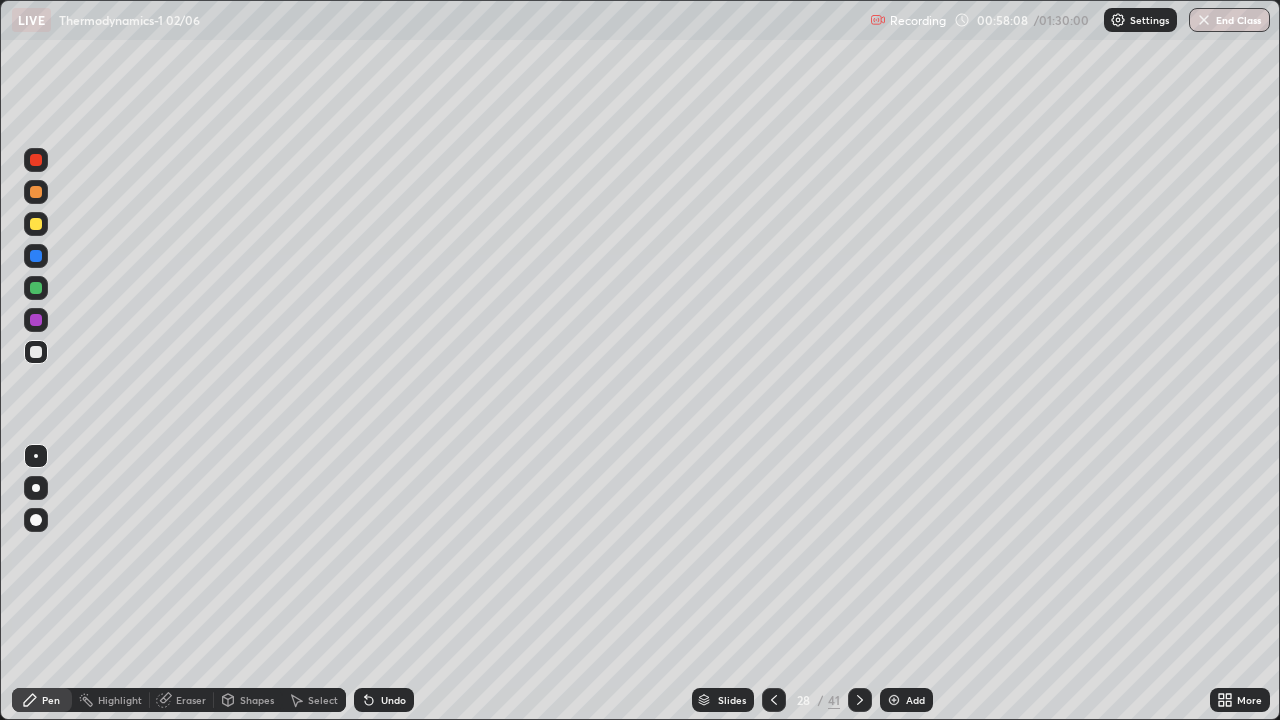 click at bounding box center [36, 352] 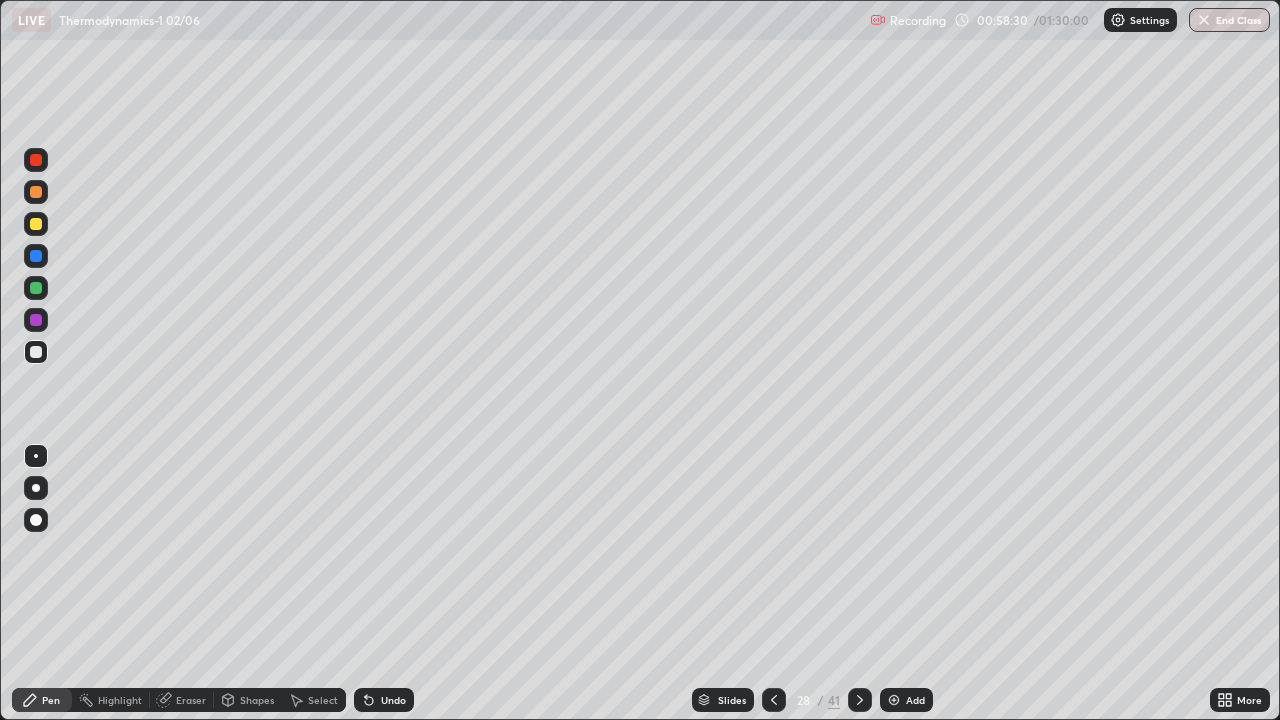 click at bounding box center (36, 288) 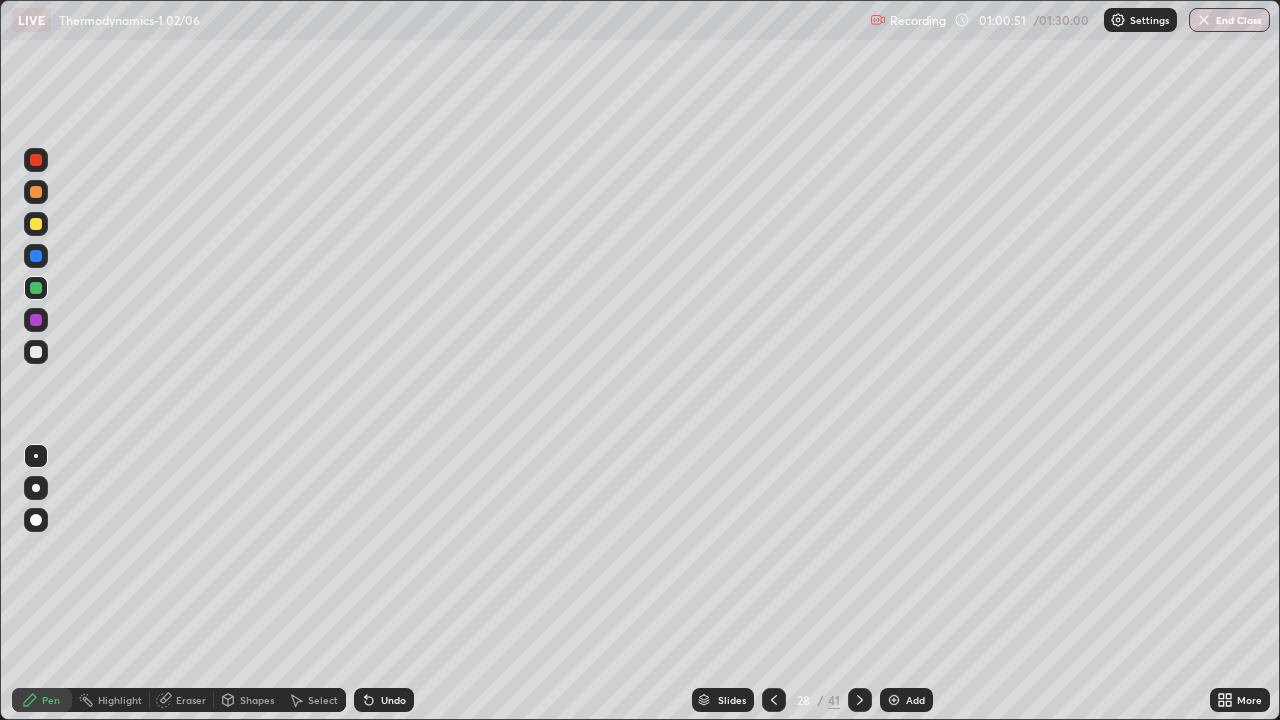 click 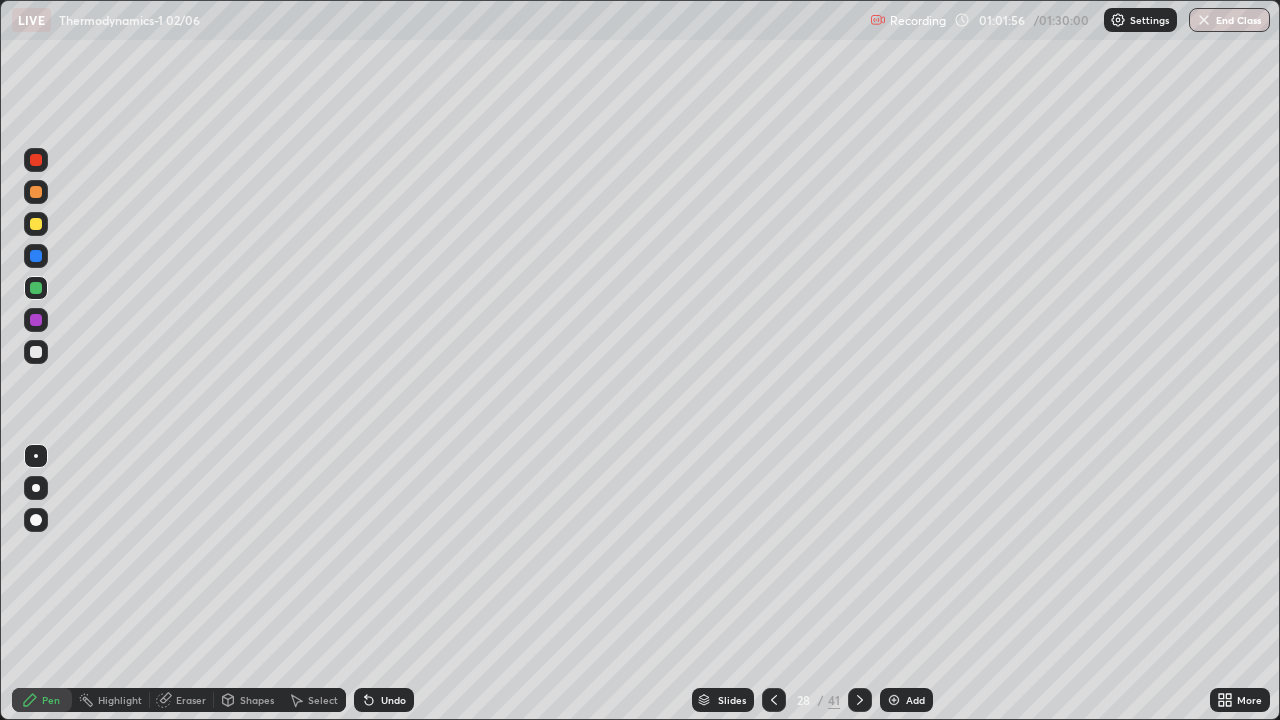 click on "Add" at bounding box center [915, 700] 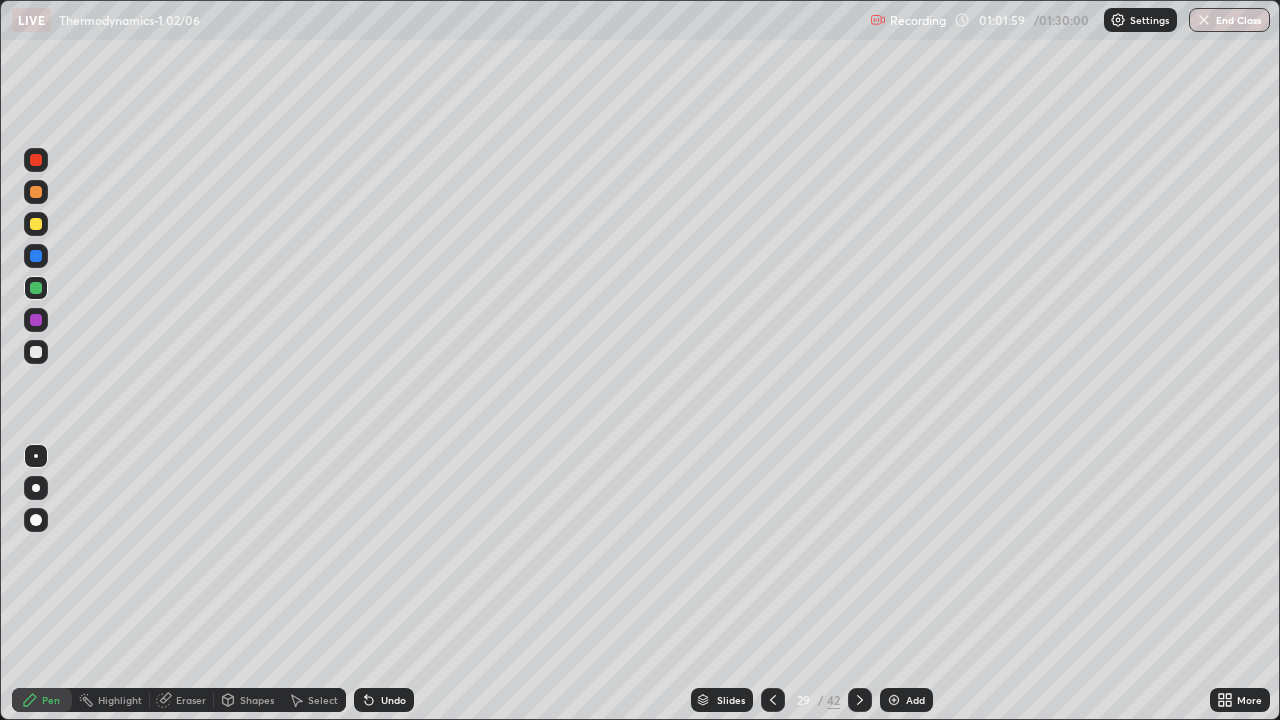 click at bounding box center (36, 352) 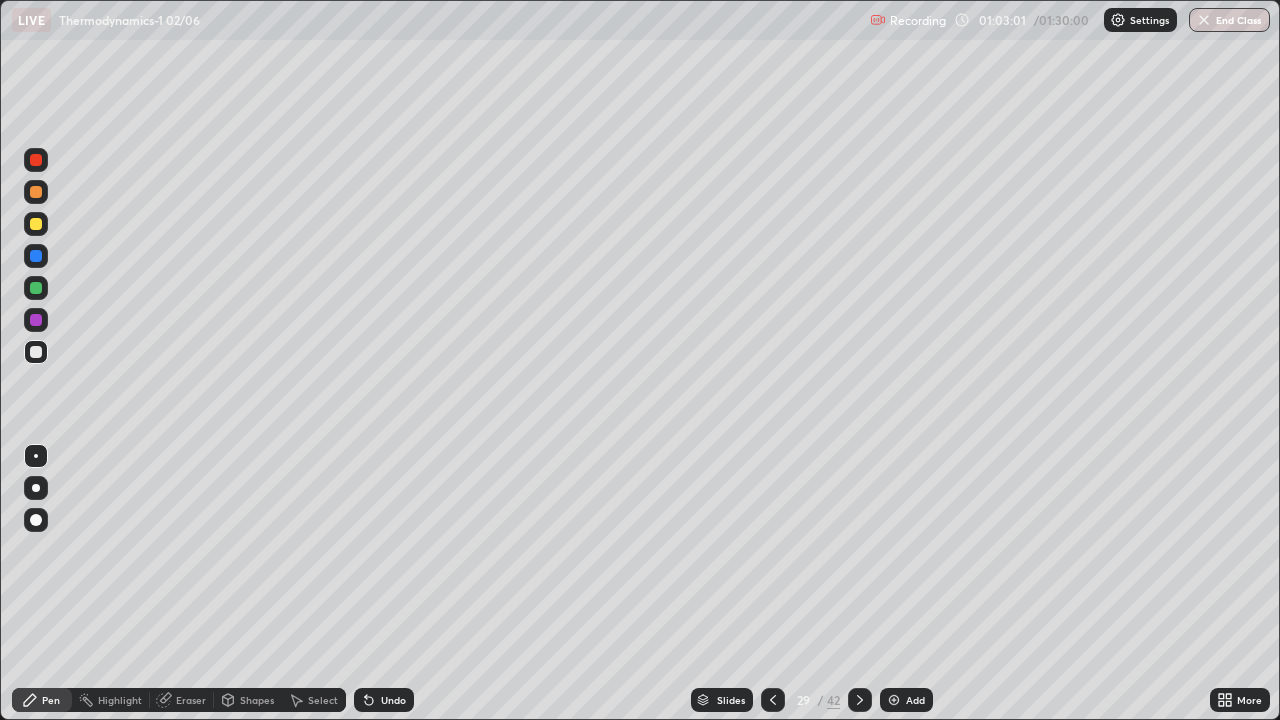 click 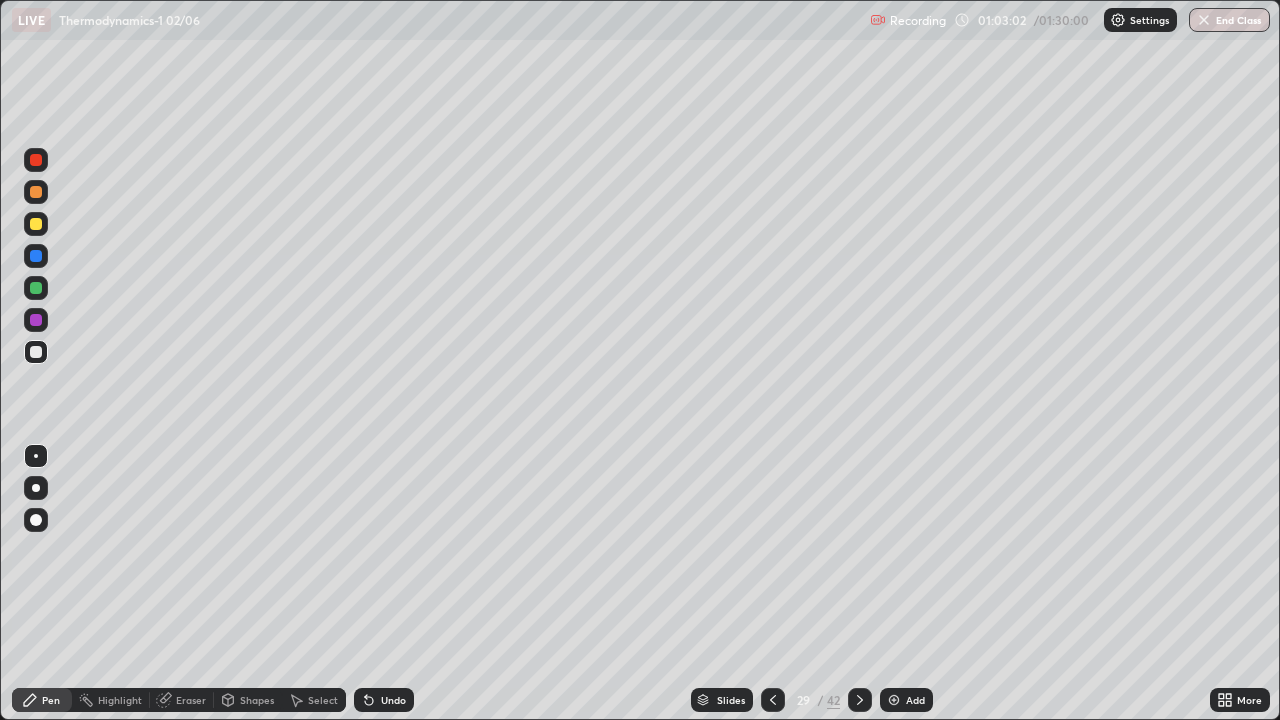 click 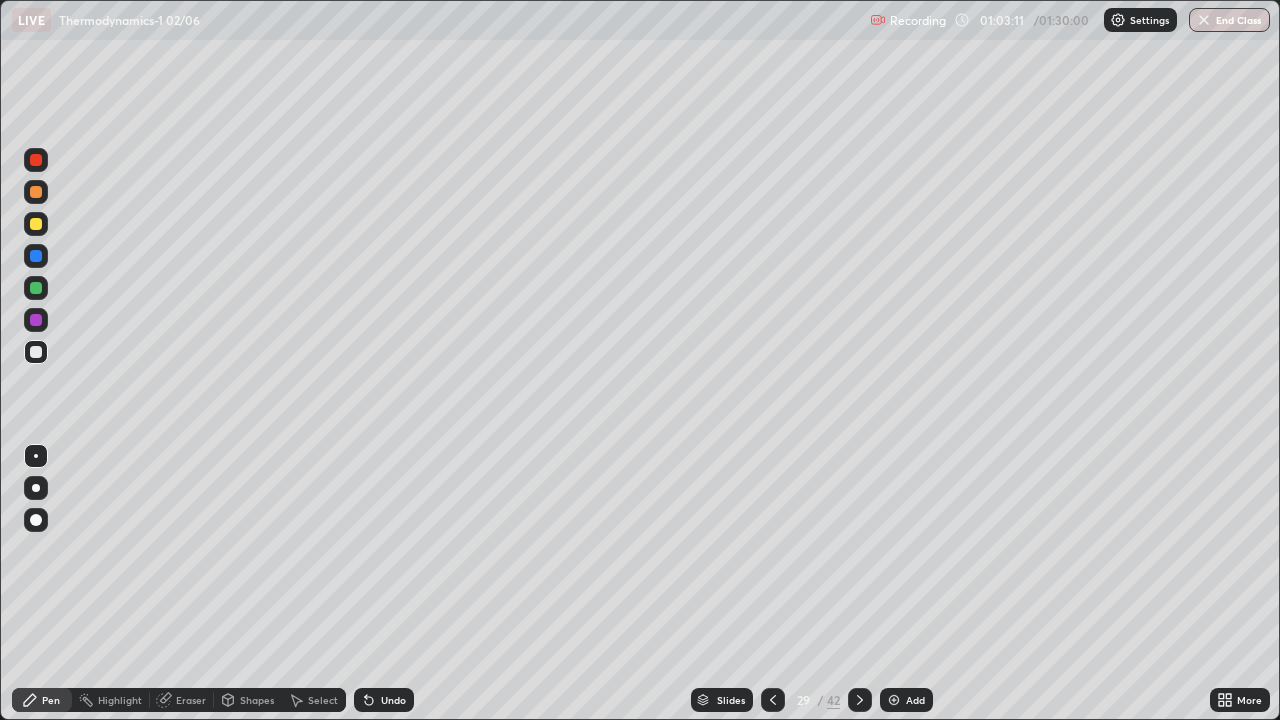 click 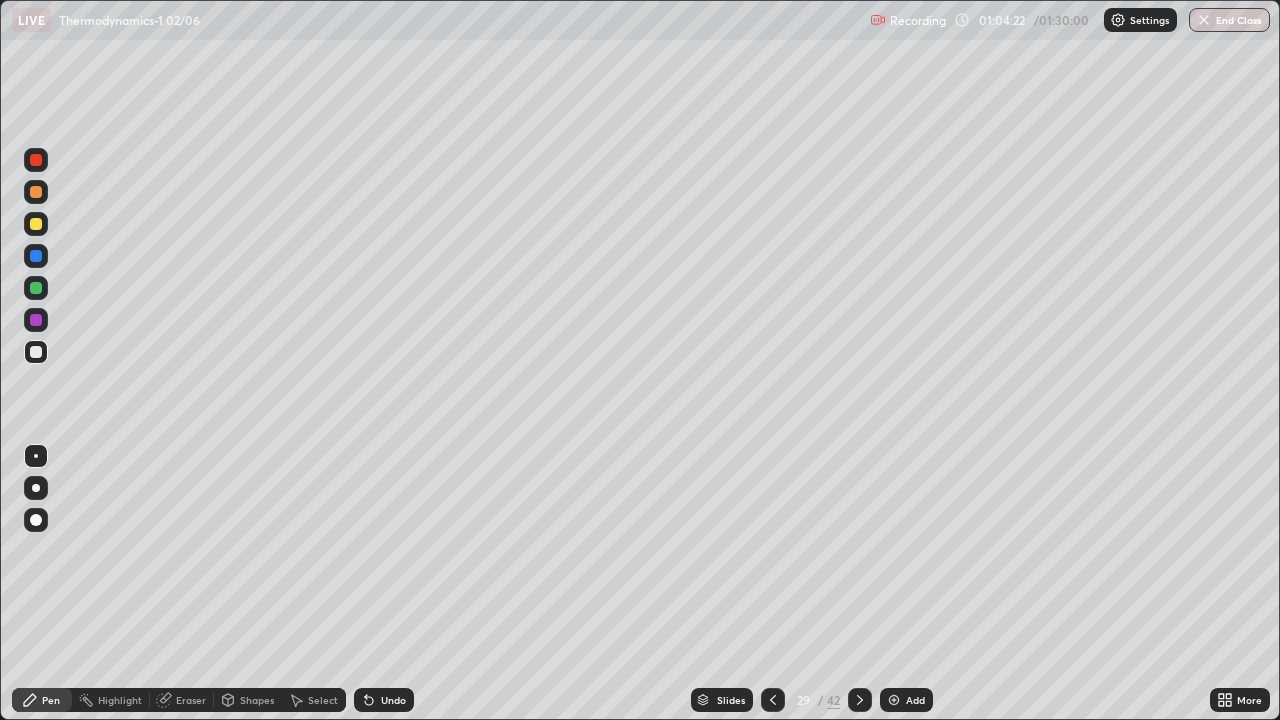 click at bounding box center [36, 288] 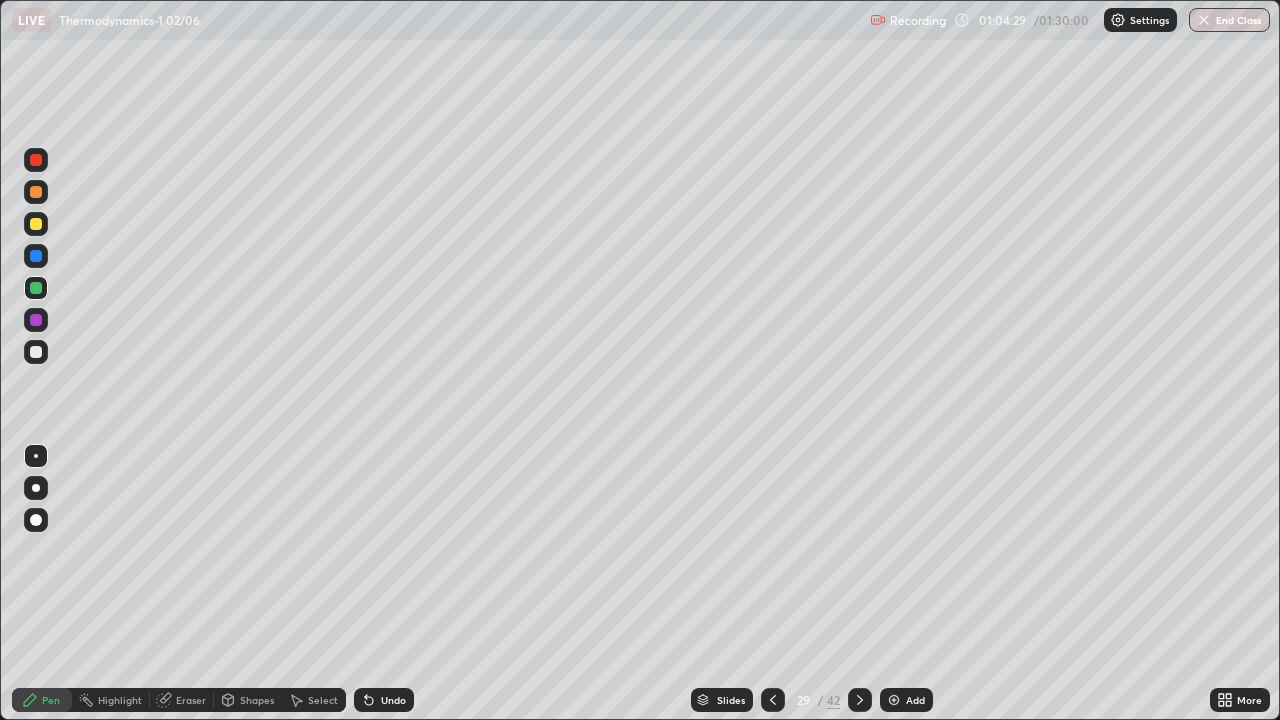 click 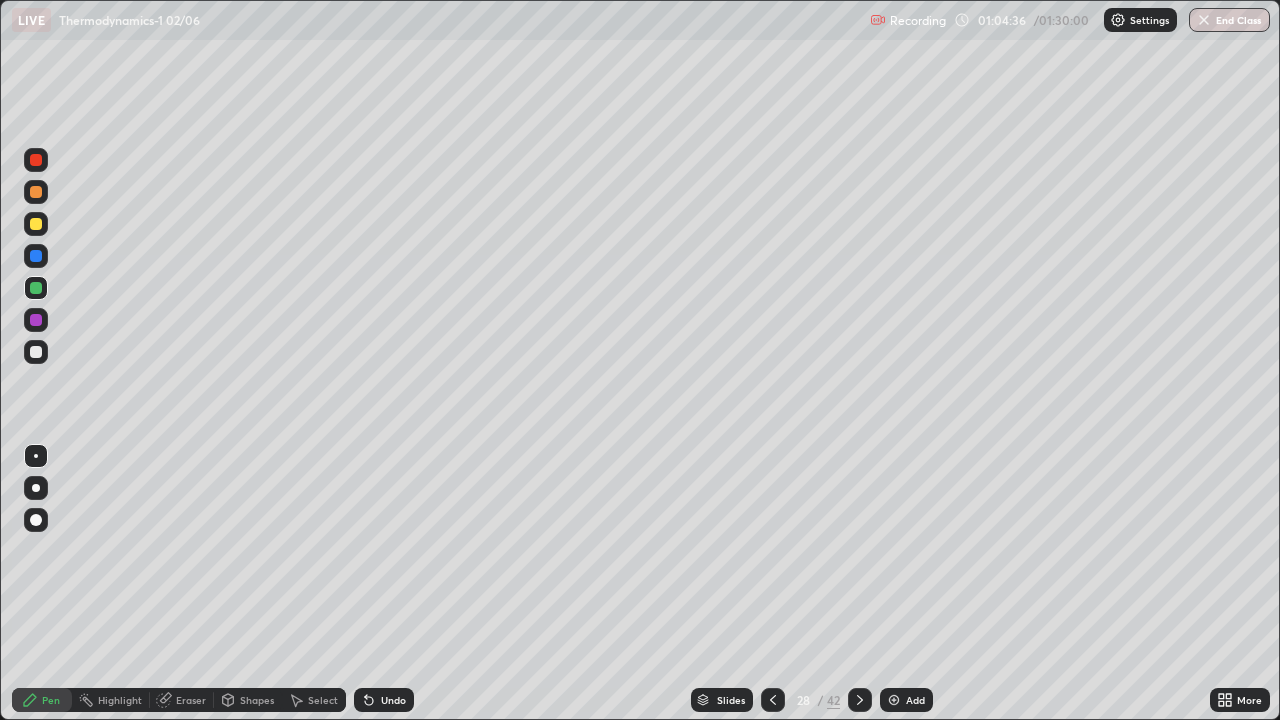 click 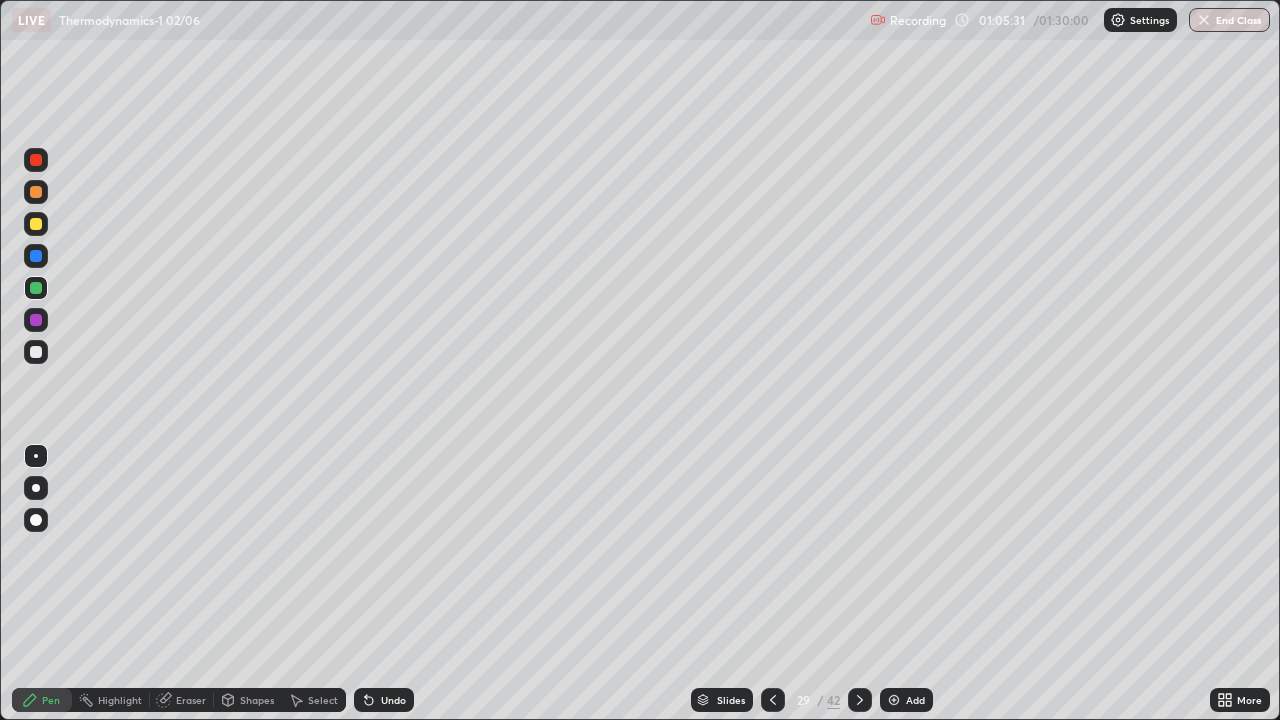 click on "Add" at bounding box center (906, 700) 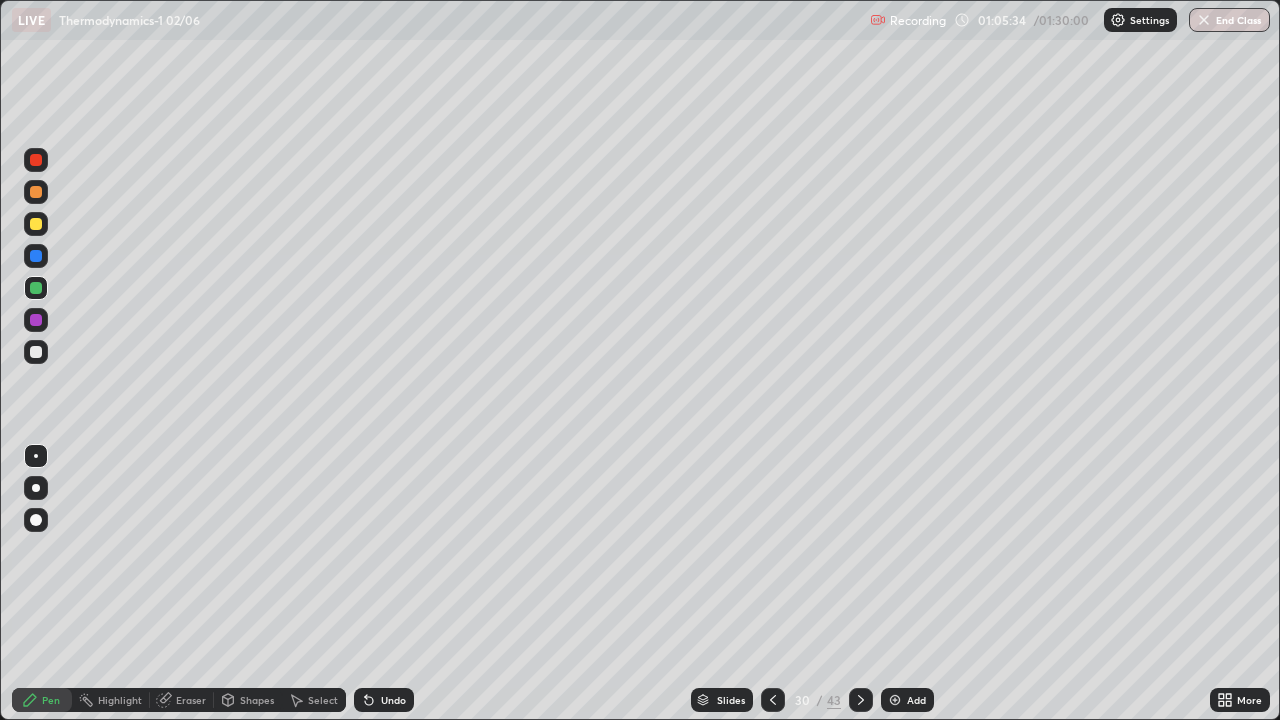 click at bounding box center [36, 352] 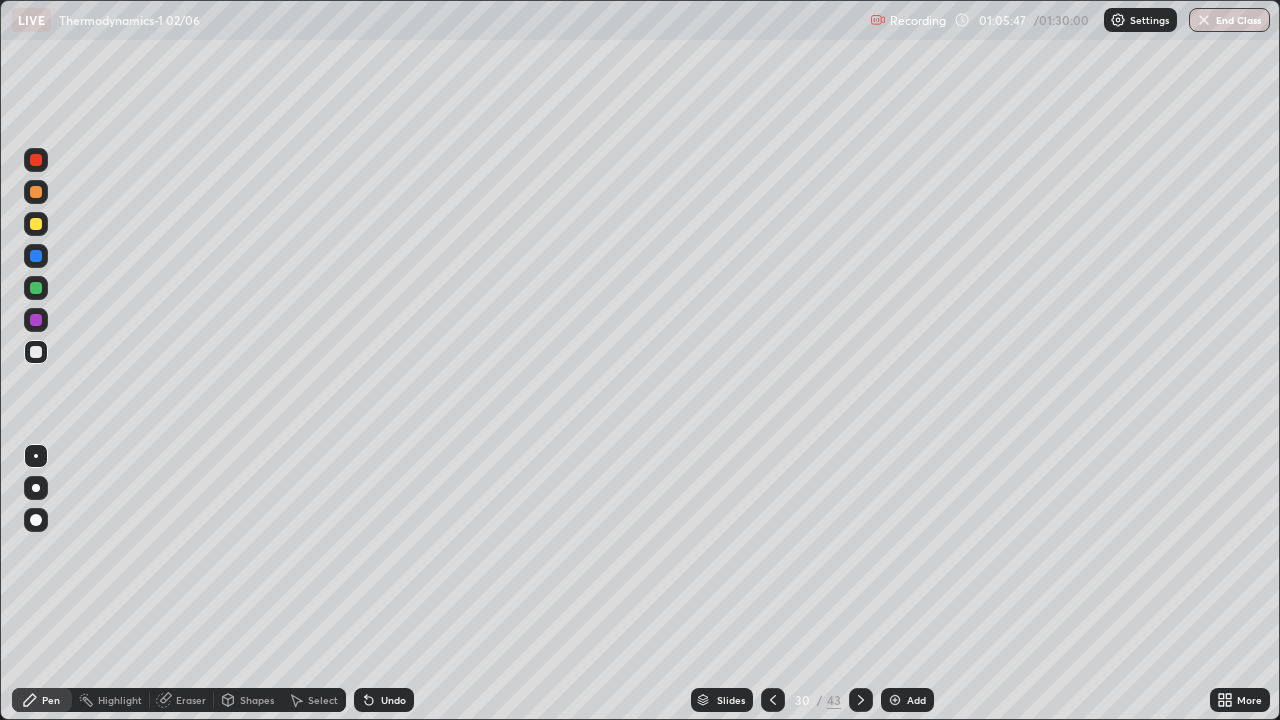 click 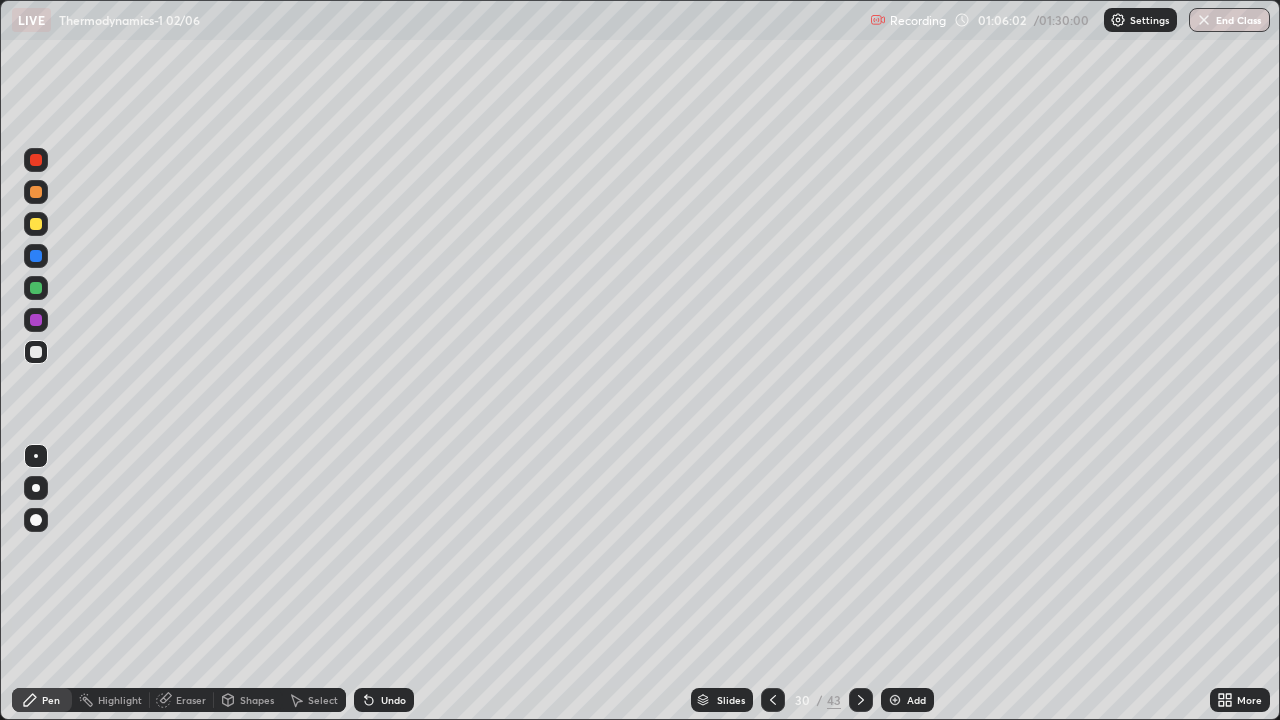 click at bounding box center (36, 224) 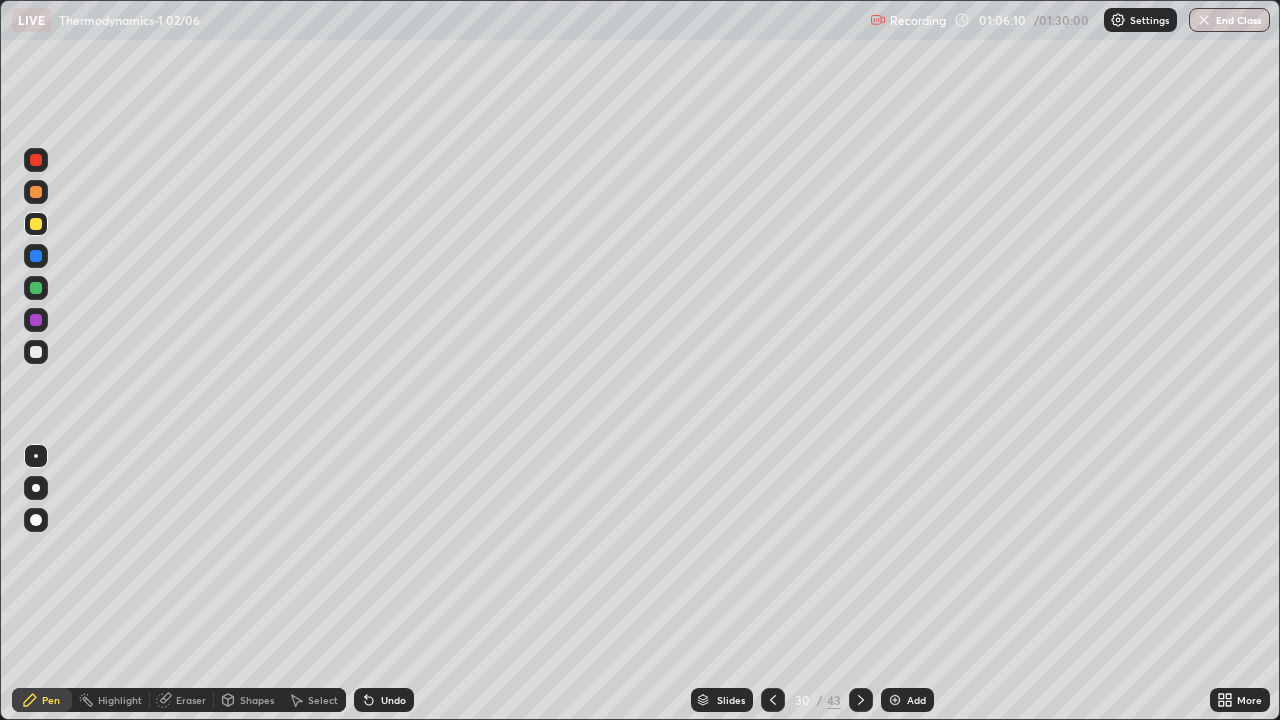 click at bounding box center [36, 288] 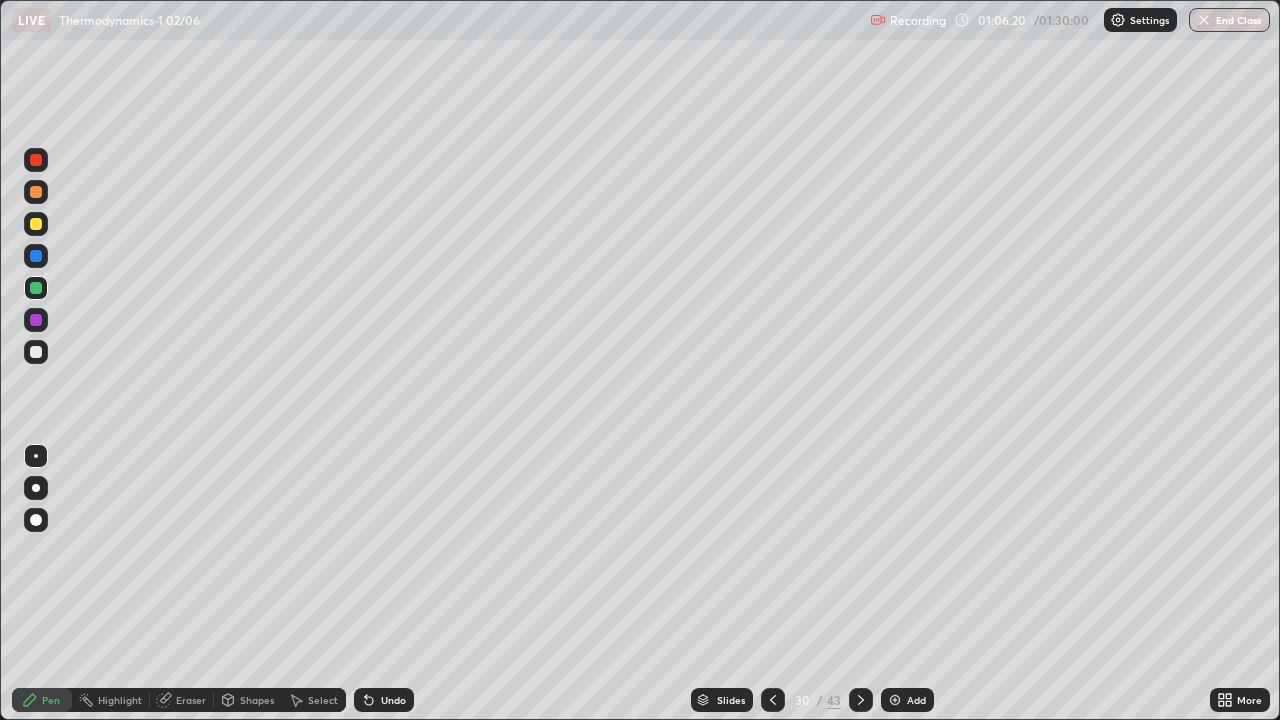 click at bounding box center [36, 192] 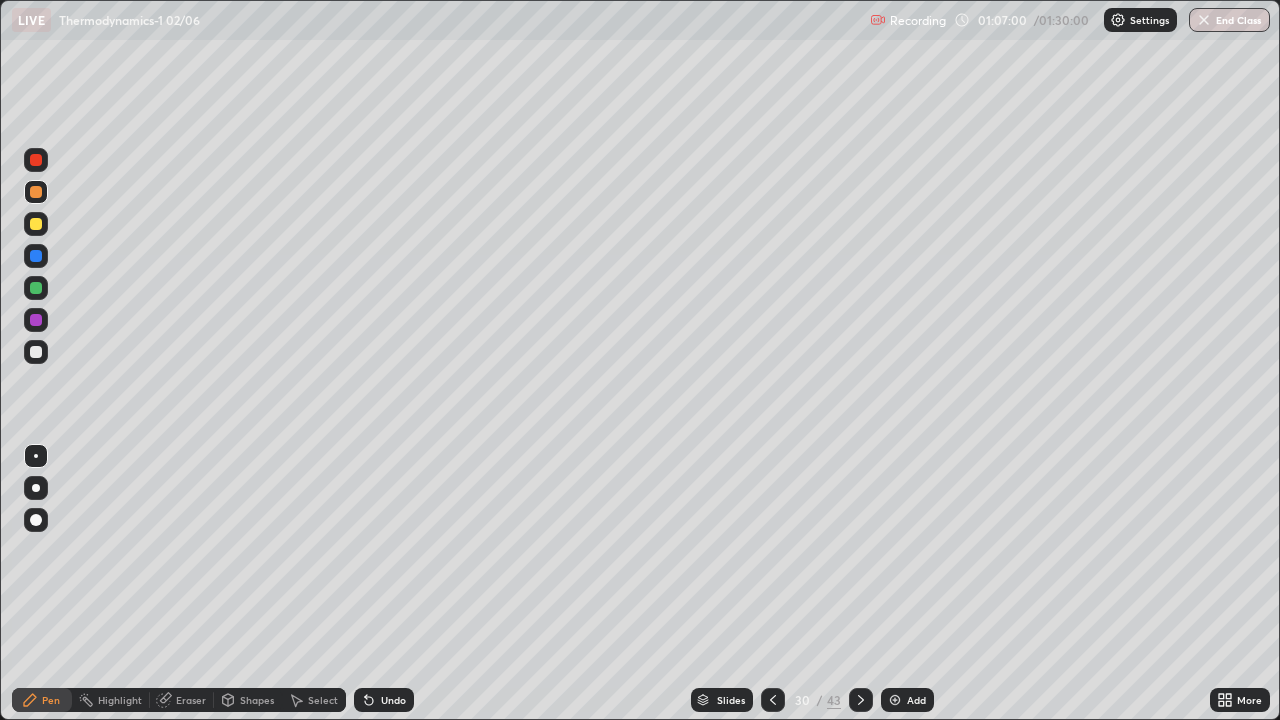 click at bounding box center [36, 352] 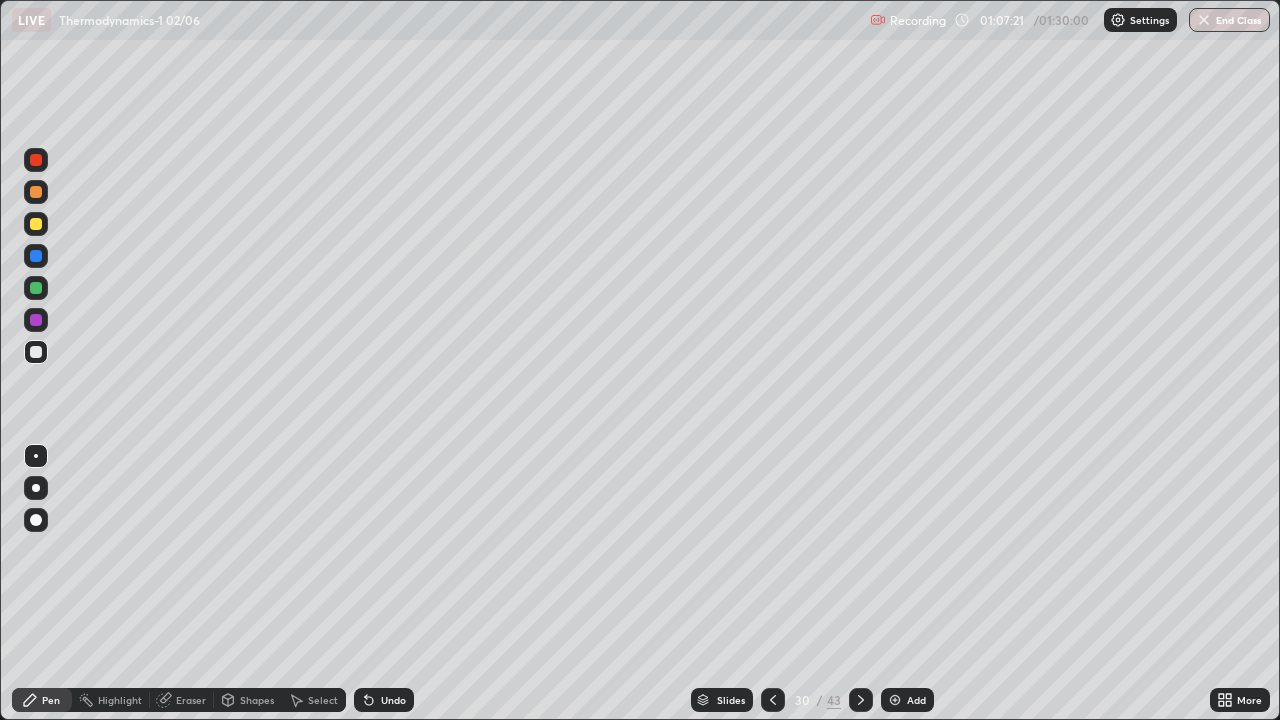 click 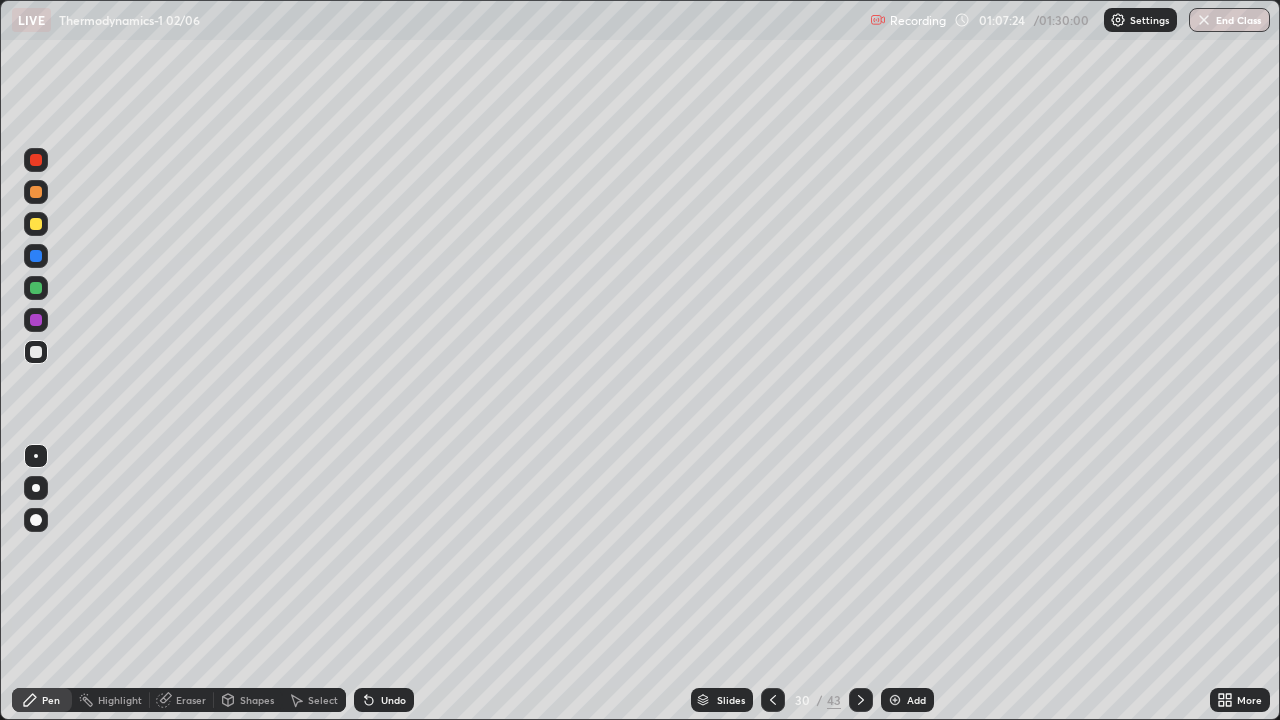 click at bounding box center [36, 224] 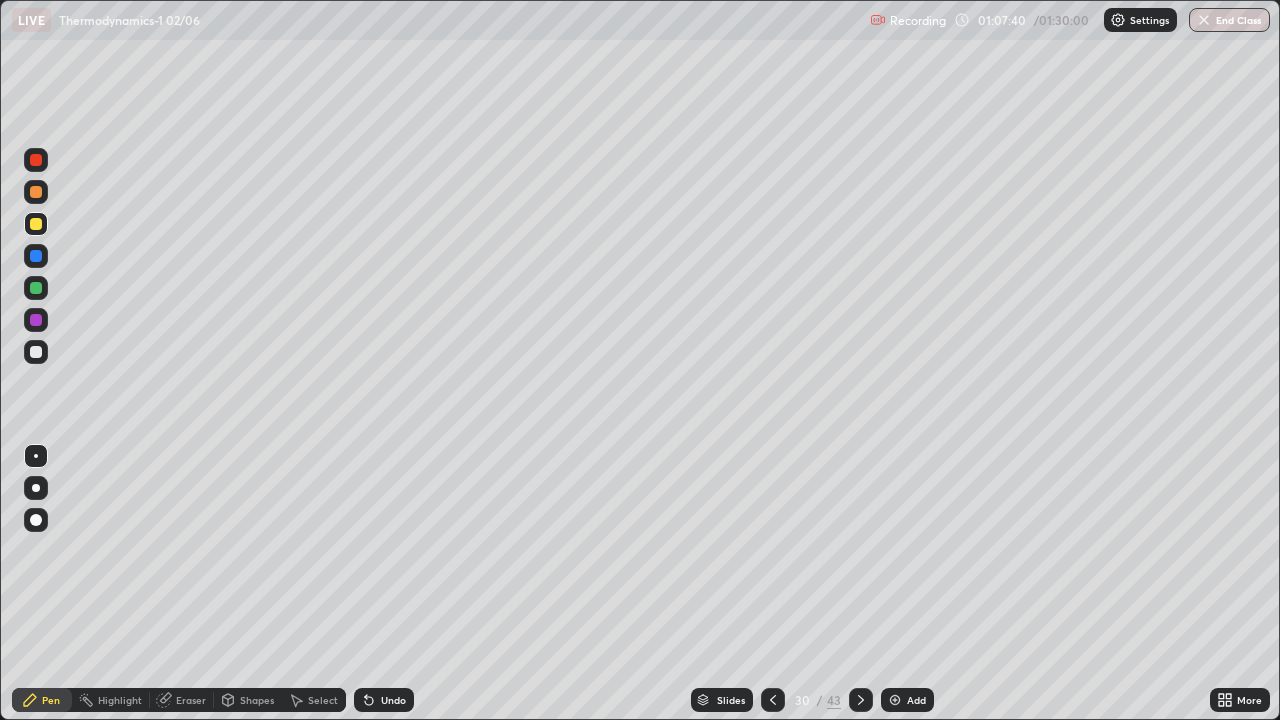 click at bounding box center [36, 352] 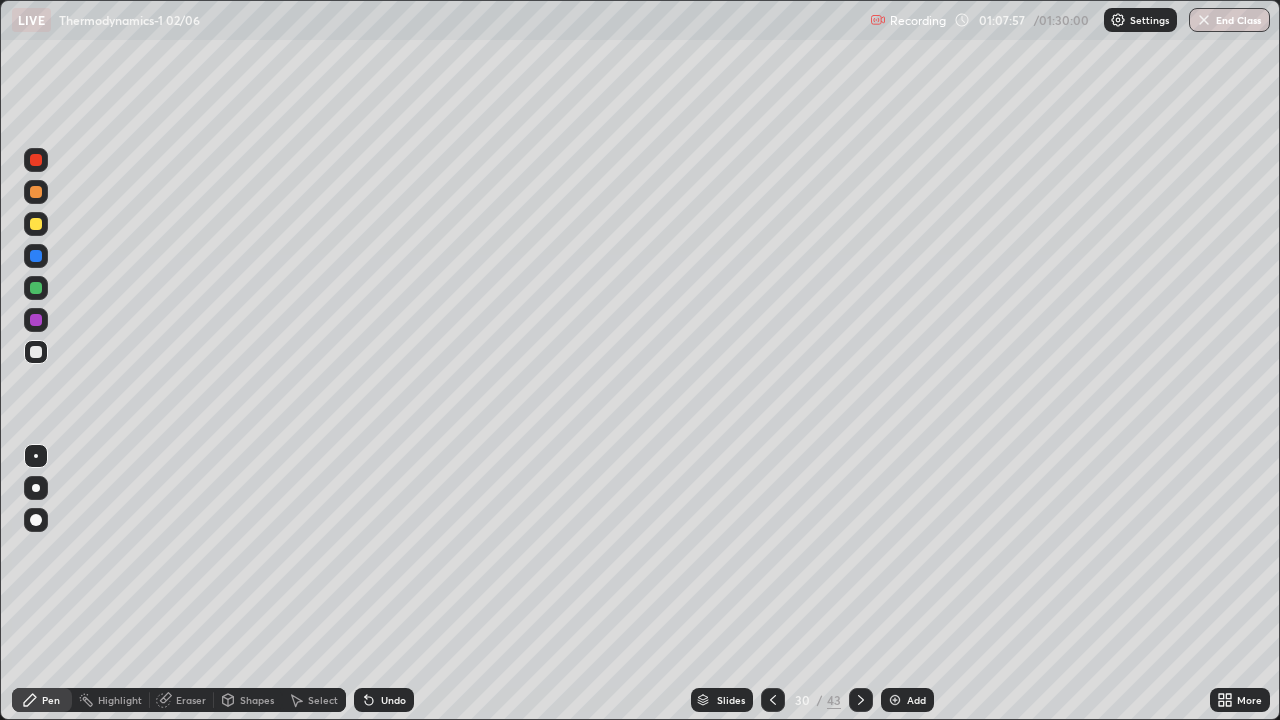 click at bounding box center (36, 320) 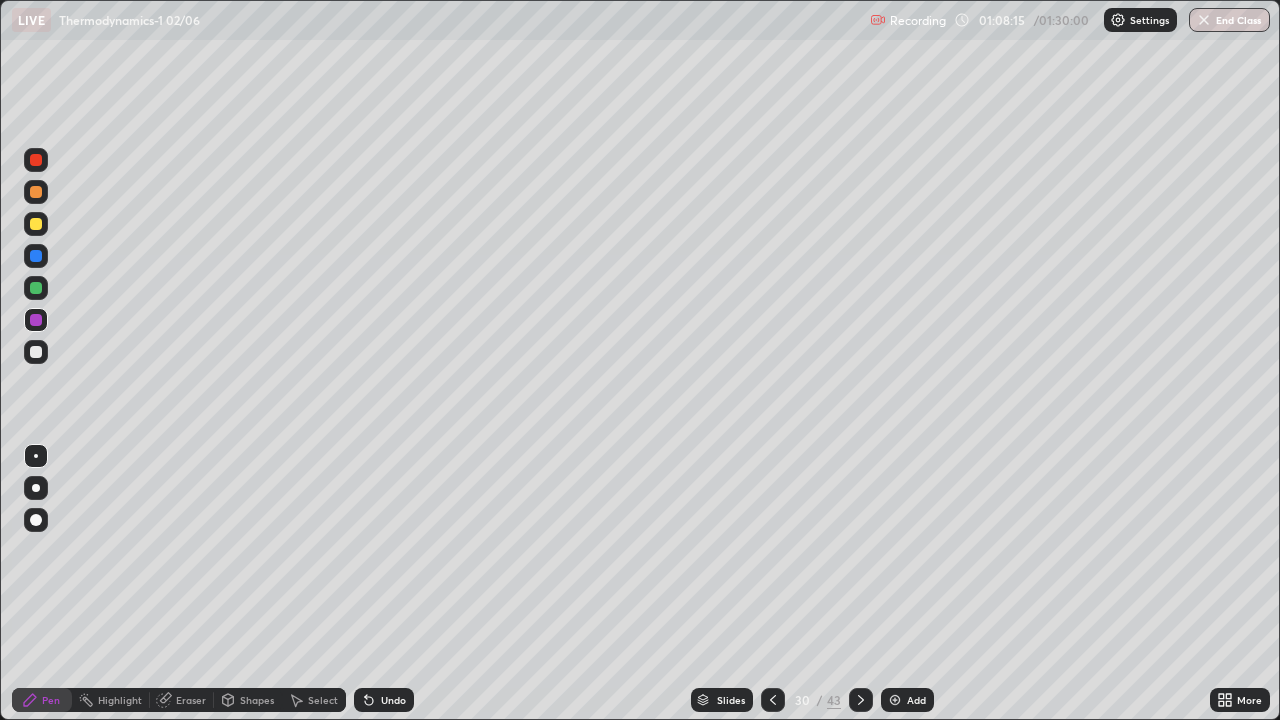 click at bounding box center (36, 288) 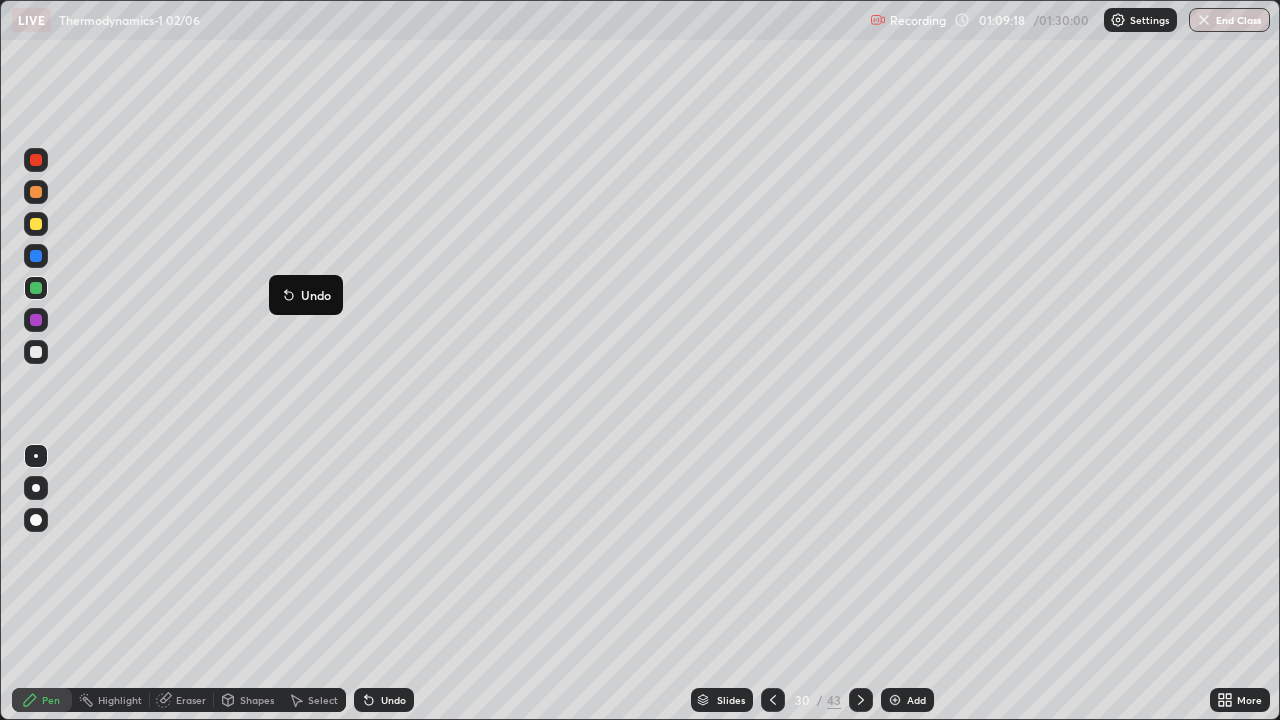 click at bounding box center (36, 352) 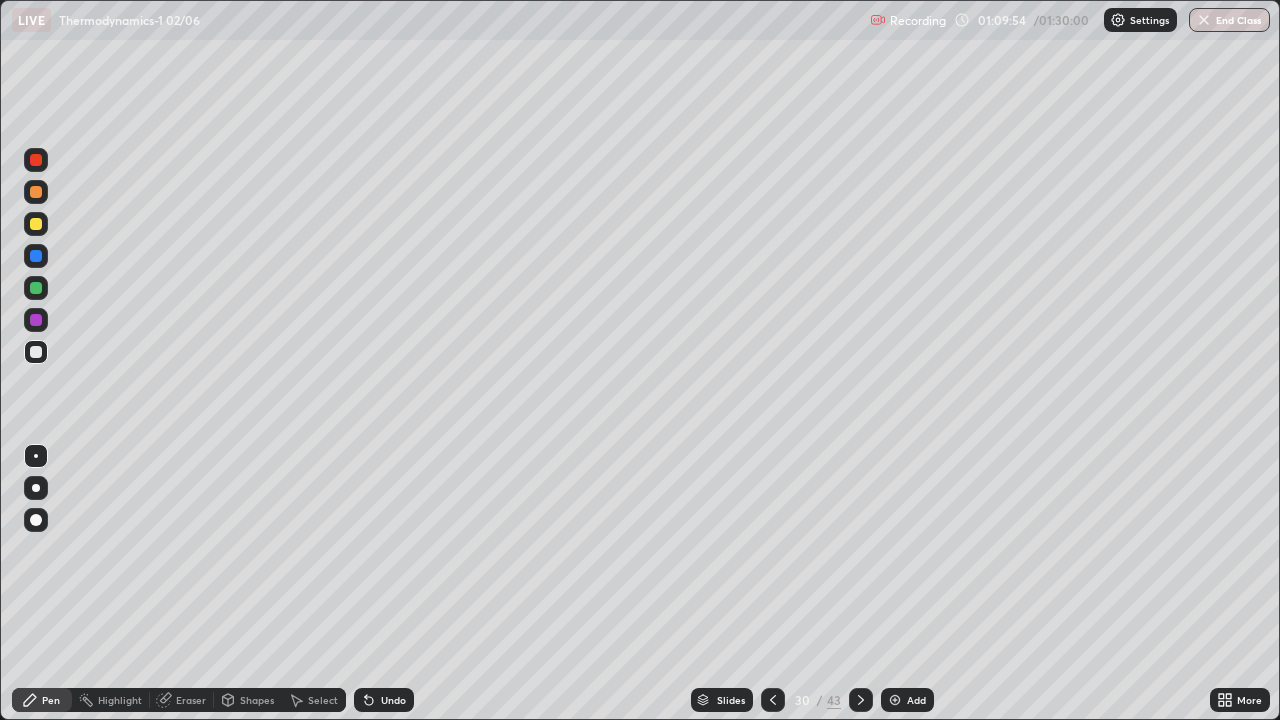 click at bounding box center (36, 192) 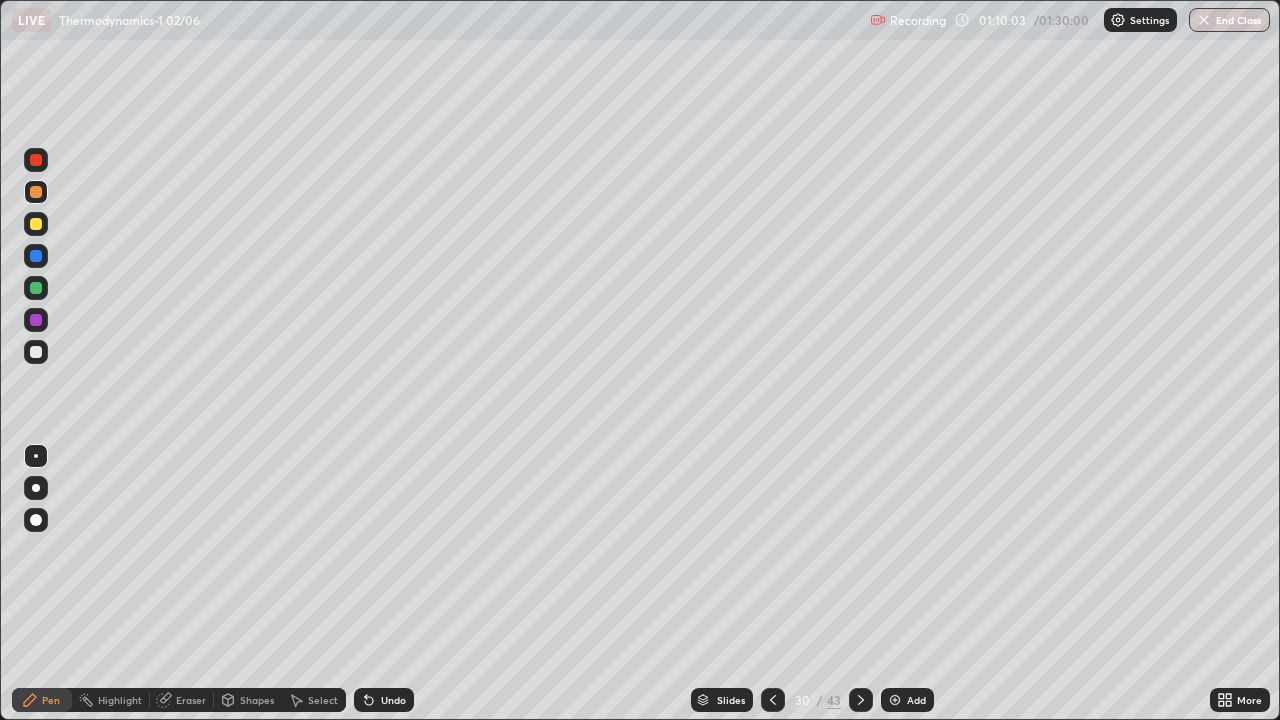 click at bounding box center [36, 224] 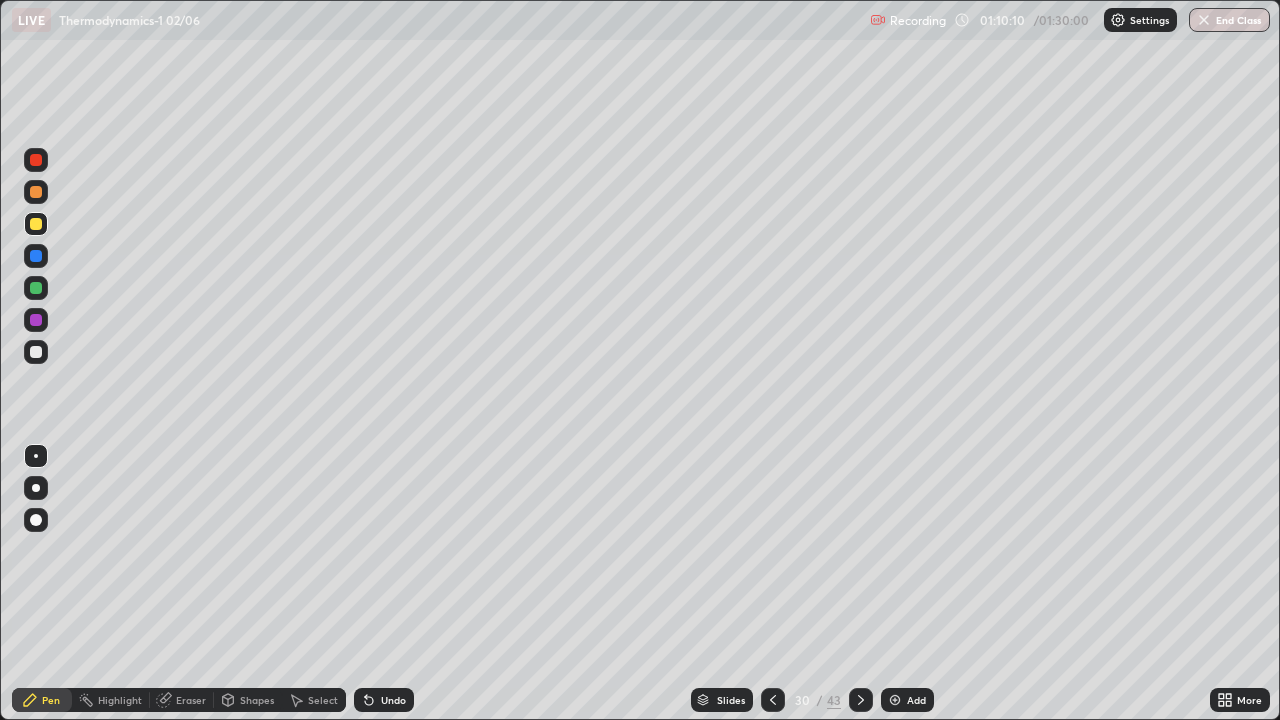 click at bounding box center [36, 288] 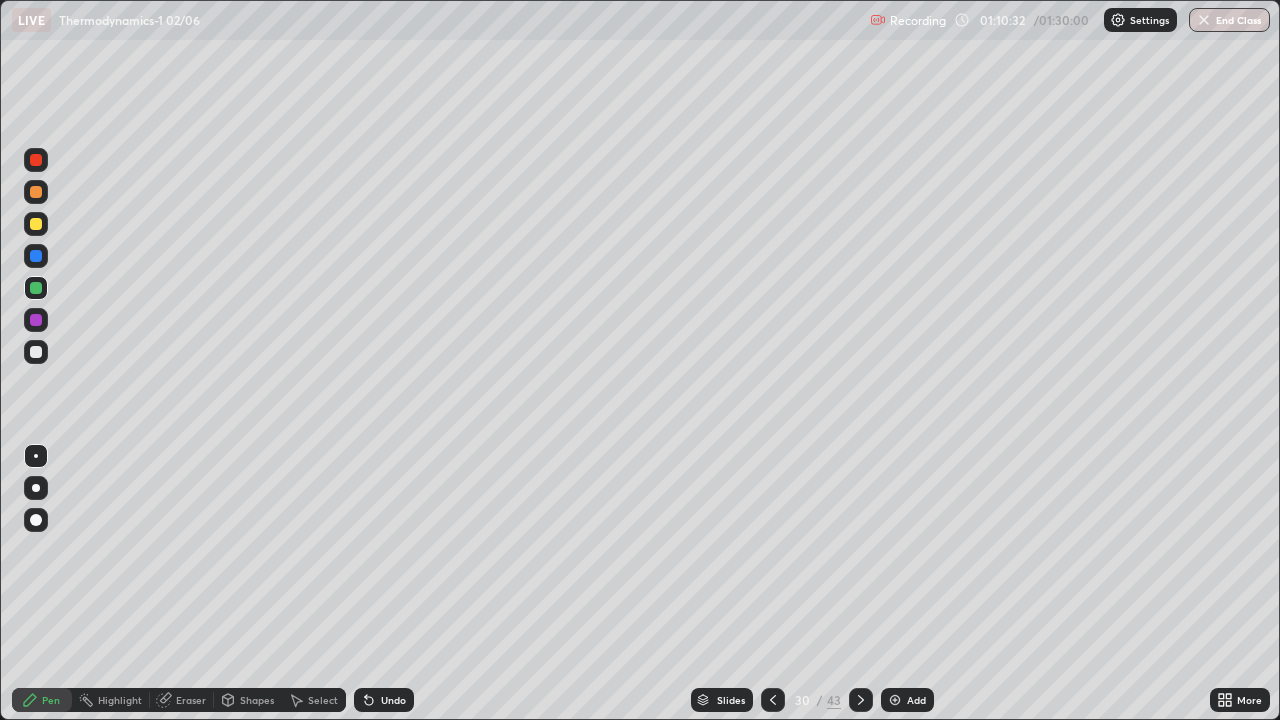 click at bounding box center [36, 352] 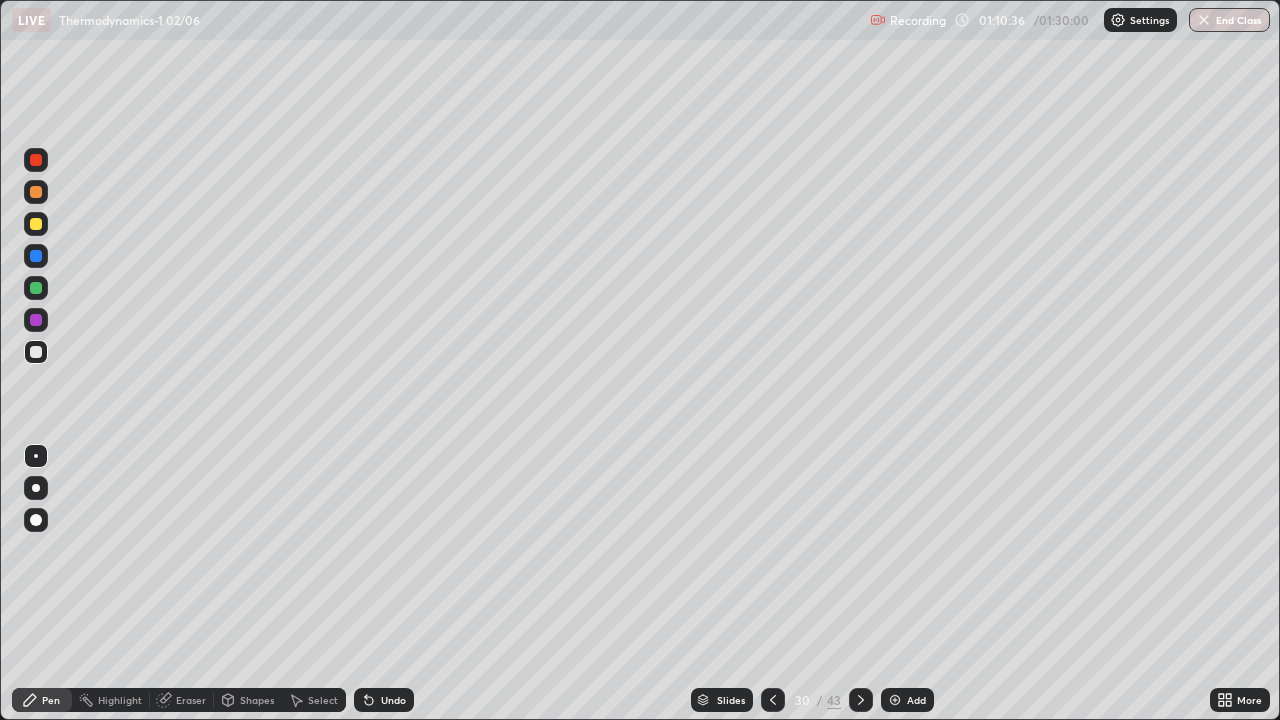 click on "Undo" at bounding box center (384, 700) 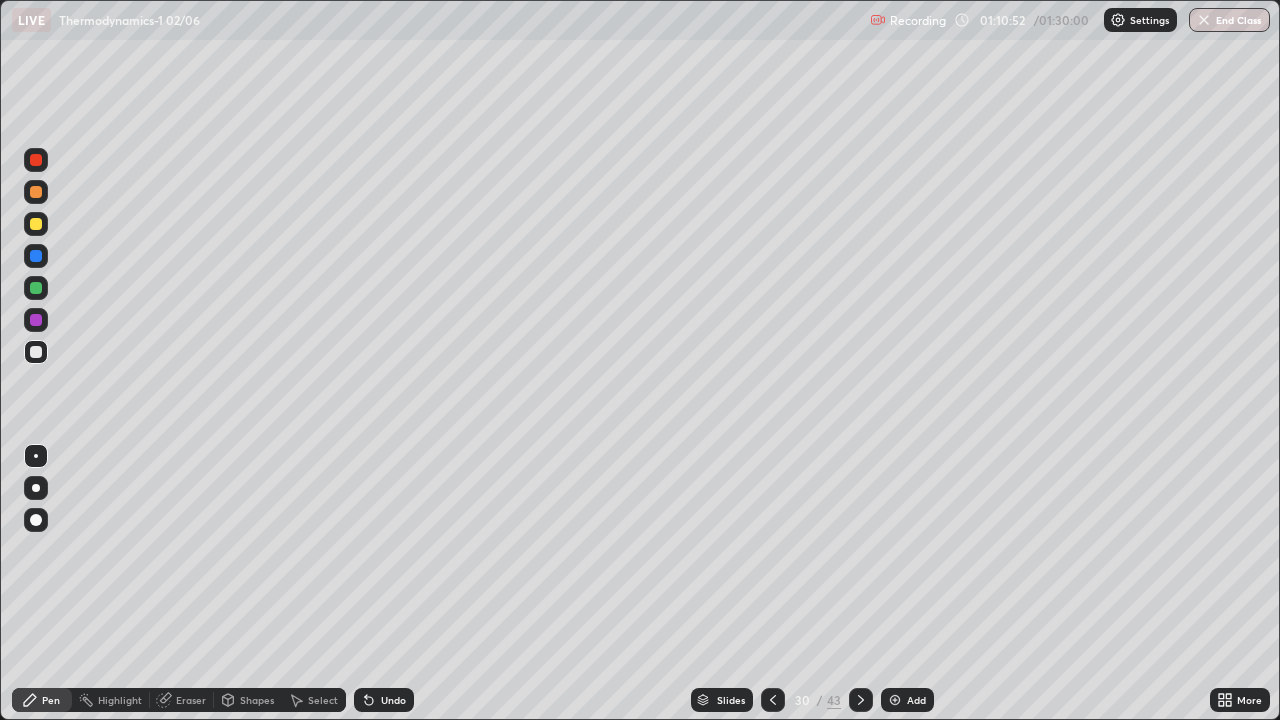 click at bounding box center [36, 224] 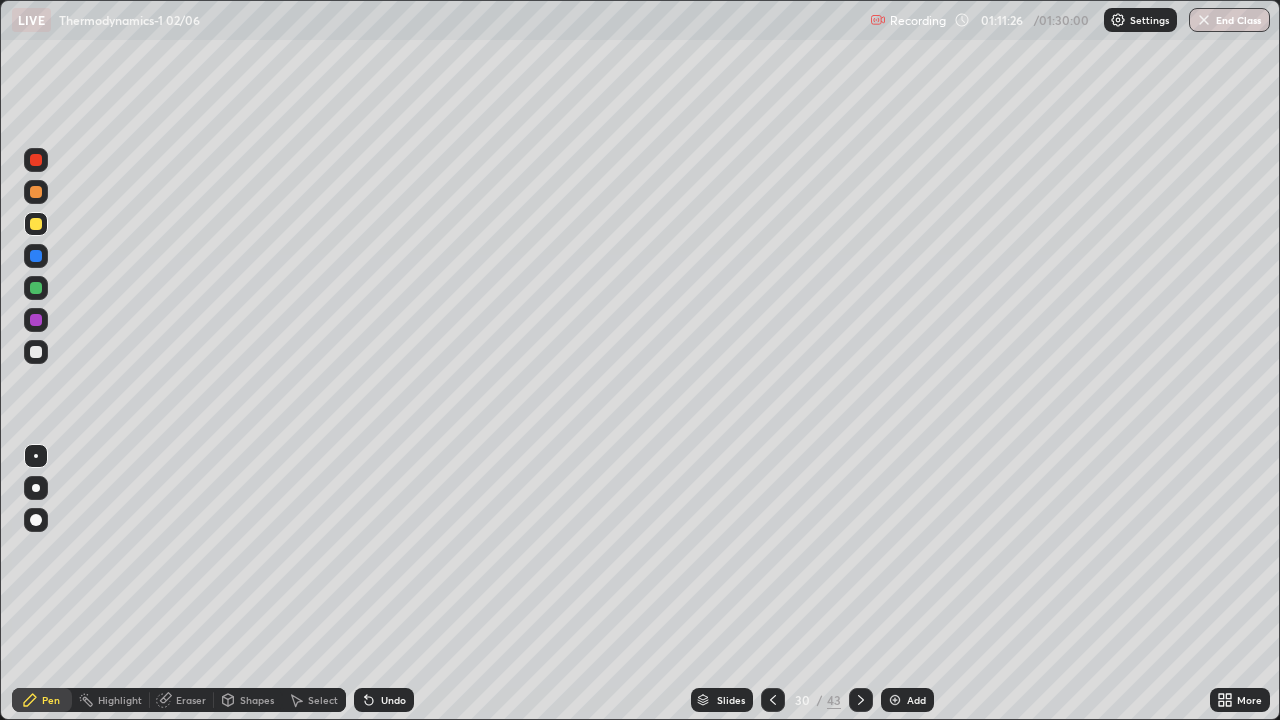 click at bounding box center [36, 256] 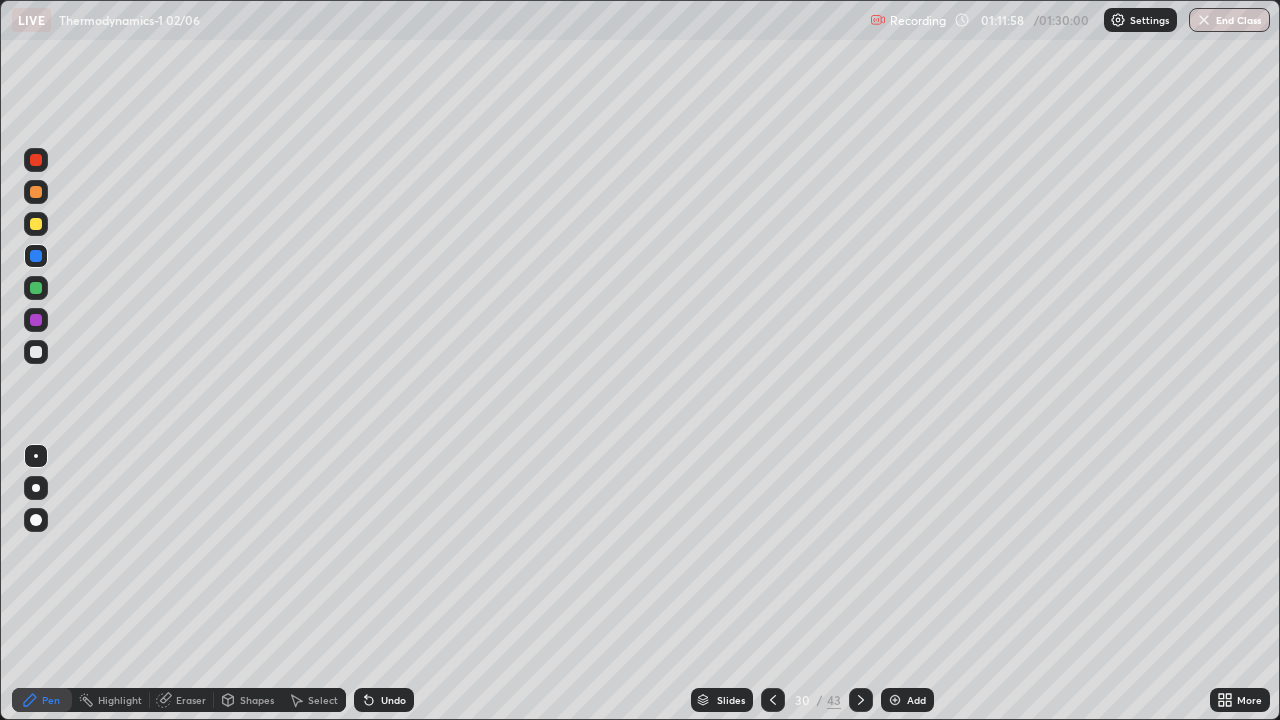 click at bounding box center (36, 320) 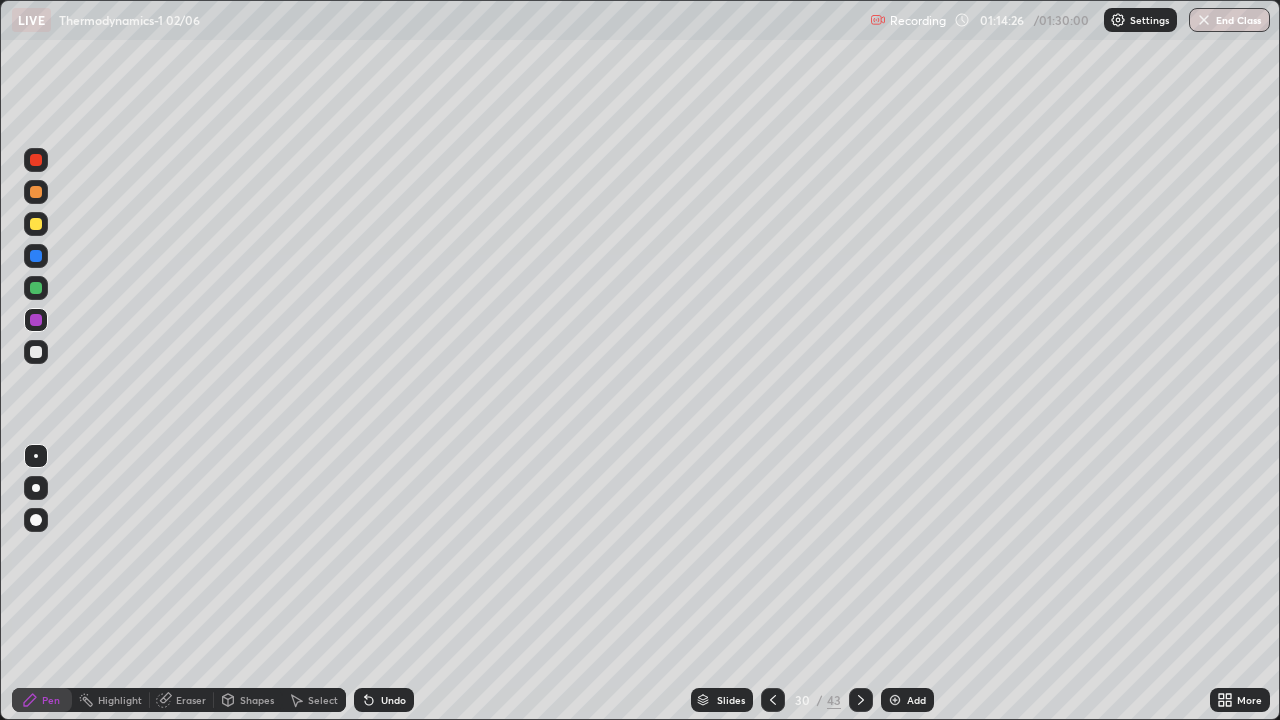 click at bounding box center [36, 160] 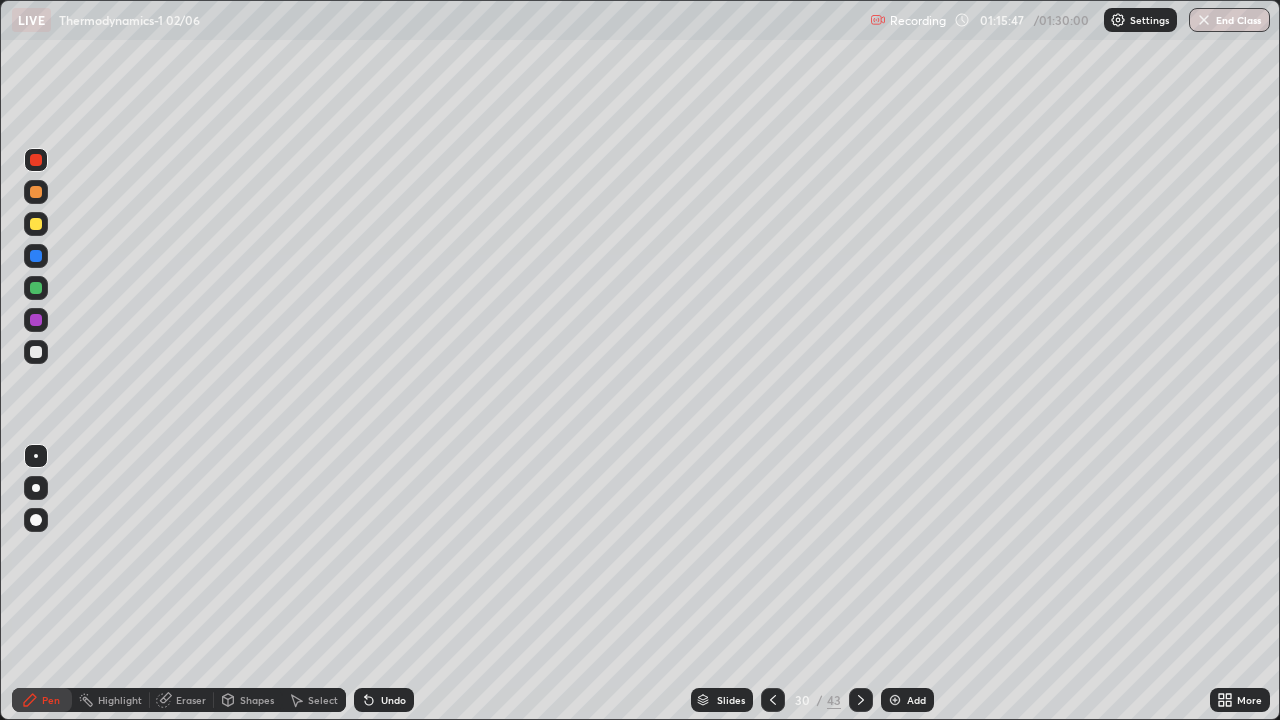 click on "Undo" at bounding box center (384, 700) 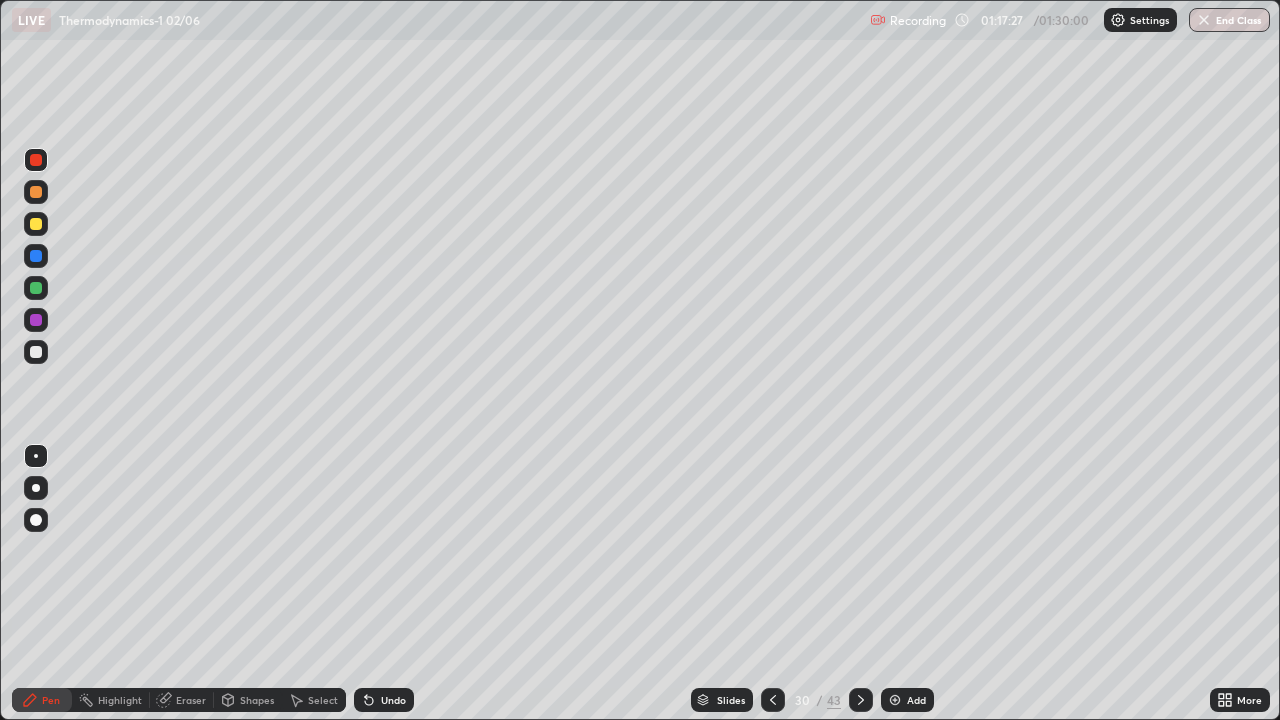 click at bounding box center (895, 700) 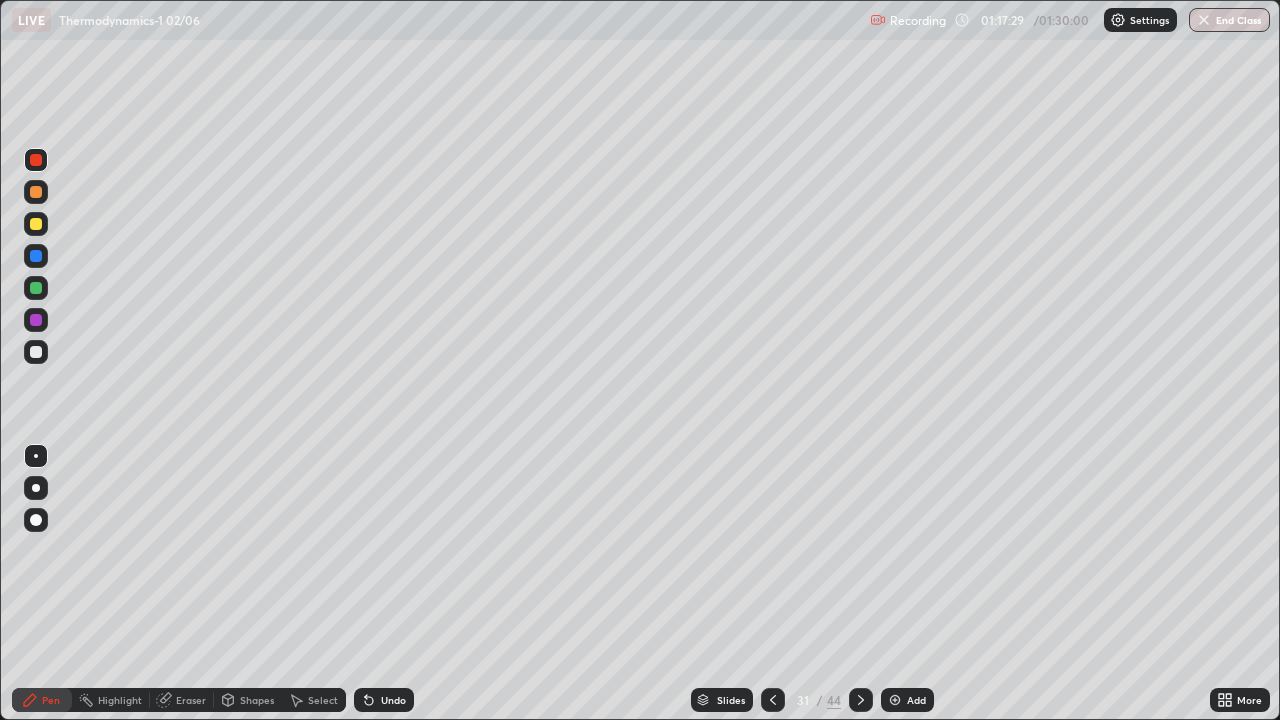 click at bounding box center (36, 352) 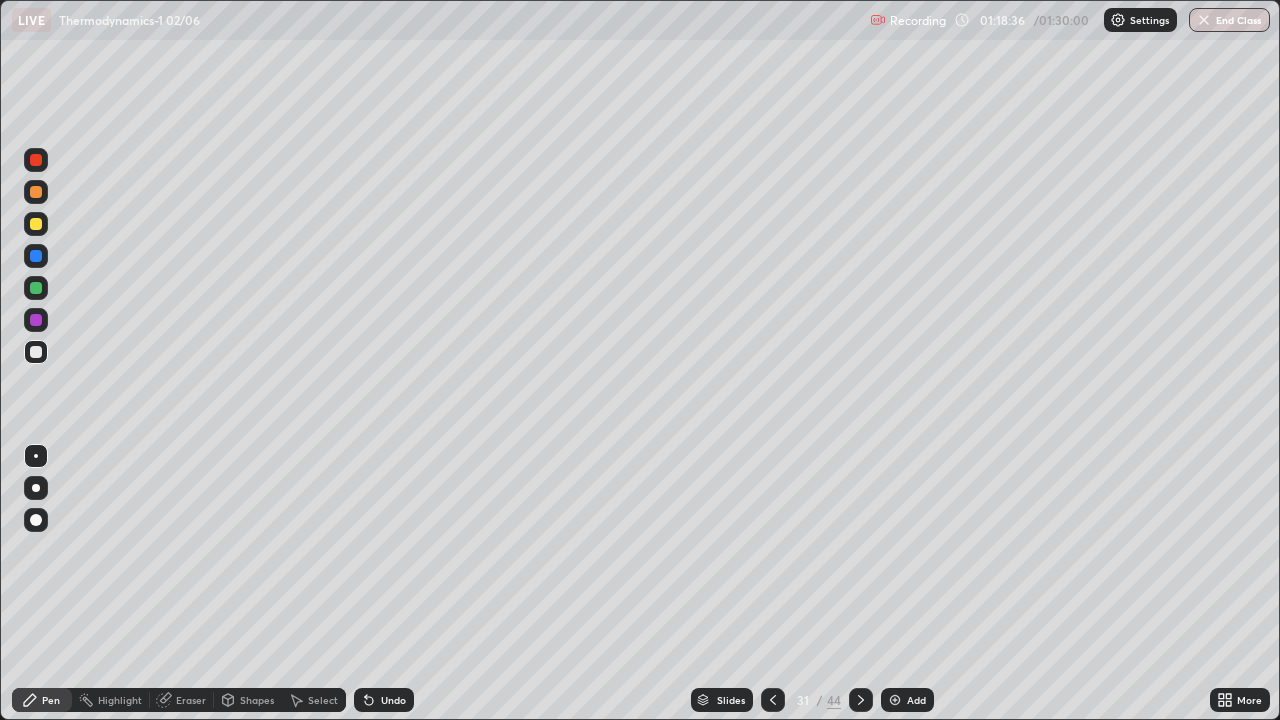 click at bounding box center [36, 224] 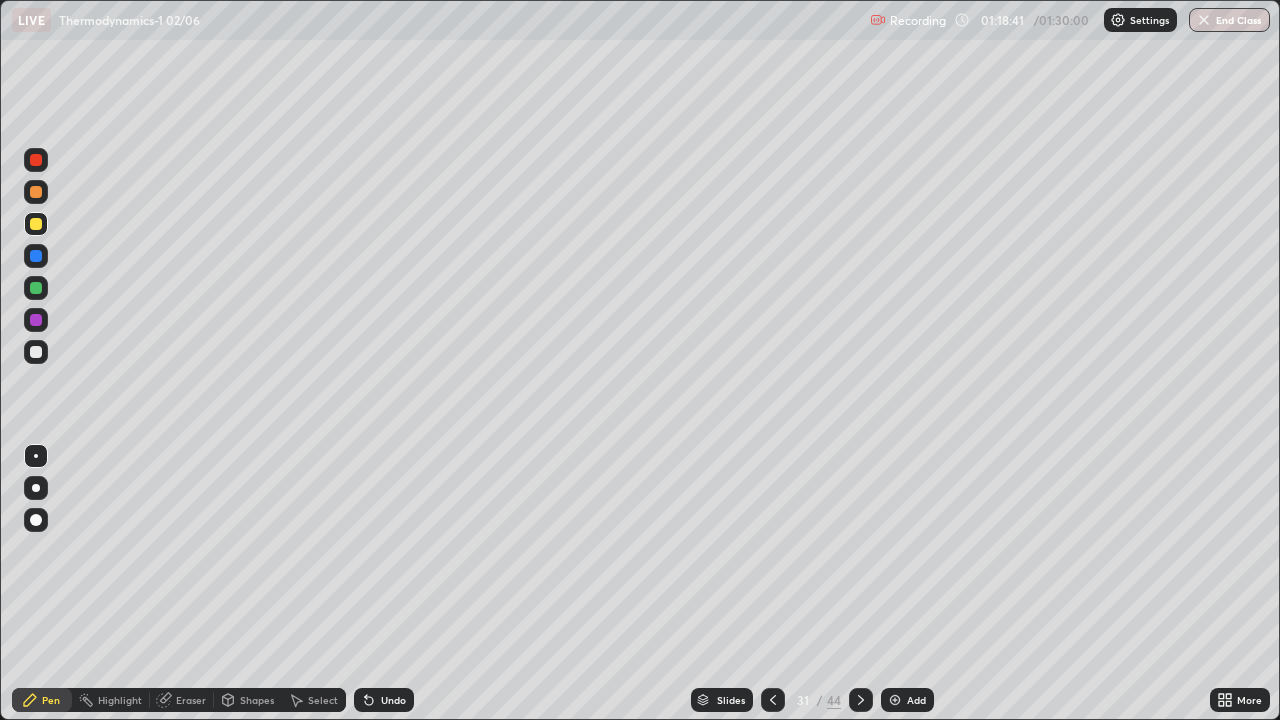 click on "Eraser" at bounding box center (191, 700) 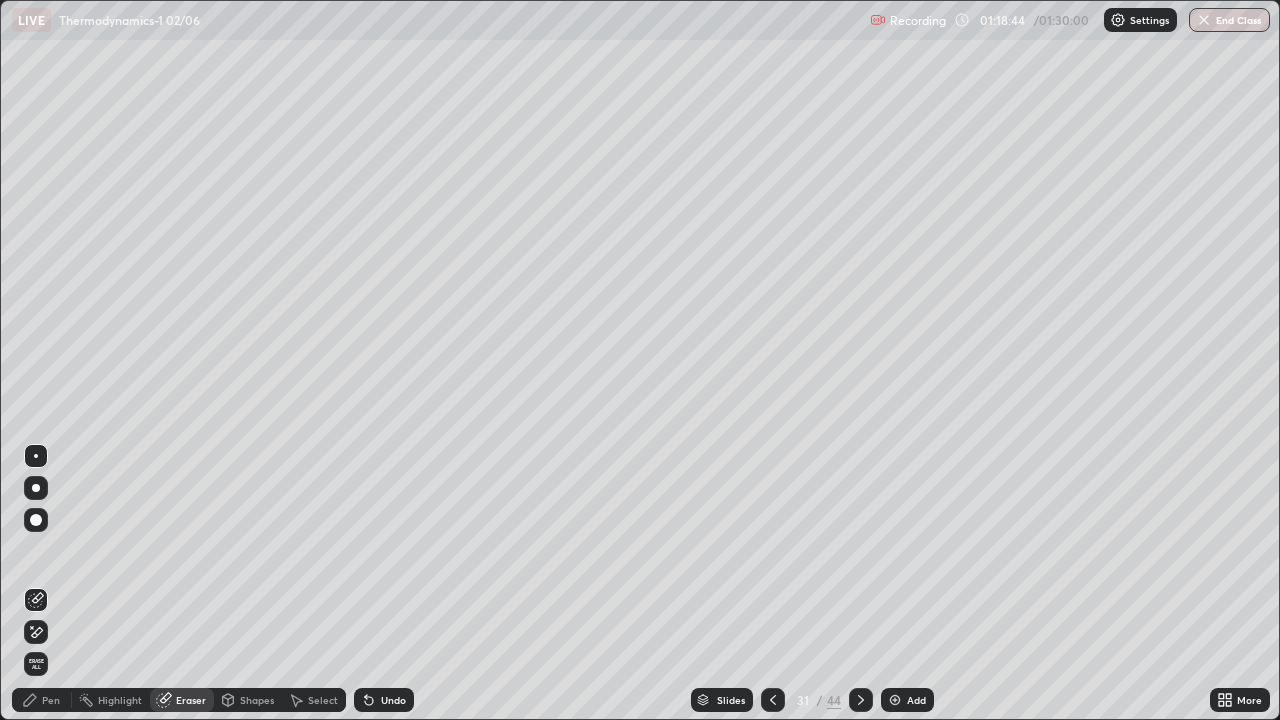 click on "Pen" at bounding box center (51, 700) 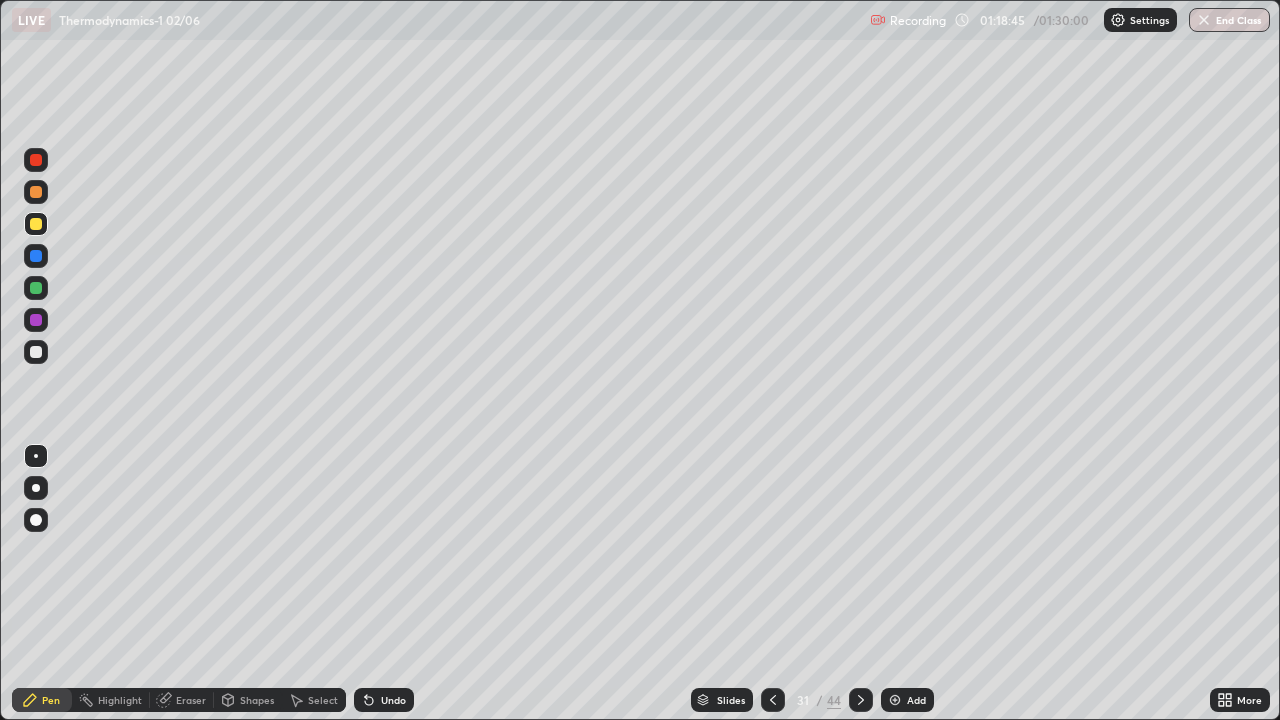 click at bounding box center [36, 320] 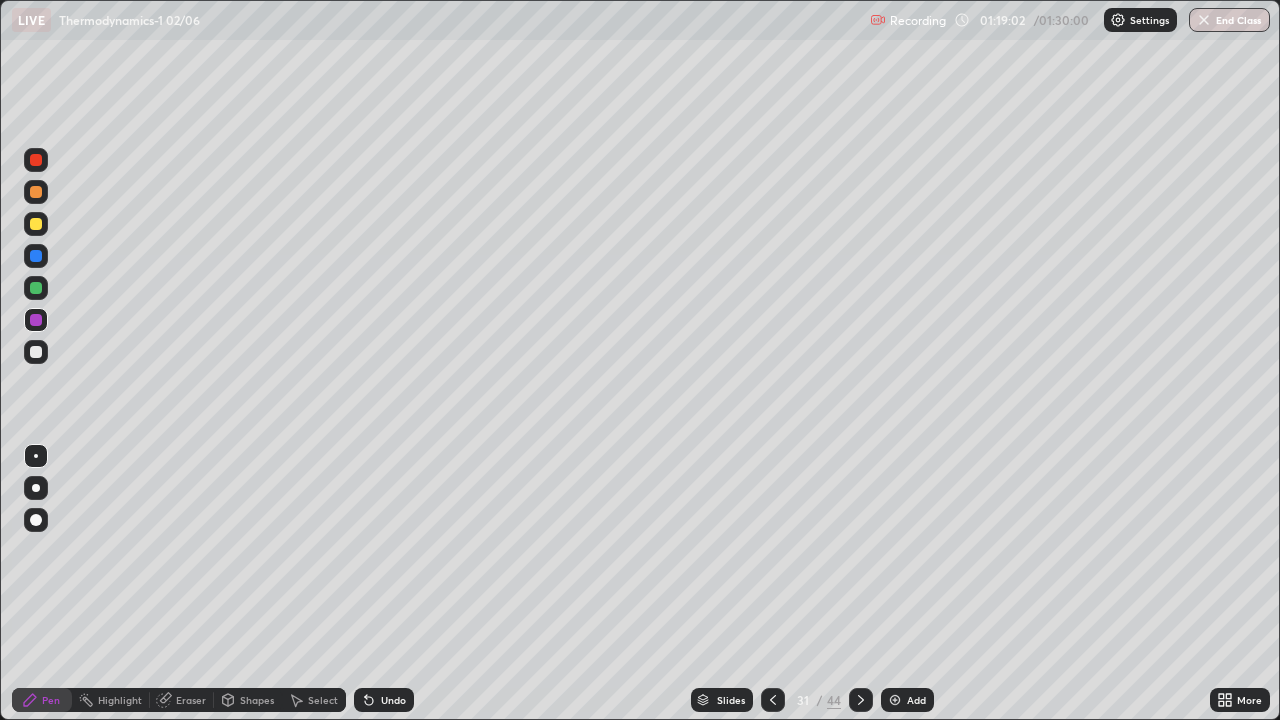 click at bounding box center [36, 288] 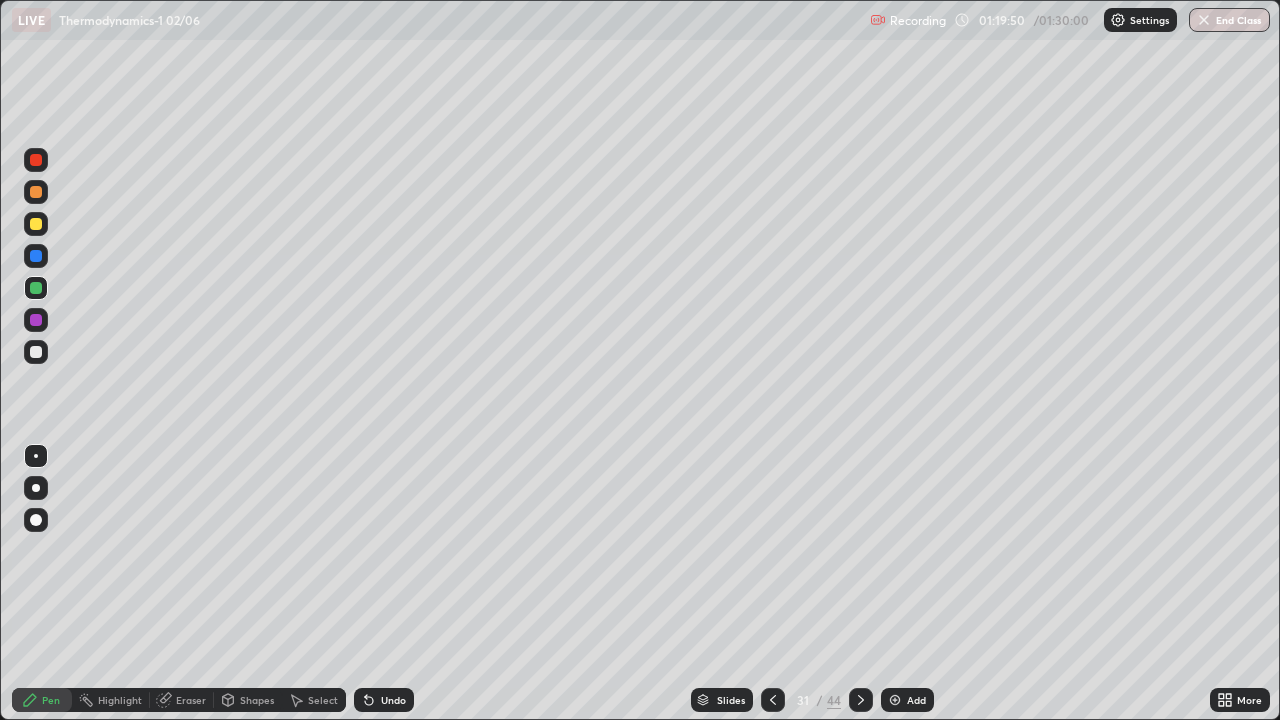 click at bounding box center [36, 352] 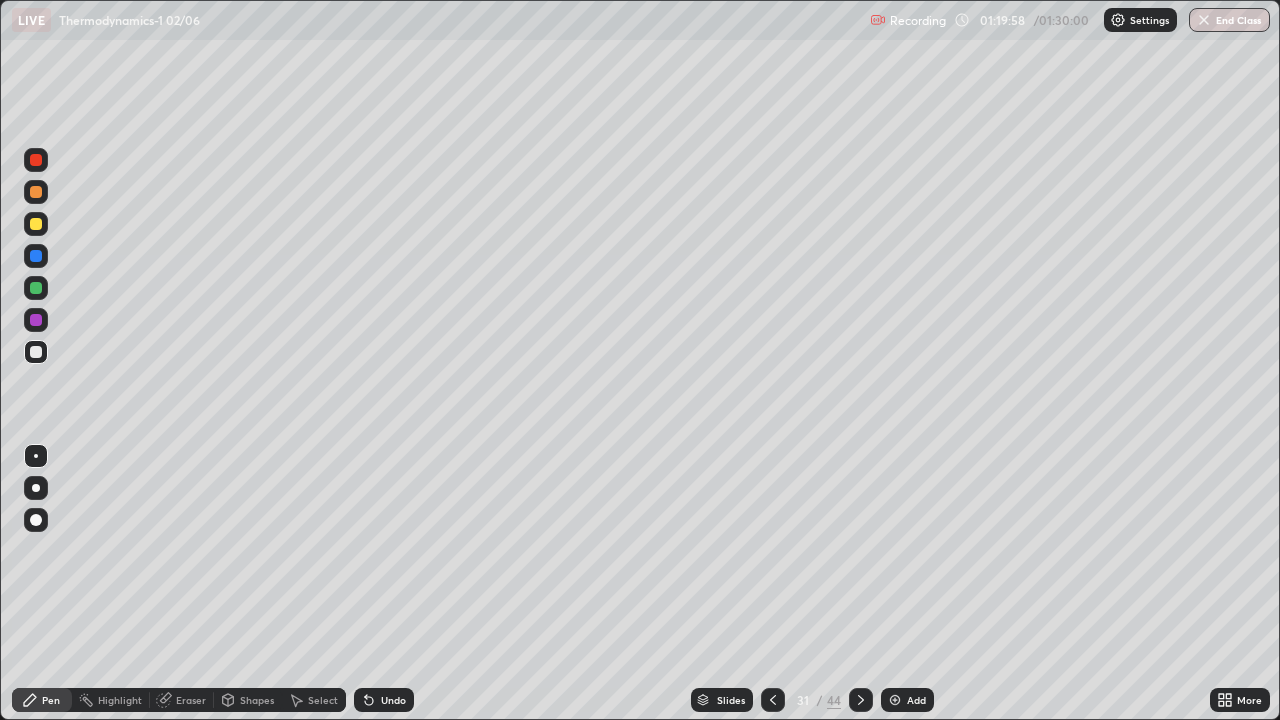 click at bounding box center (36, 224) 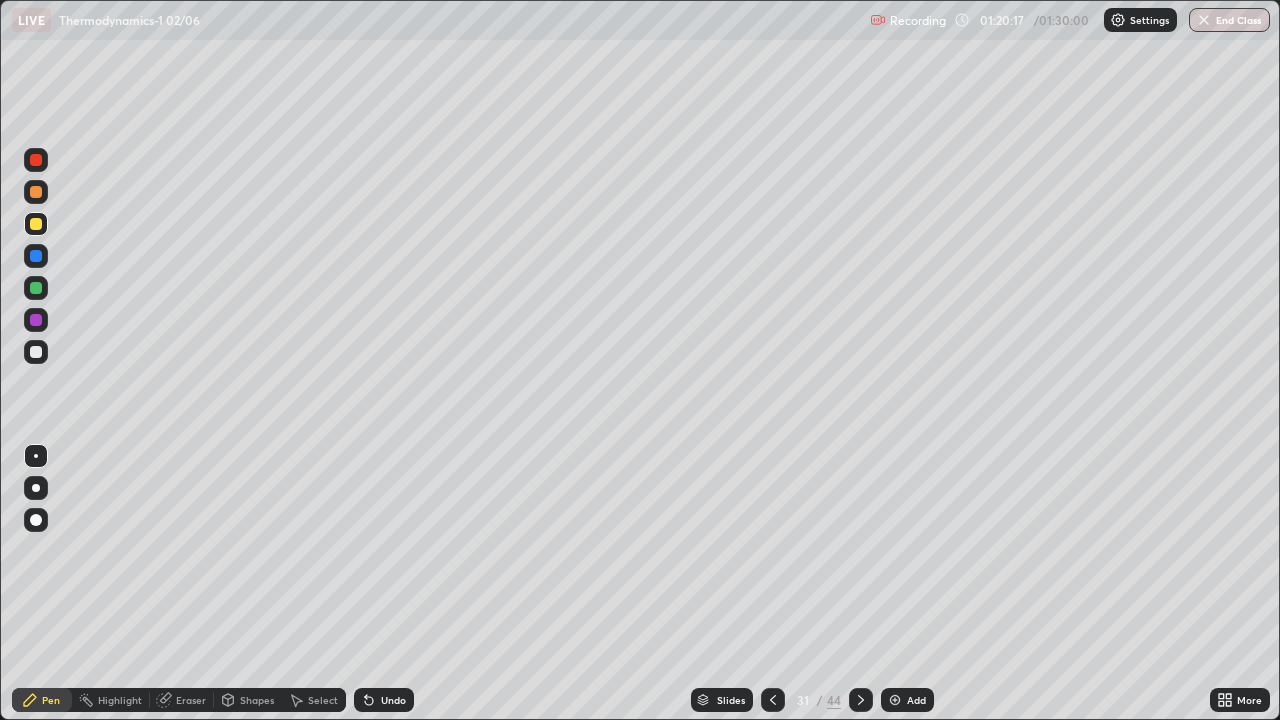 click at bounding box center [36, 352] 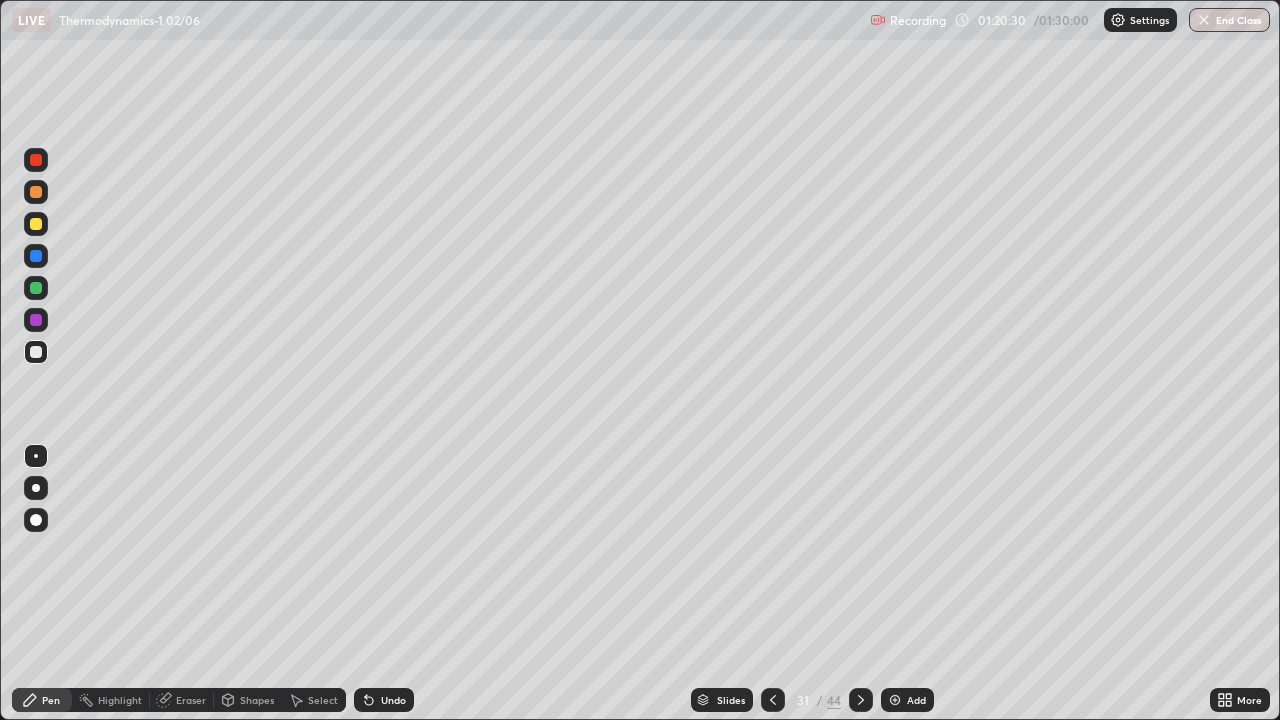 click at bounding box center [36, 224] 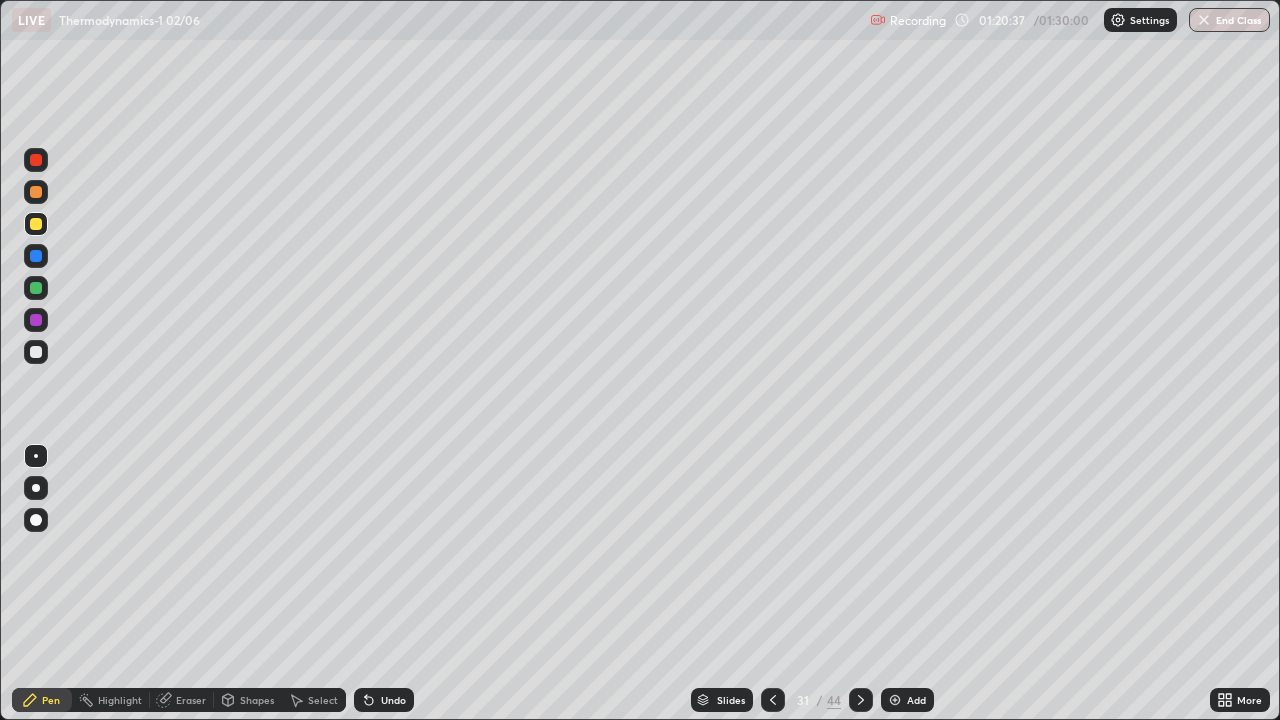 click at bounding box center [36, 352] 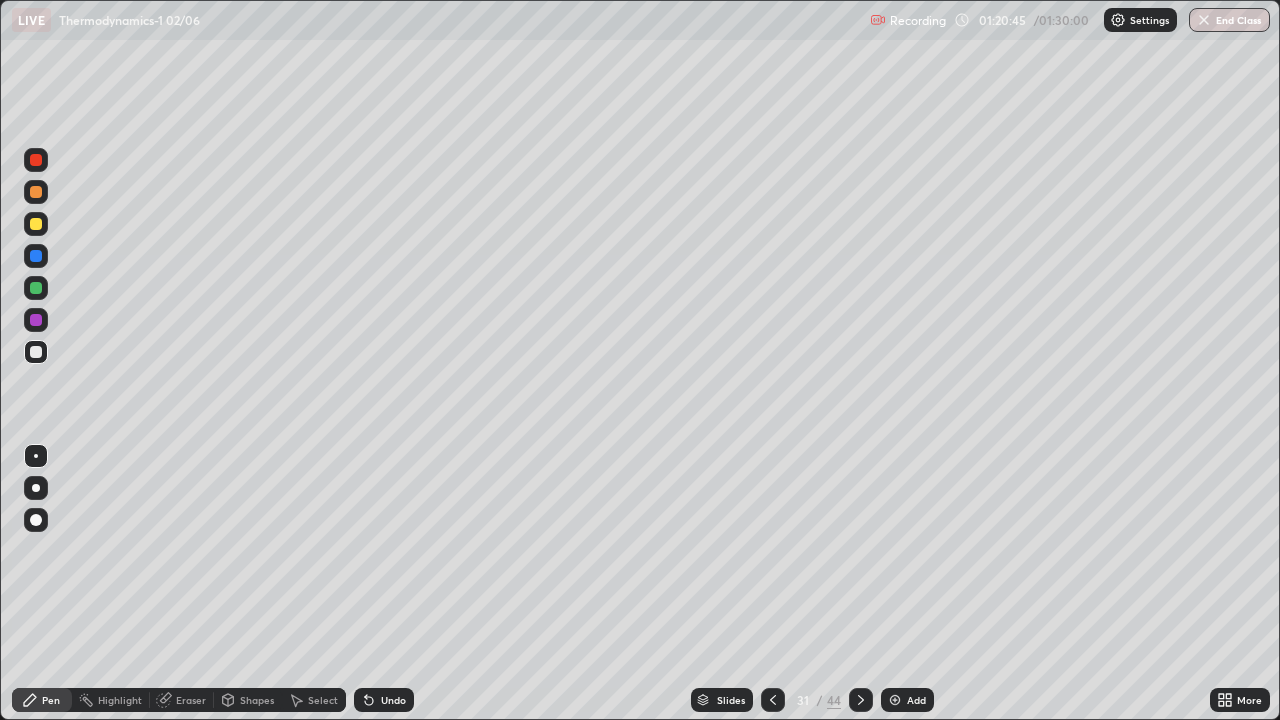 click at bounding box center [36, 192] 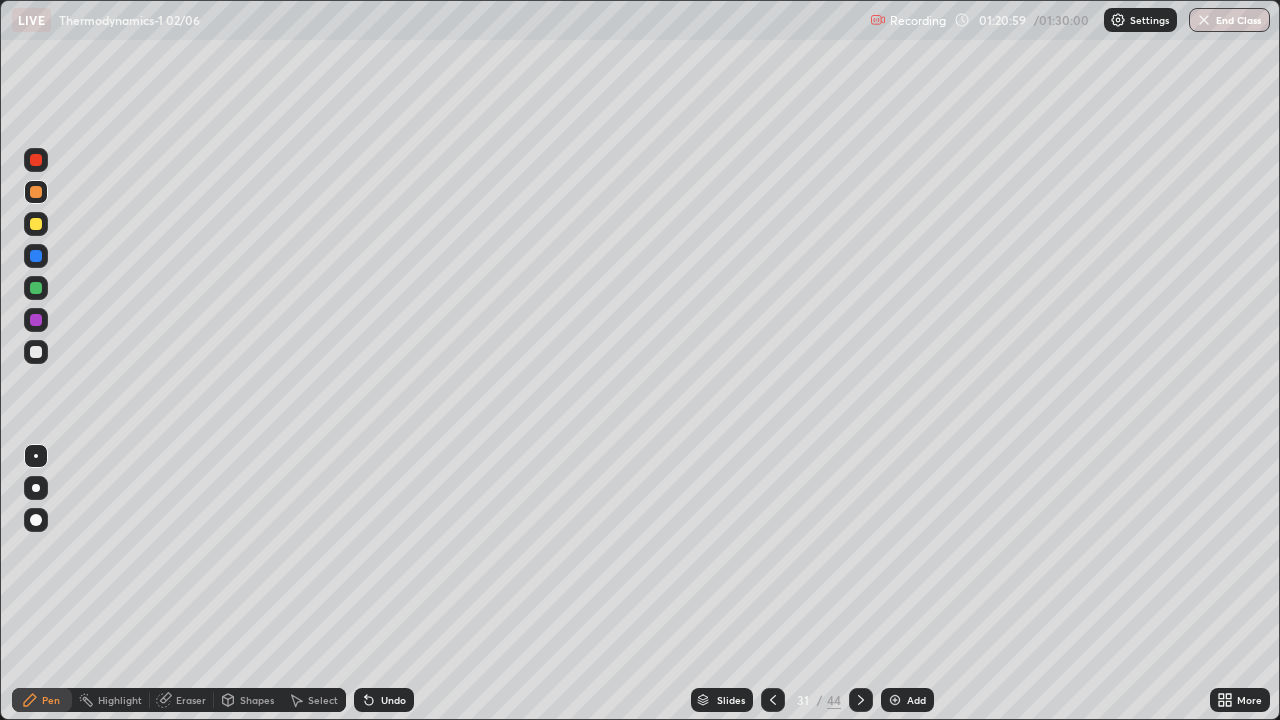 click at bounding box center [36, 224] 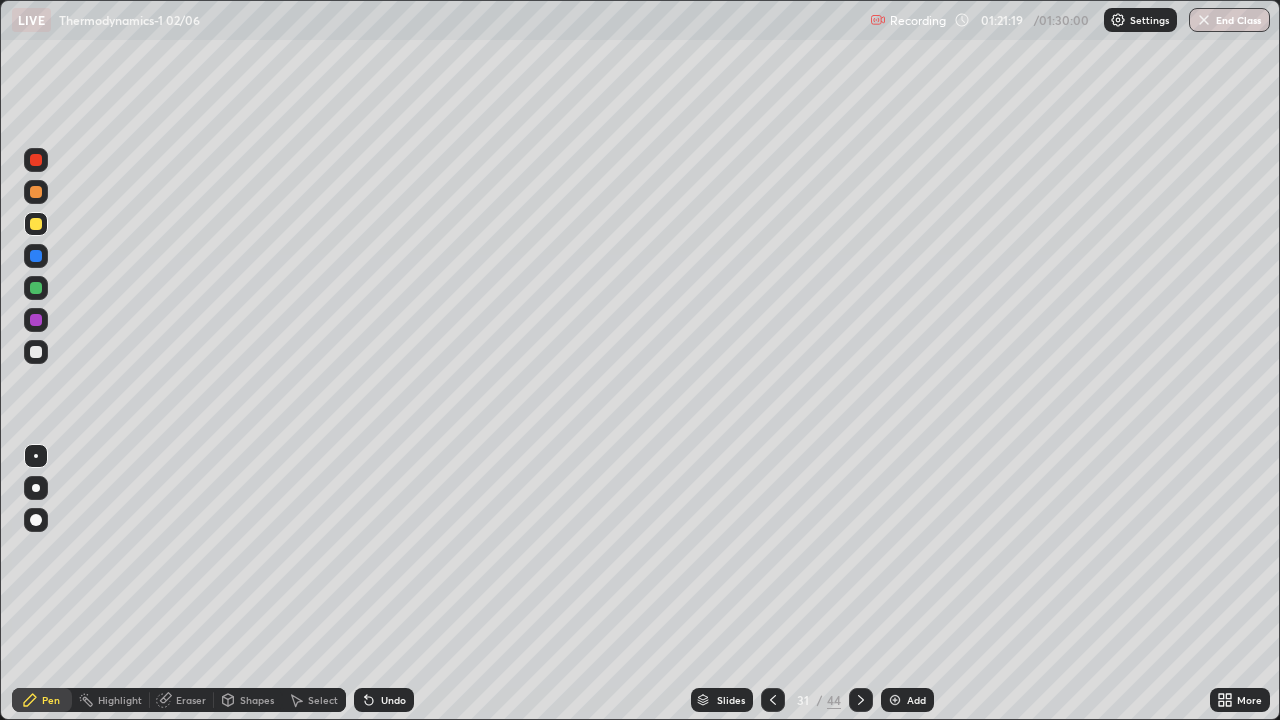 click at bounding box center (36, 352) 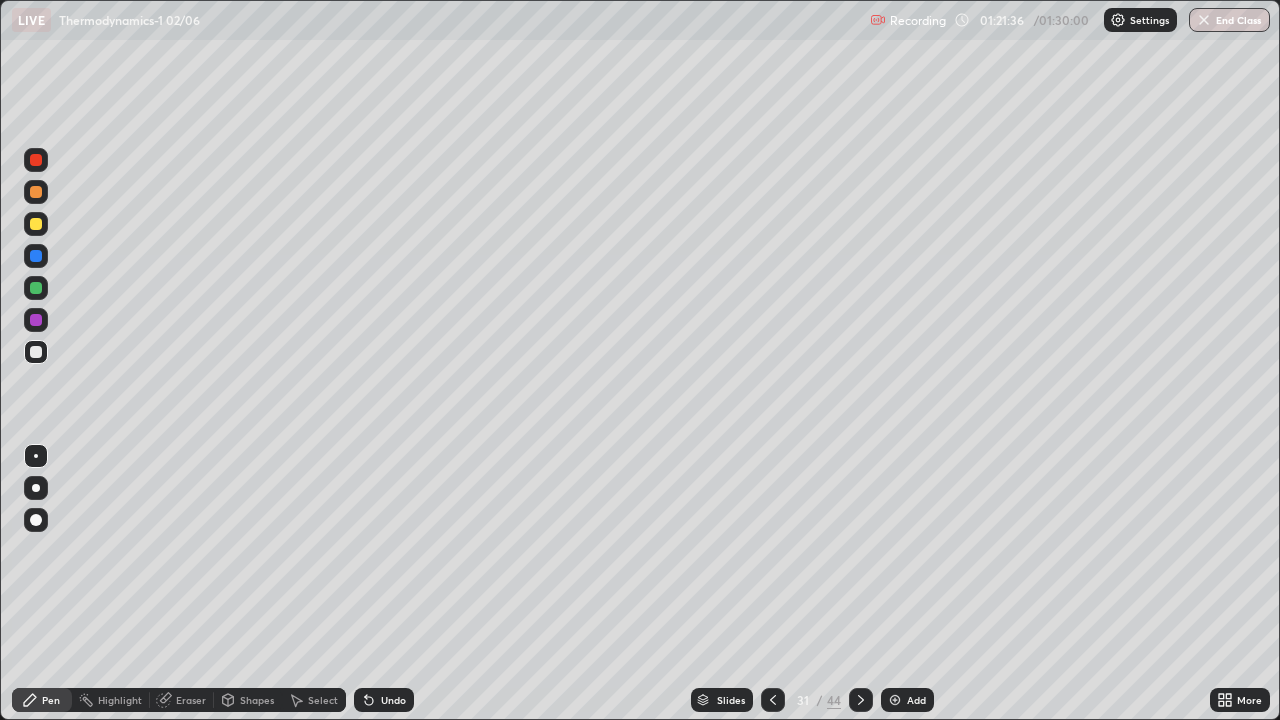click at bounding box center [36, 224] 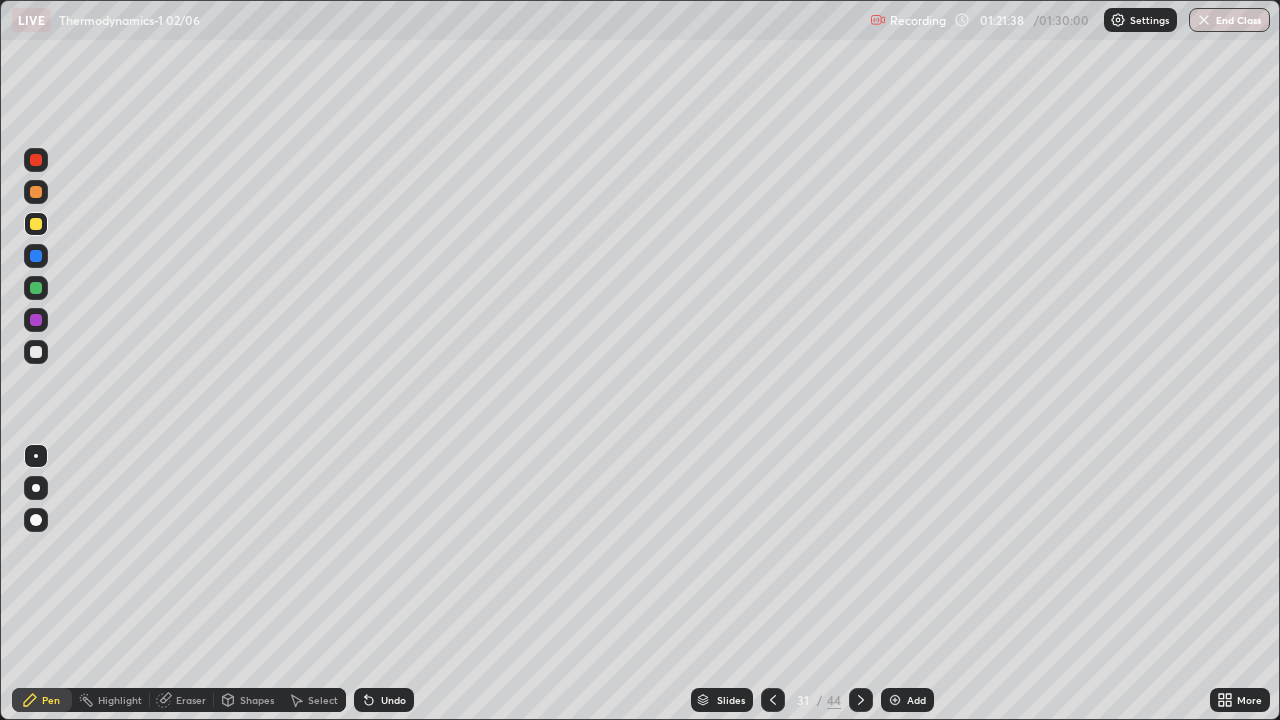 click at bounding box center (36, 352) 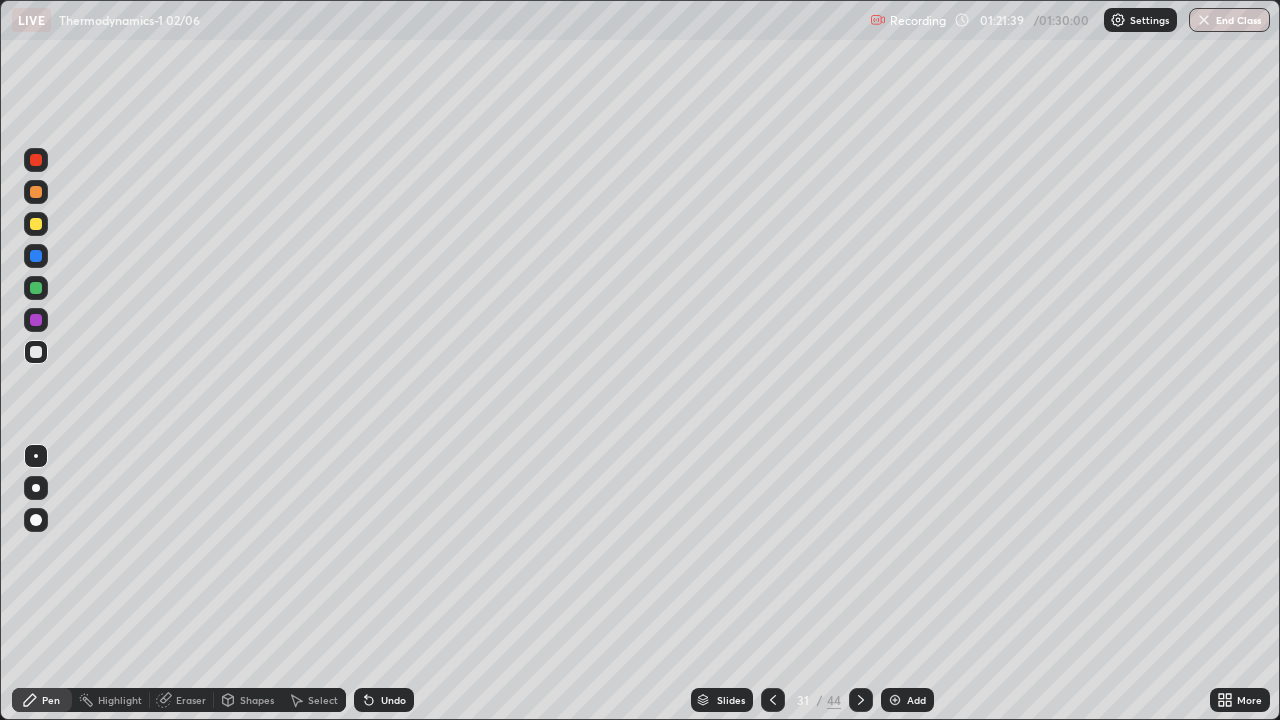click at bounding box center (36, 160) 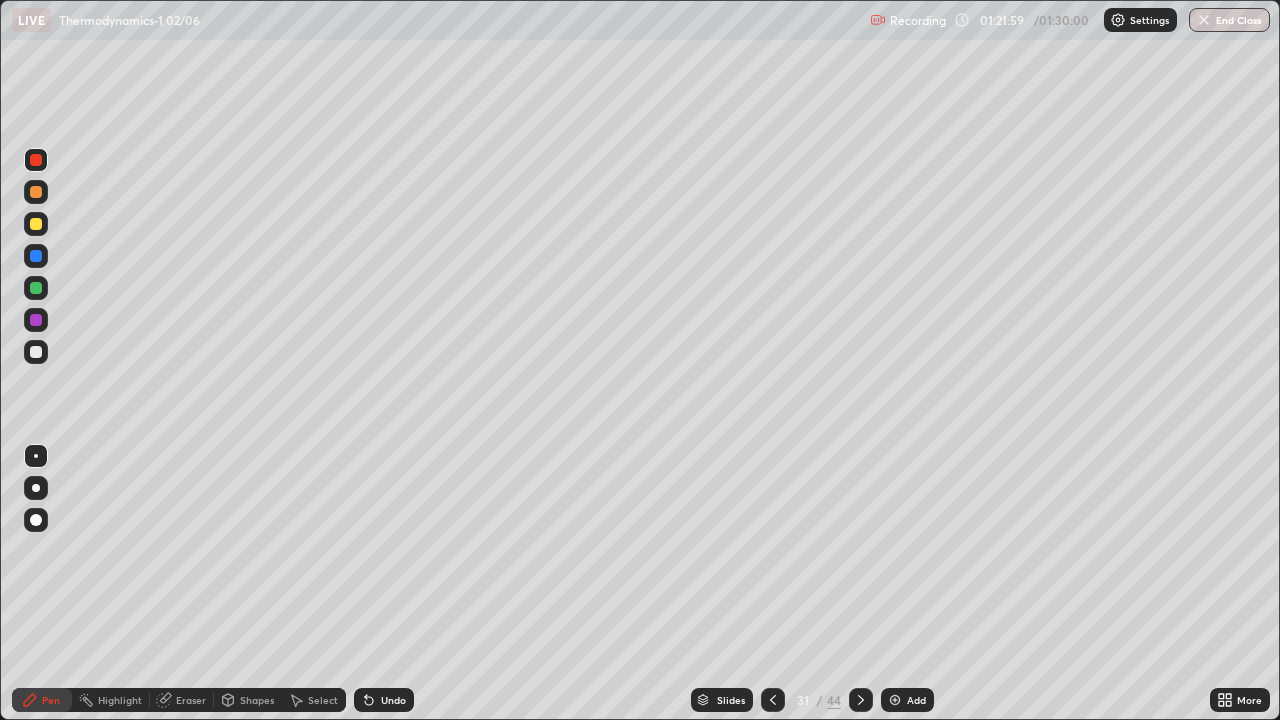 click at bounding box center [36, 288] 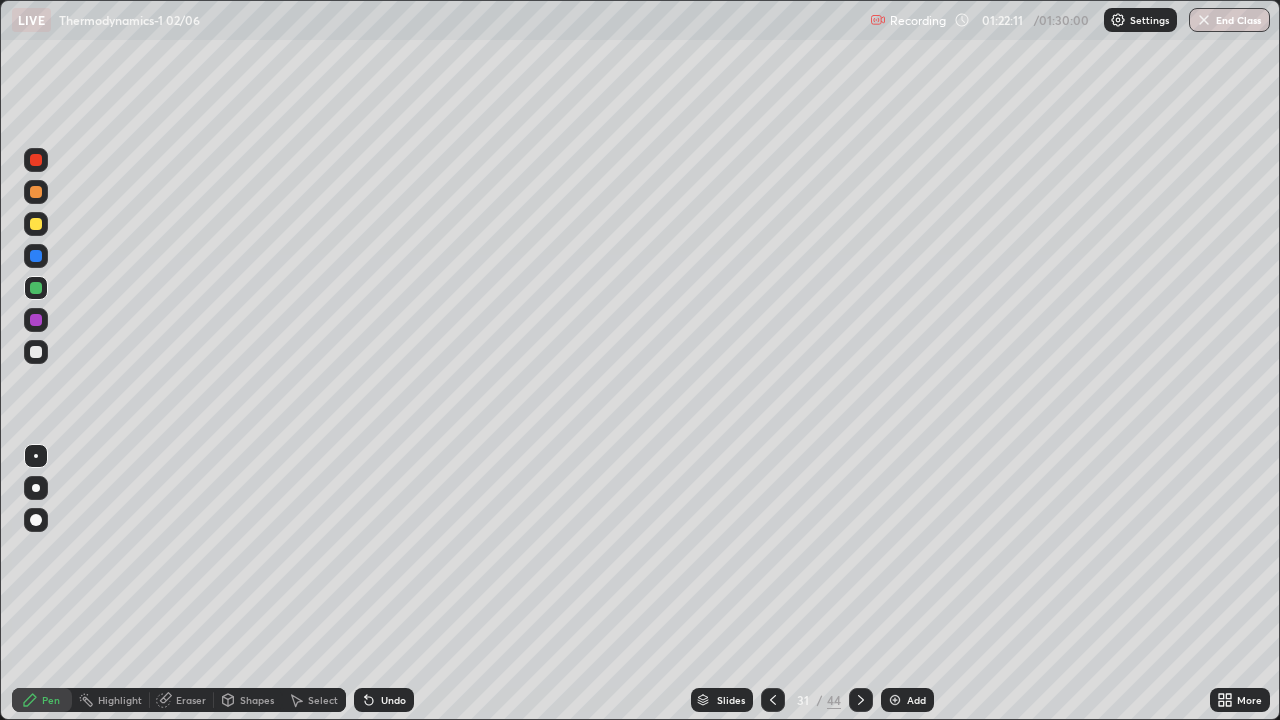 click at bounding box center (36, 256) 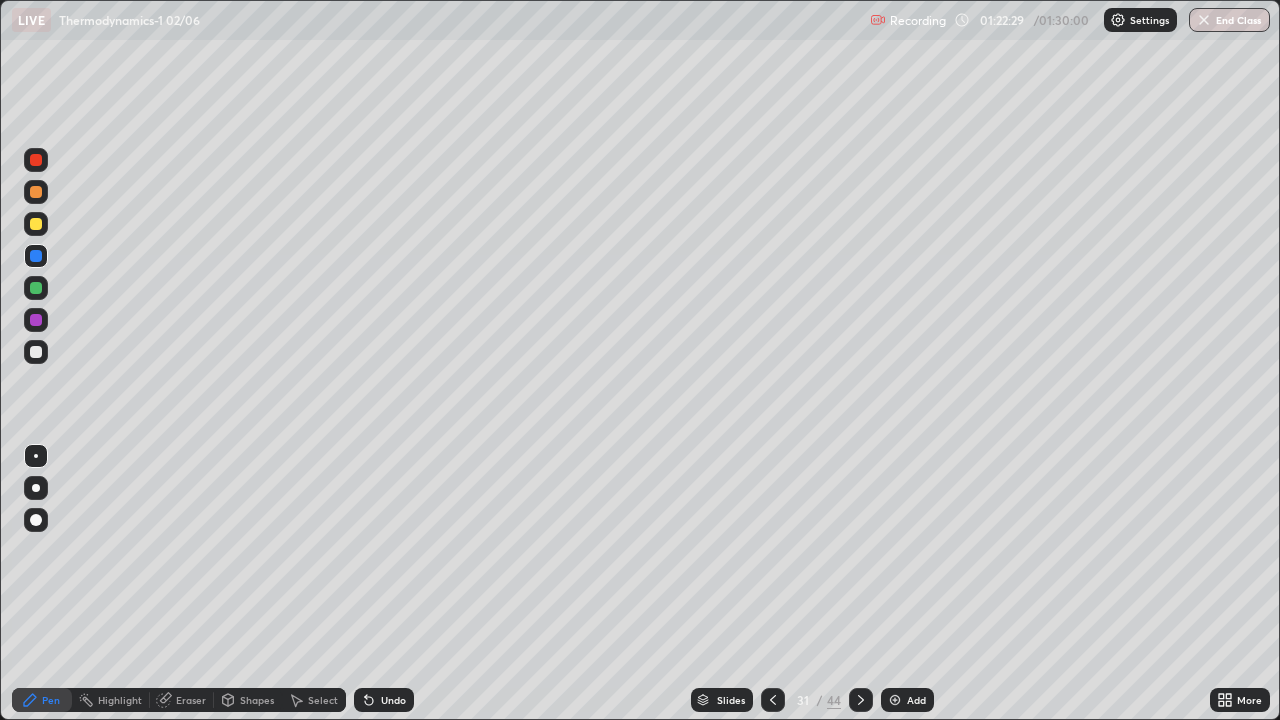 click at bounding box center [36, 224] 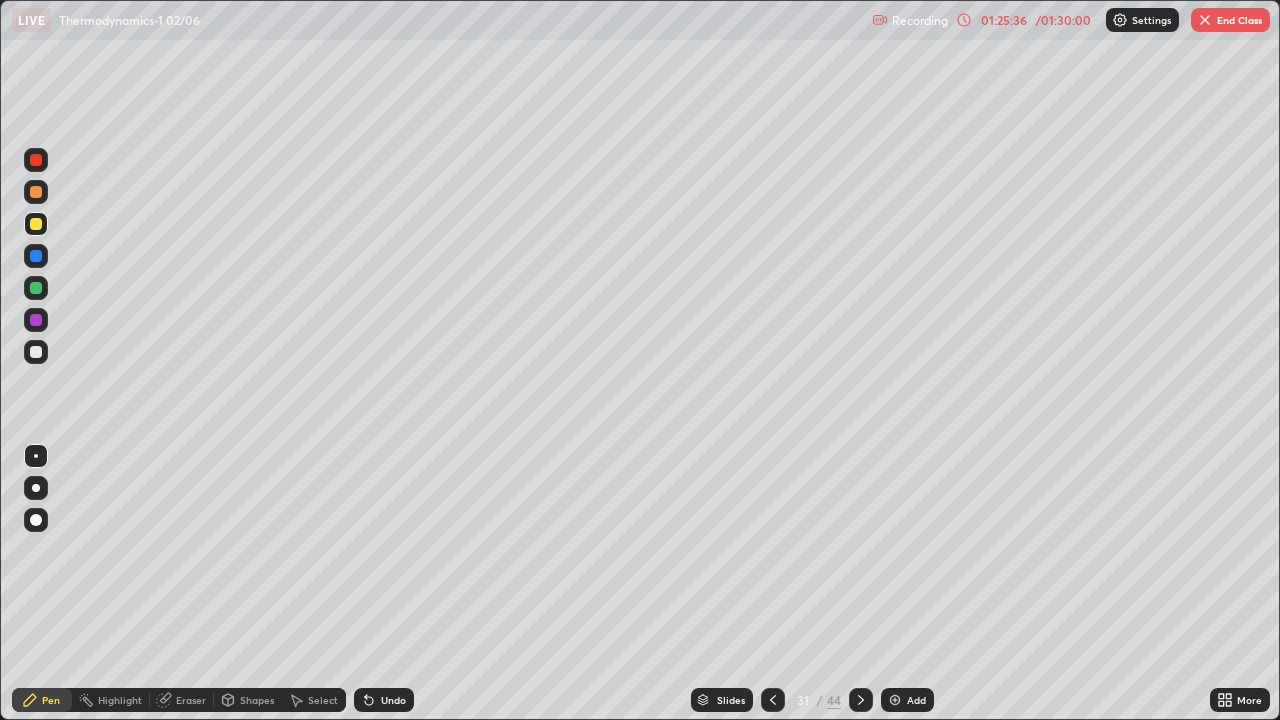 click at bounding box center [895, 700] 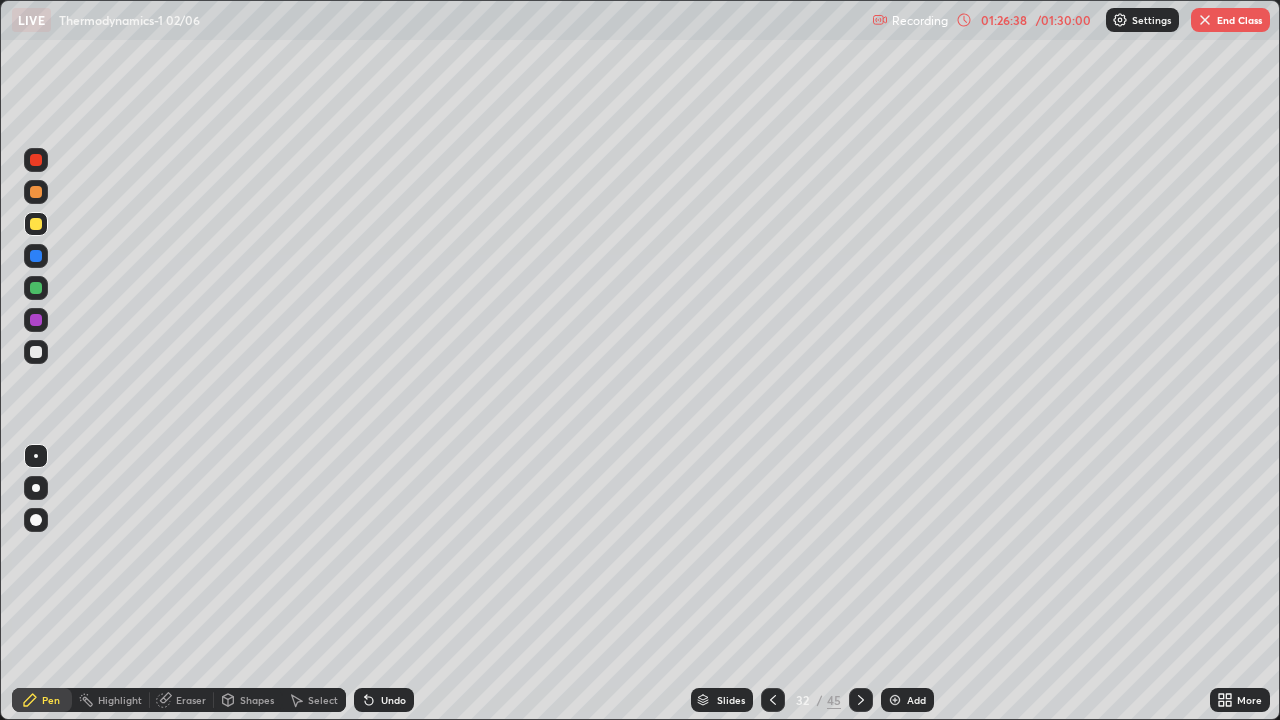 click at bounding box center [36, 352] 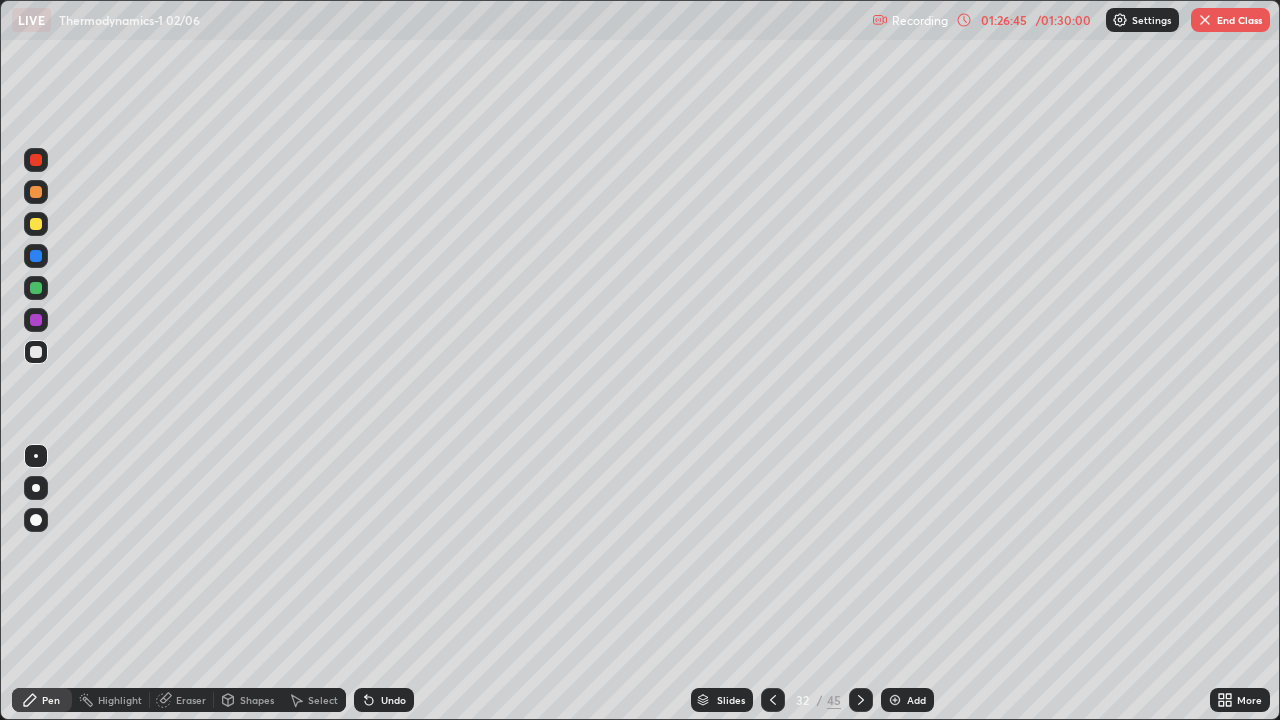 click at bounding box center (36, 352) 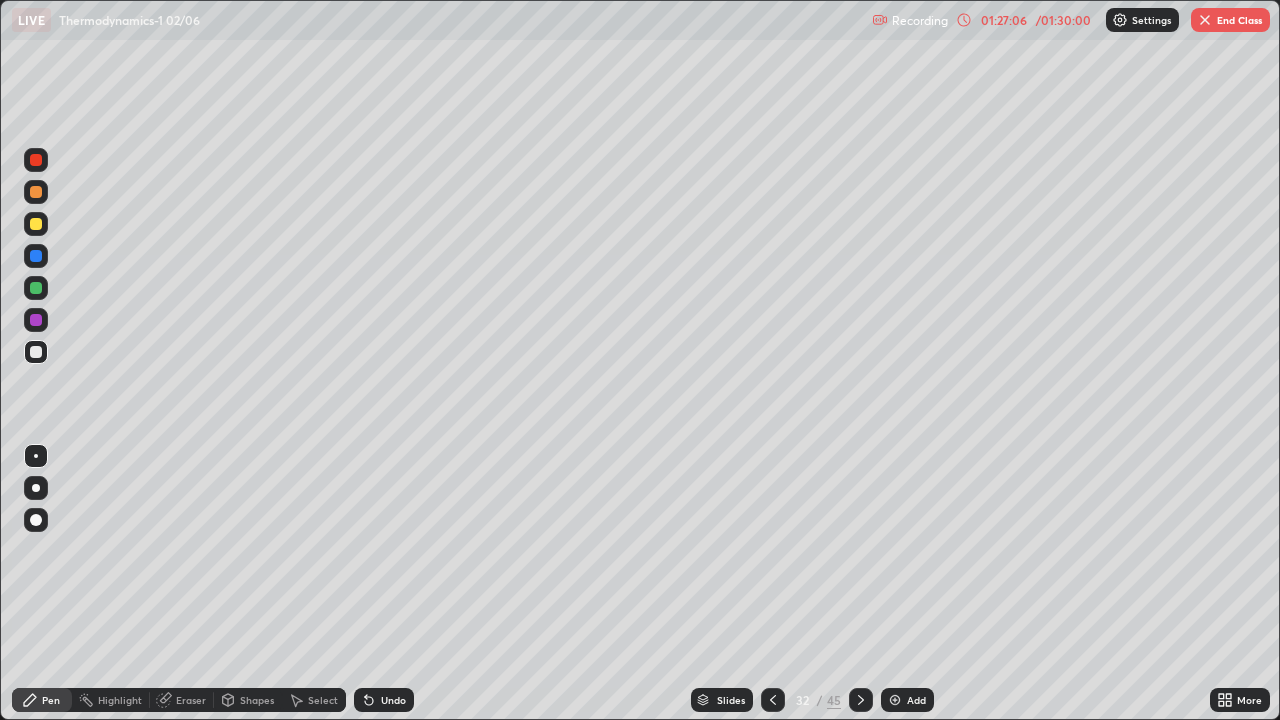 click at bounding box center [36, 224] 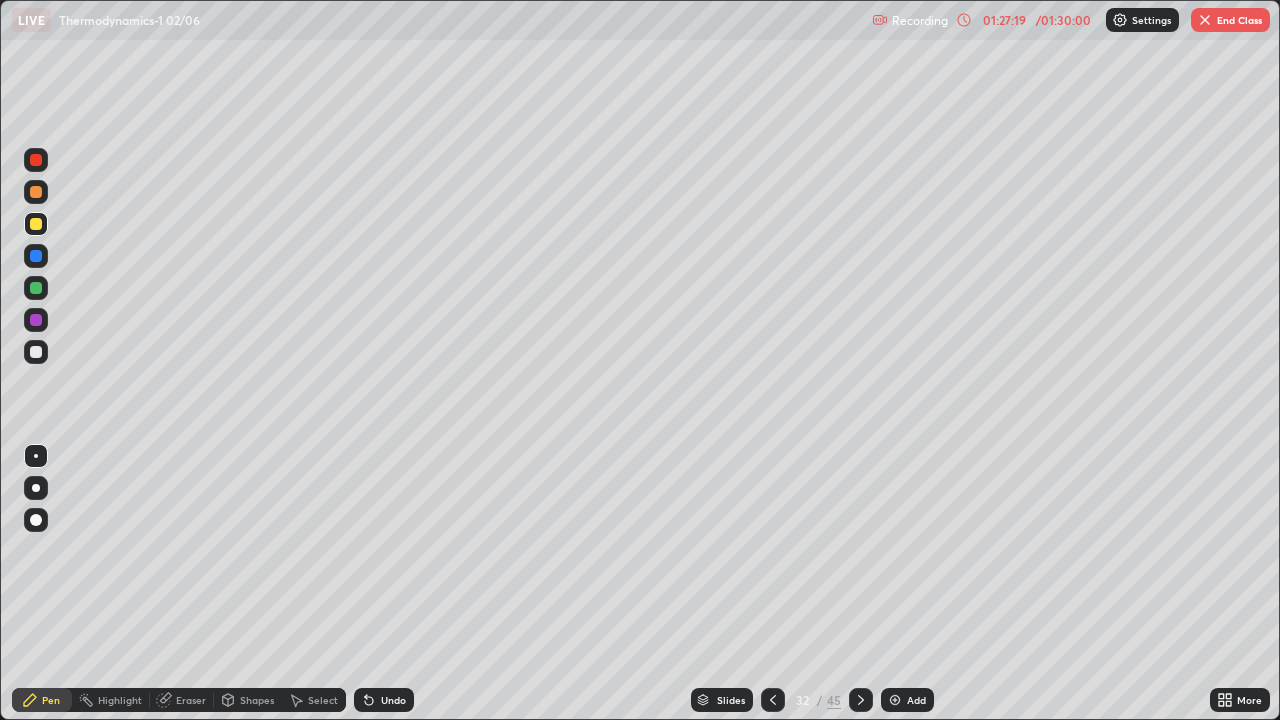 click at bounding box center (36, 320) 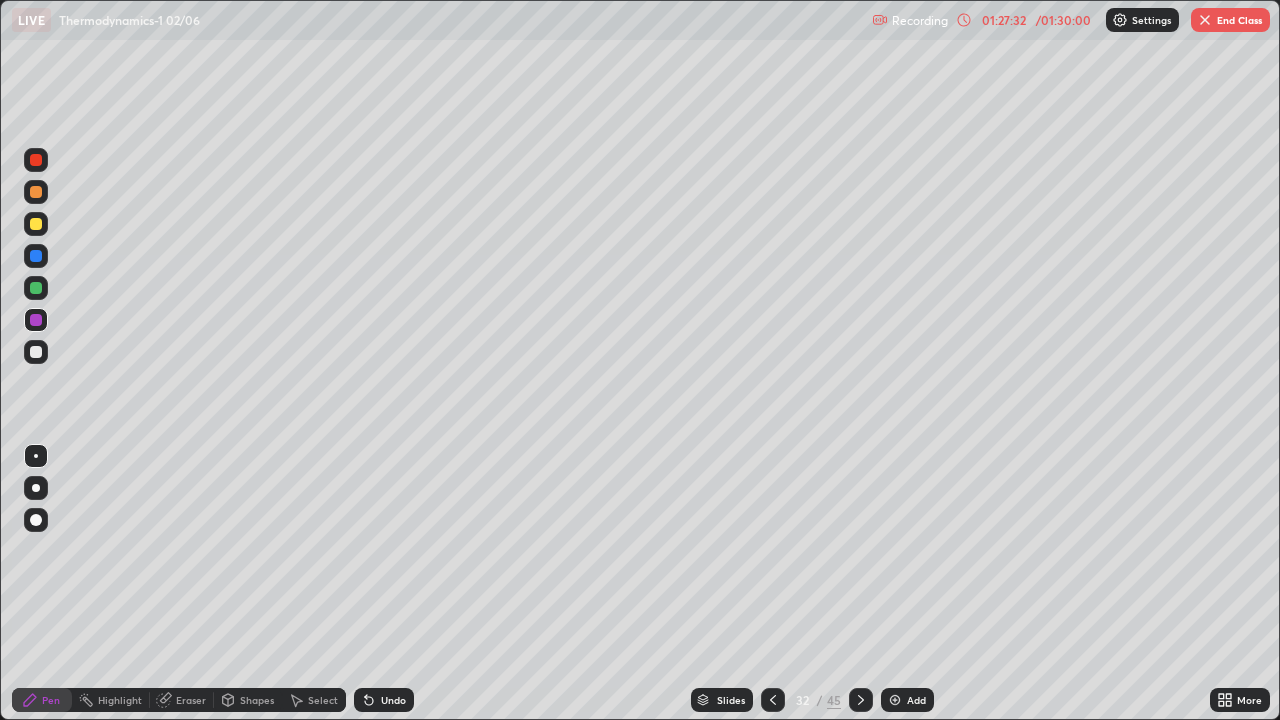 click at bounding box center [36, 288] 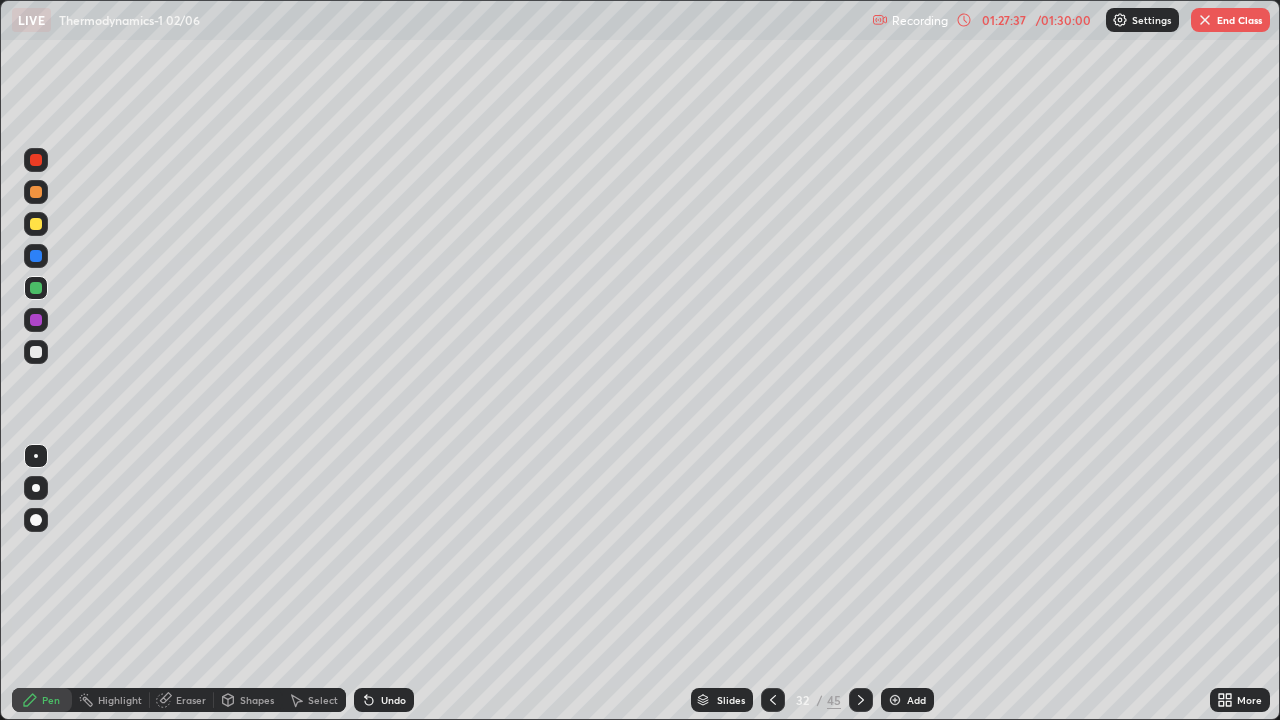 click at bounding box center (36, 352) 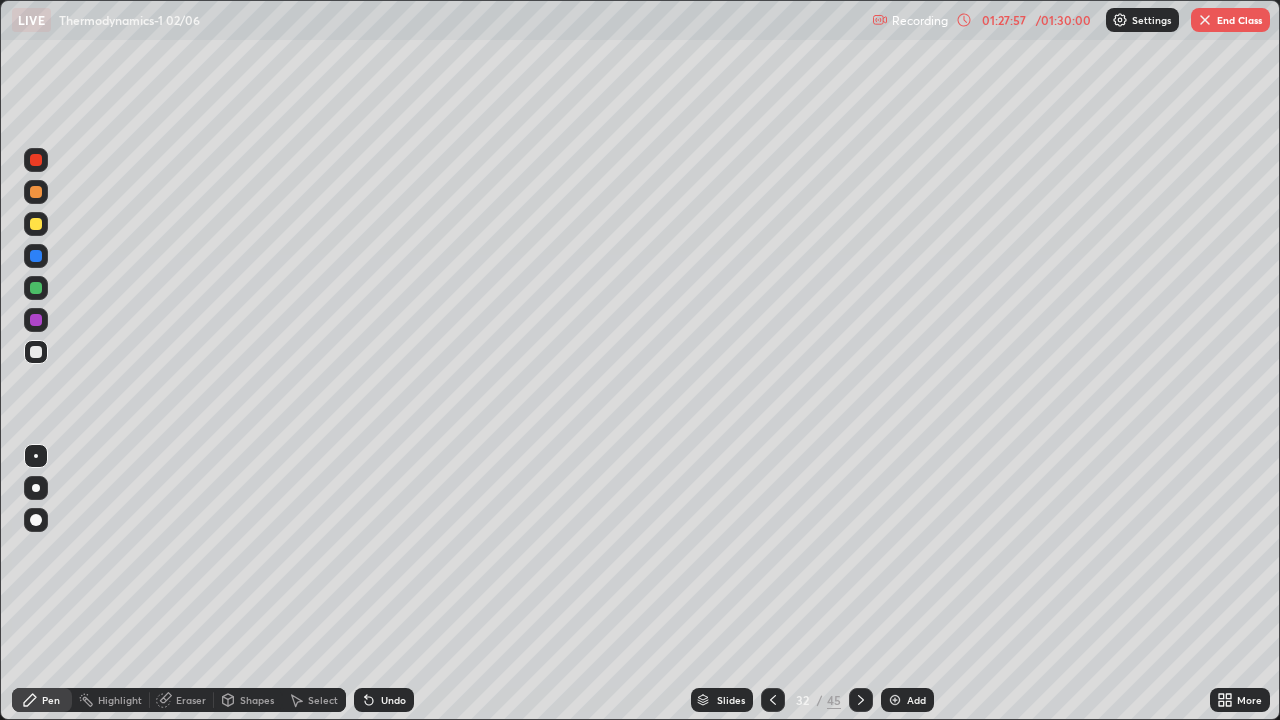 click at bounding box center (36, 160) 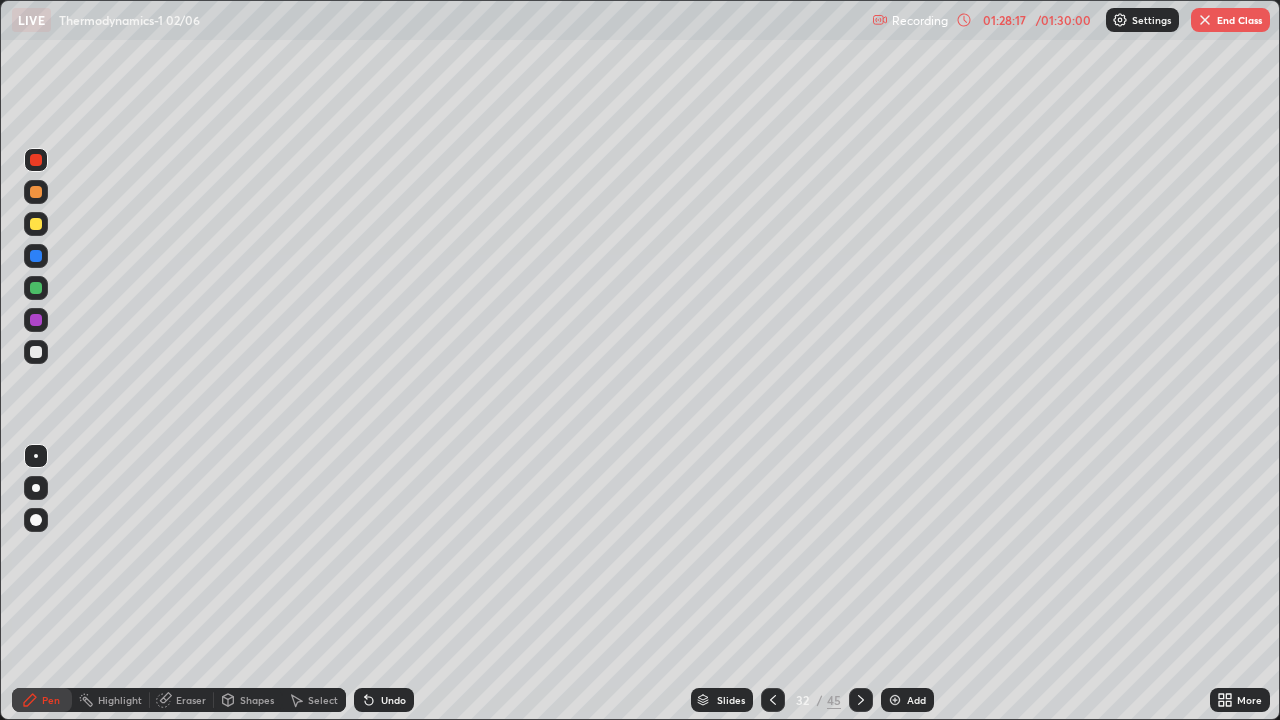 click at bounding box center (36, 288) 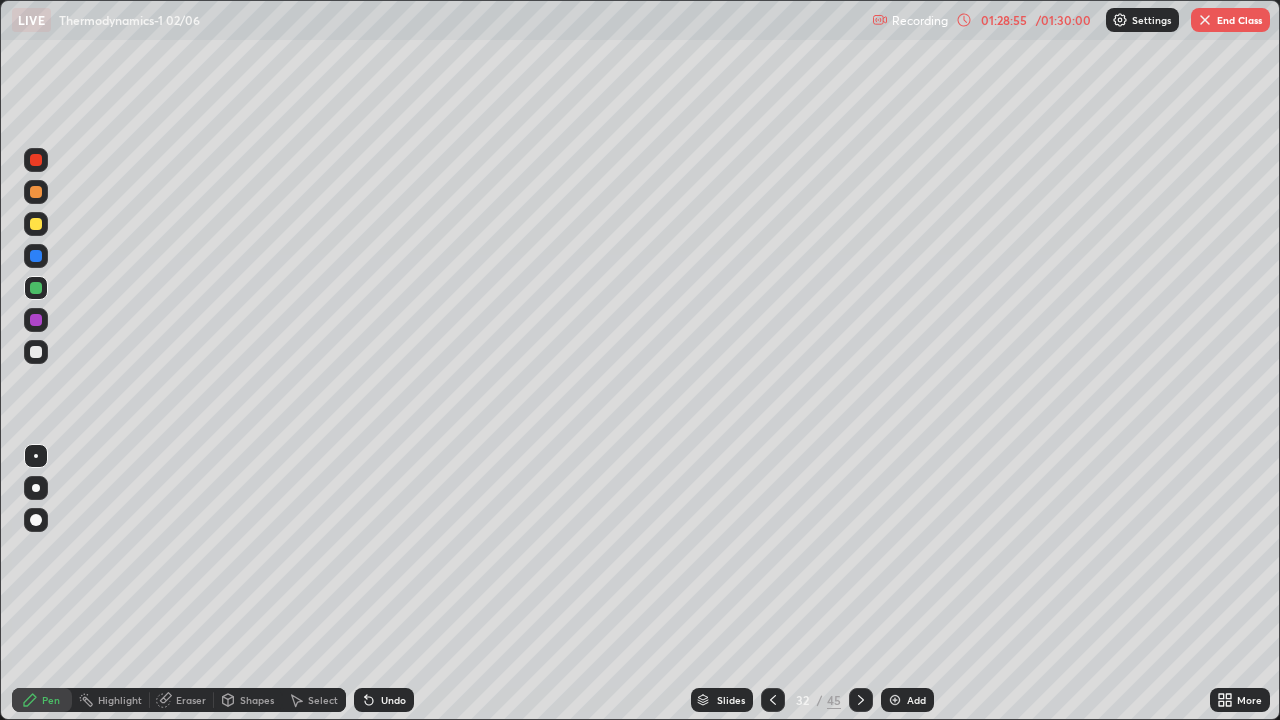 click at bounding box center (36, 160) 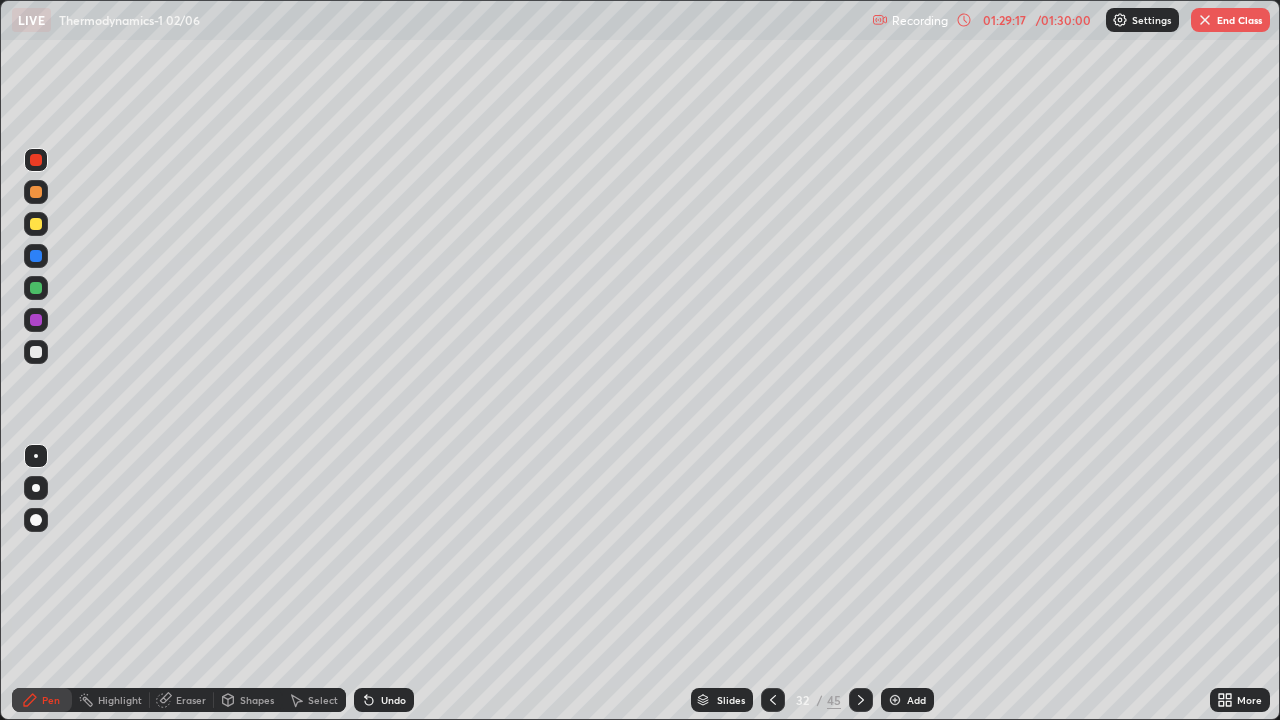click at bounding box center (773, 700) 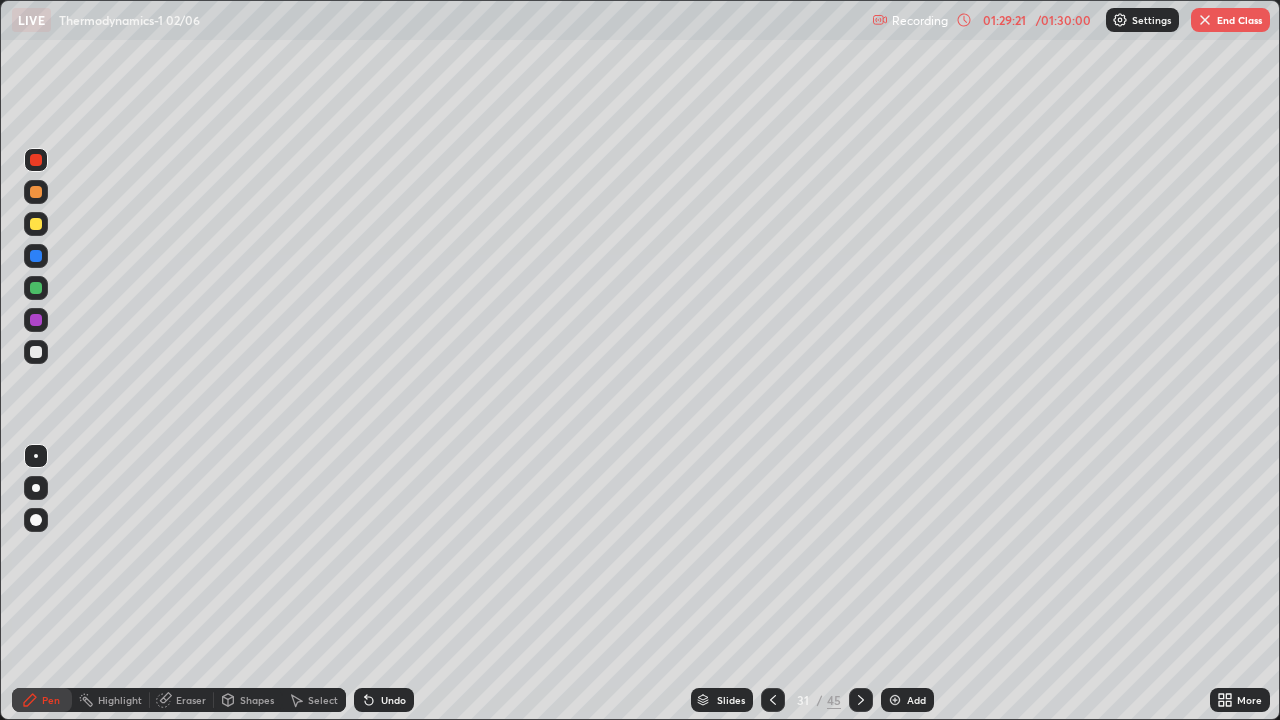 click on "Slides 31 / 45 Add" at bounding box center [812, 700] 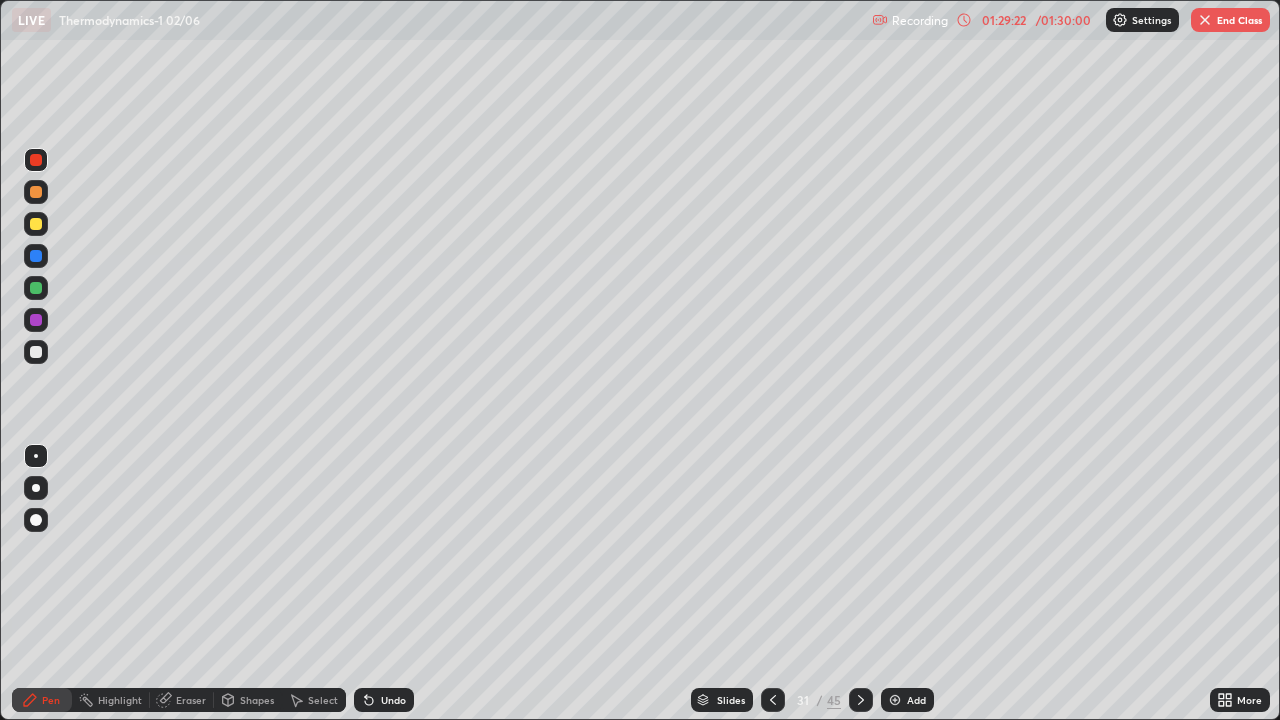 click at bounding box center (861, 700) 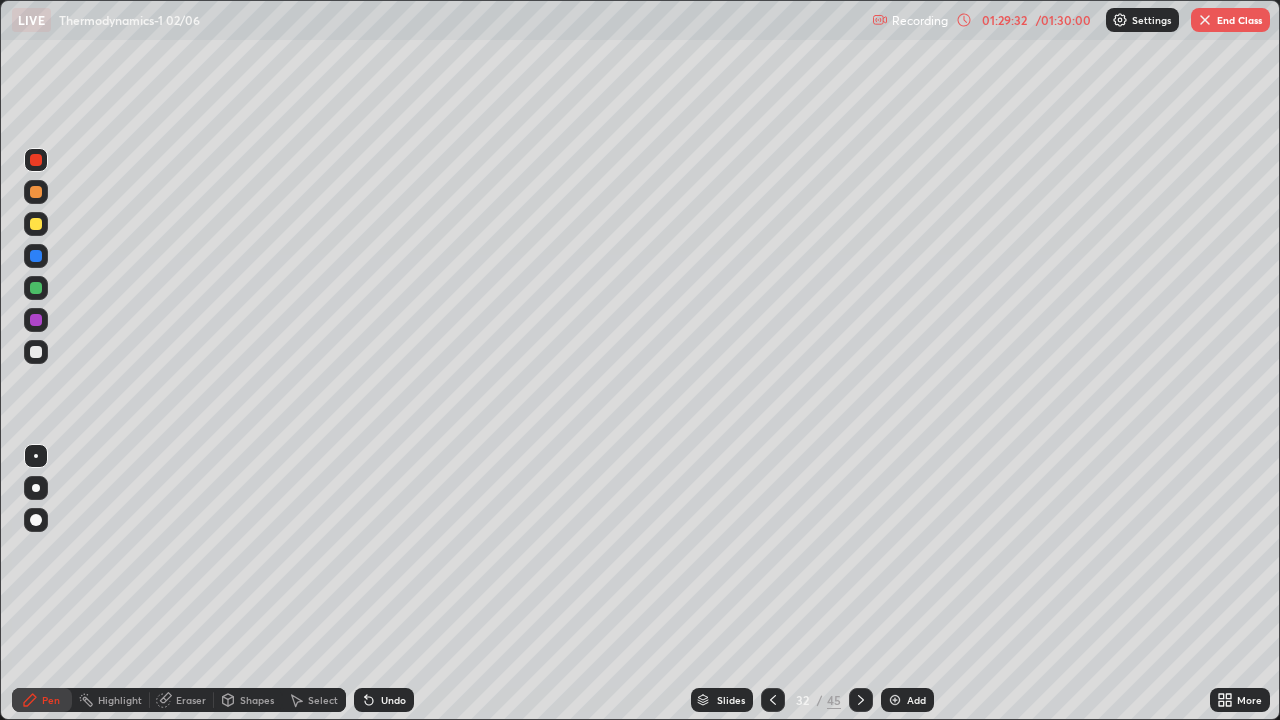 click 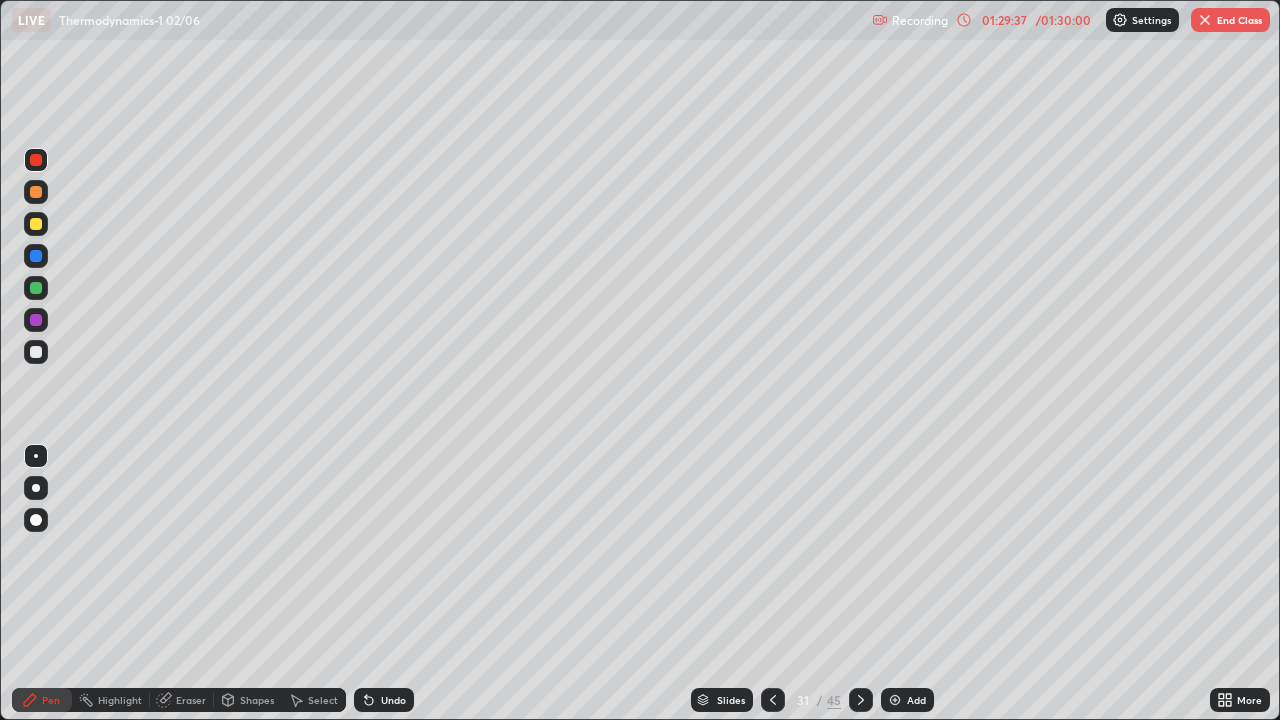 click at bounding box center [861, 700] 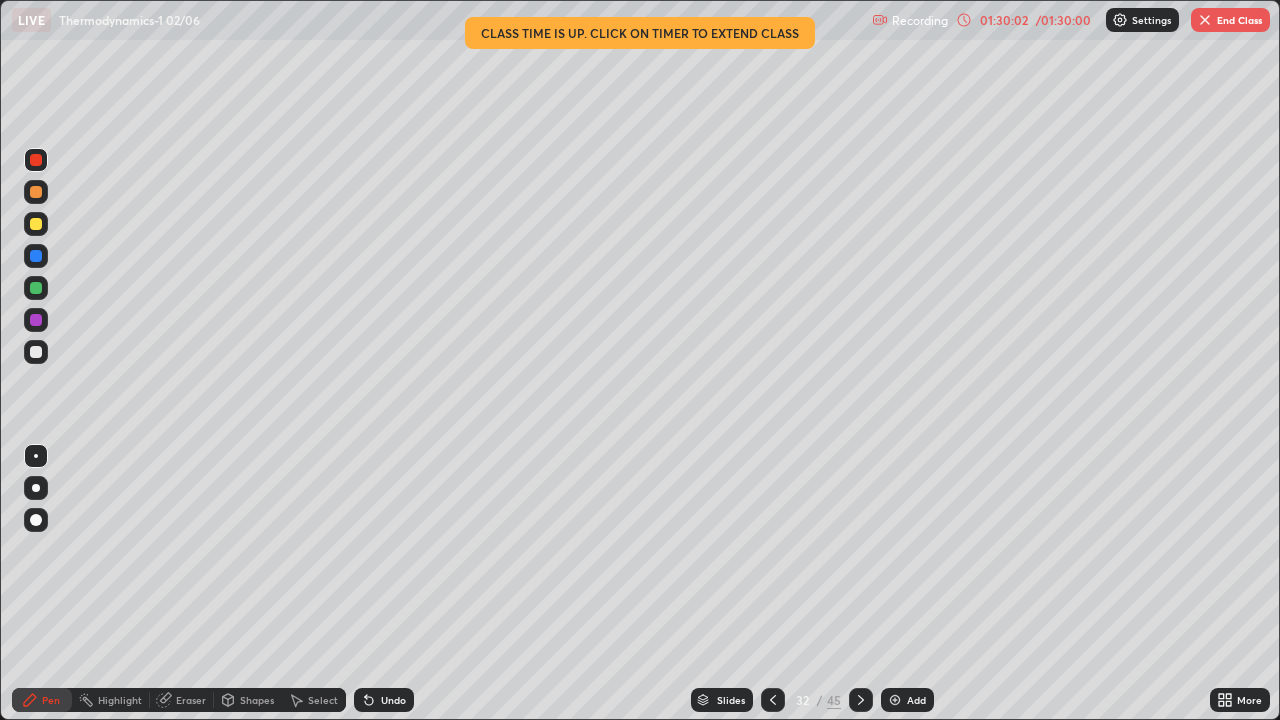 click 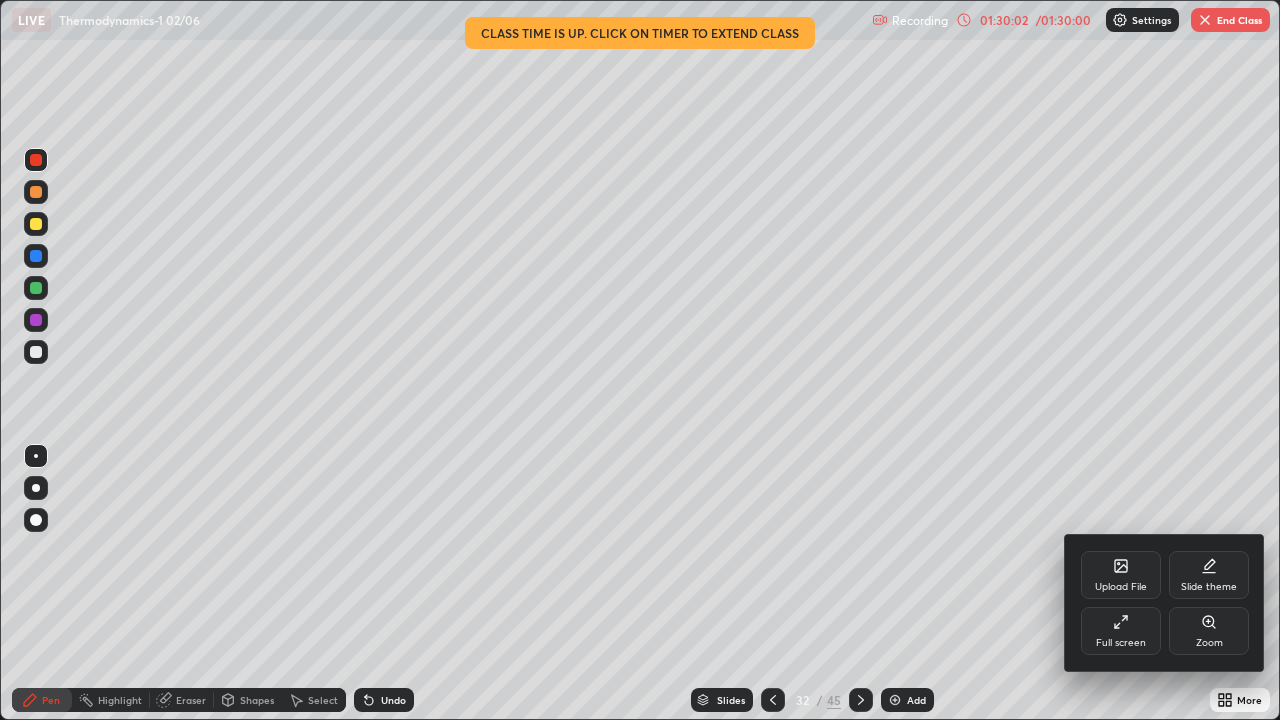 click on "Full screen" at bounding box center (1121, 631) 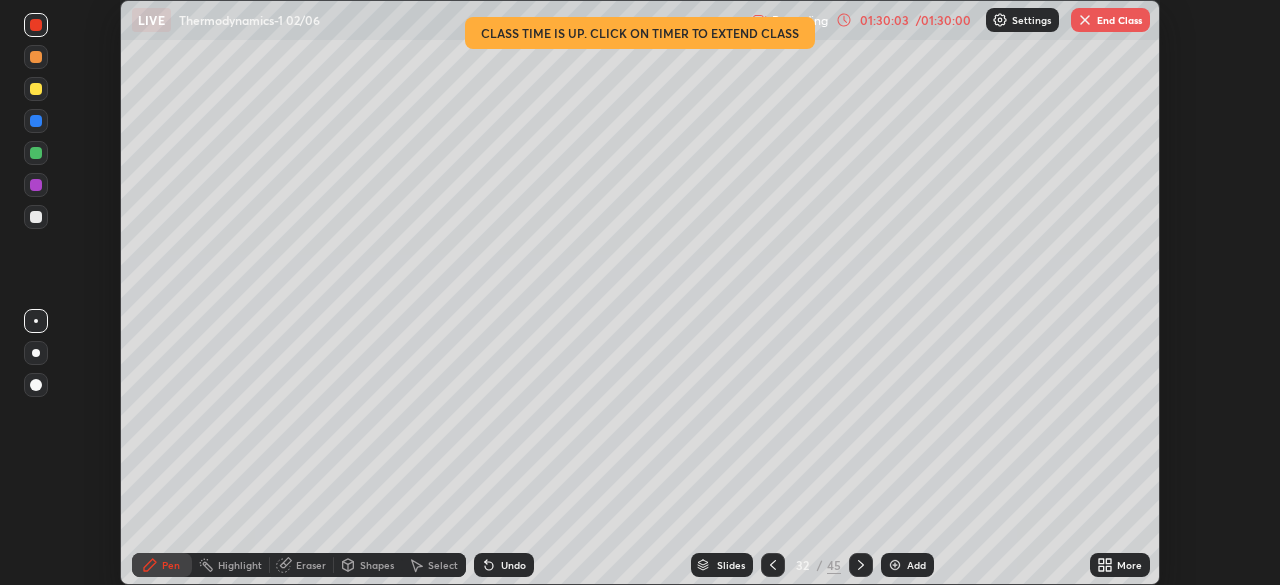 scroll, scrollTop: 585, scrollLeft: 1280, axis: both 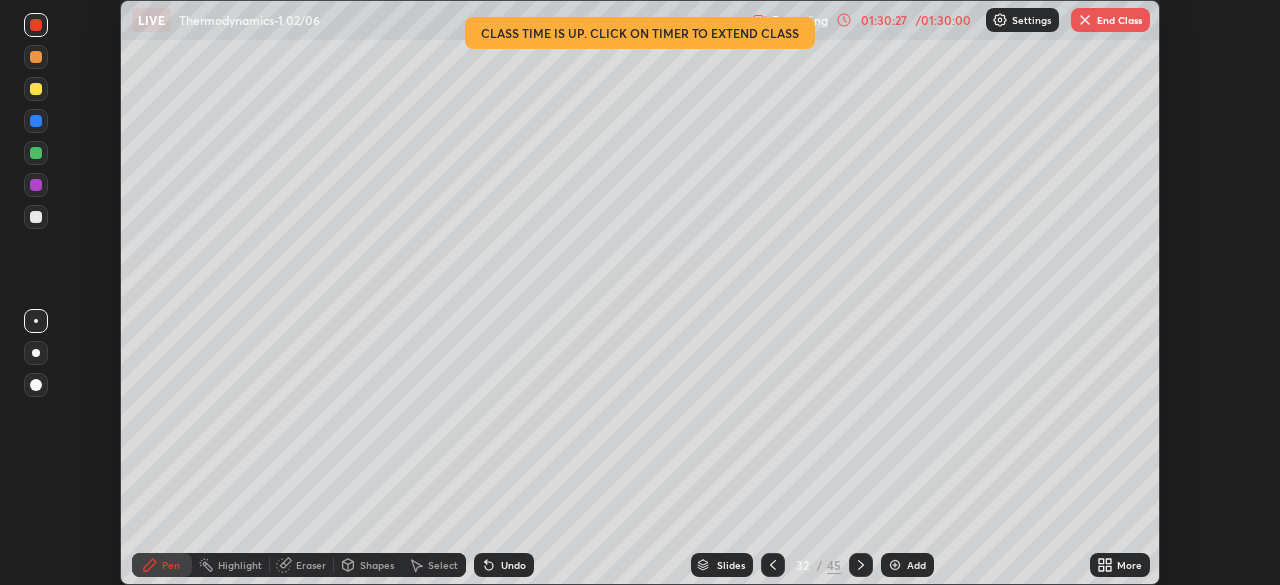 click 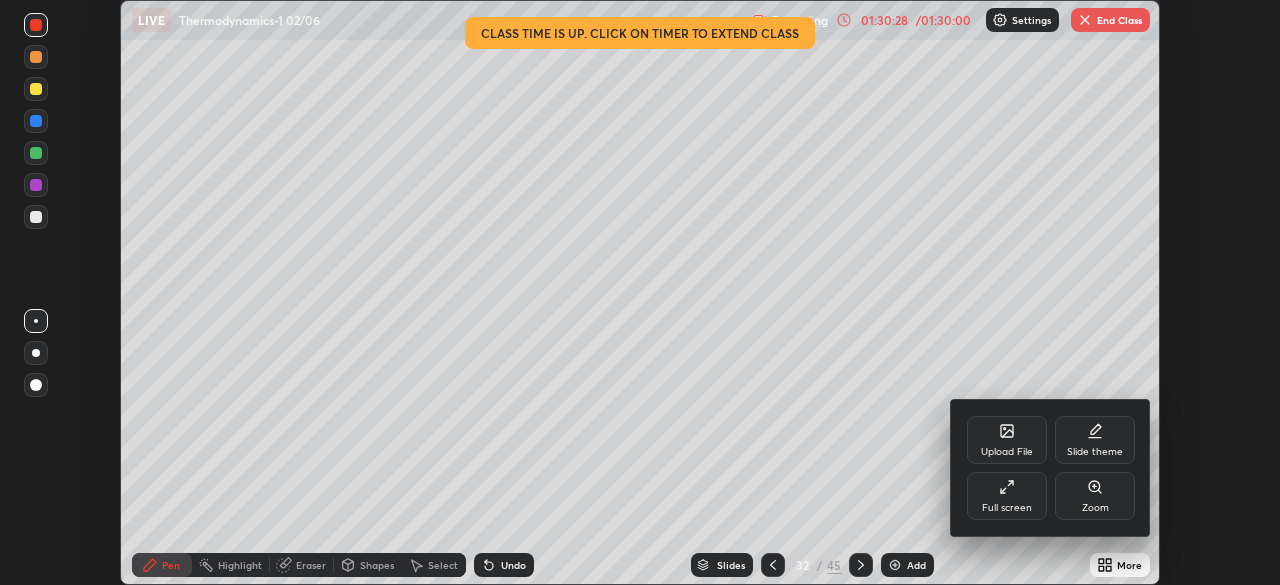 click on "Full screen" at bounding box center (1007, 496) 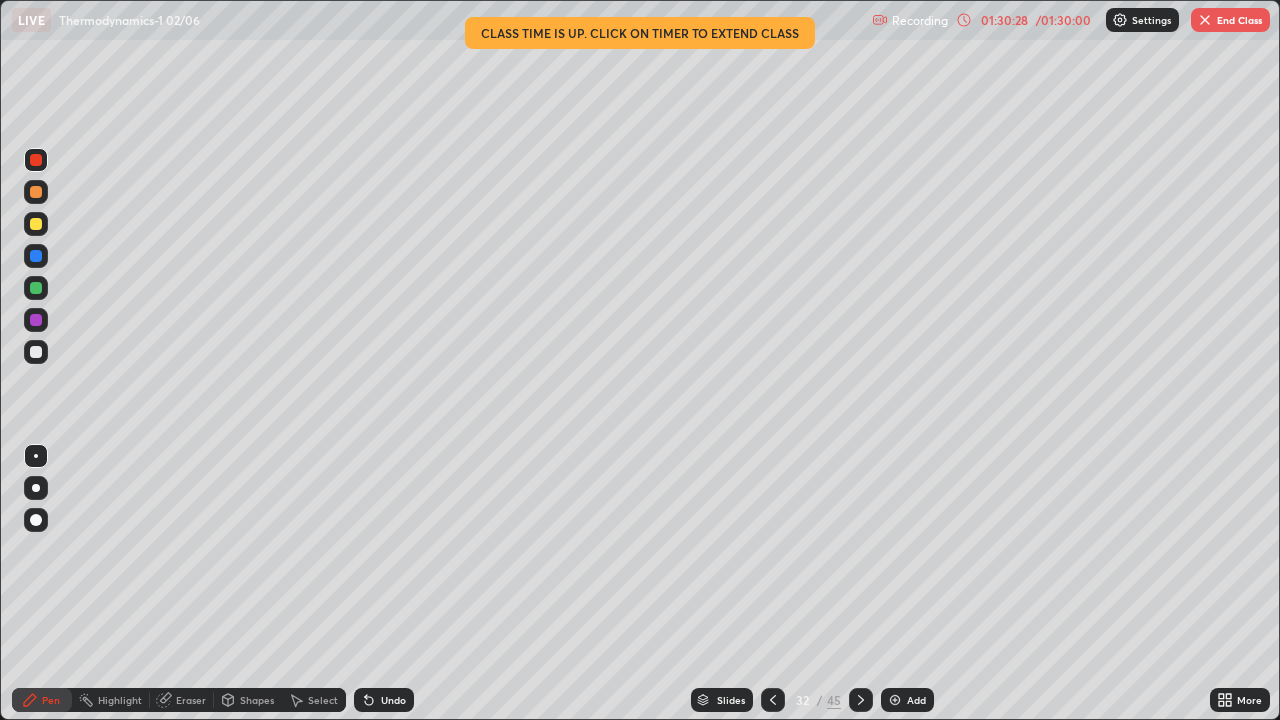 scroll, scrollTop: 99280, scrollLeft: 98720, axis: both 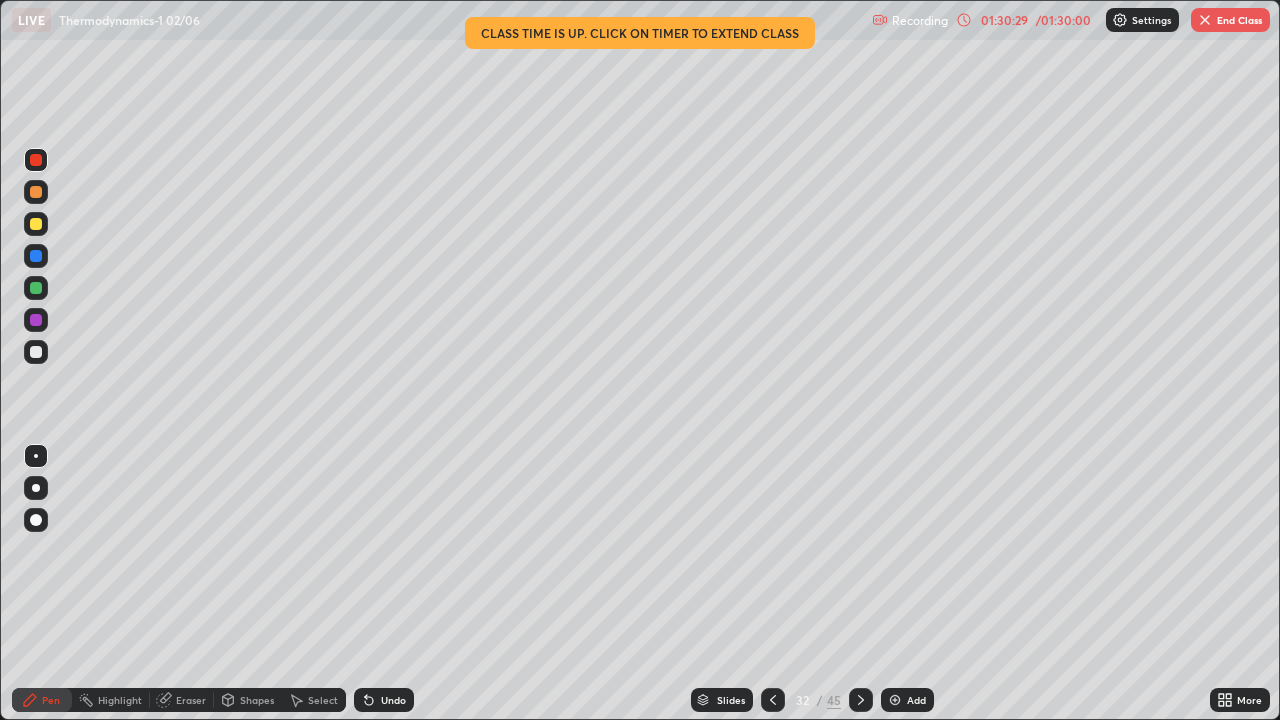 click at bounding box center (895, 700) 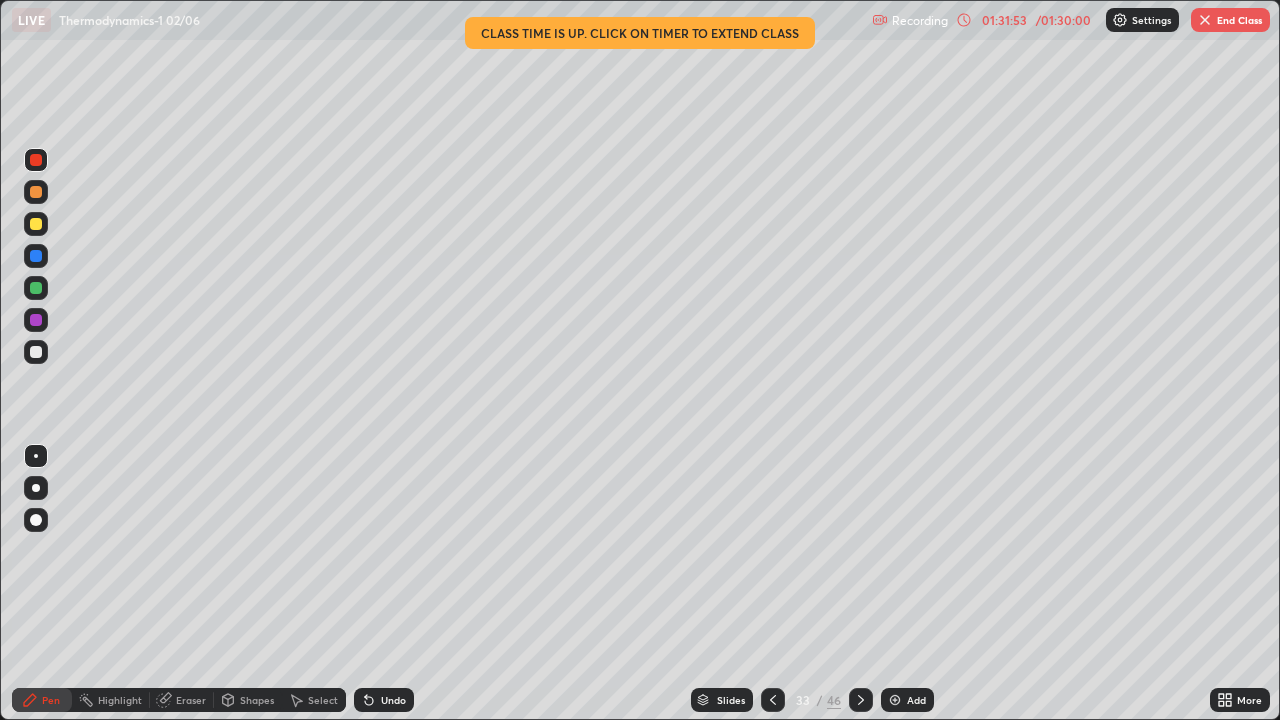 click at bounding box center (36, 352) 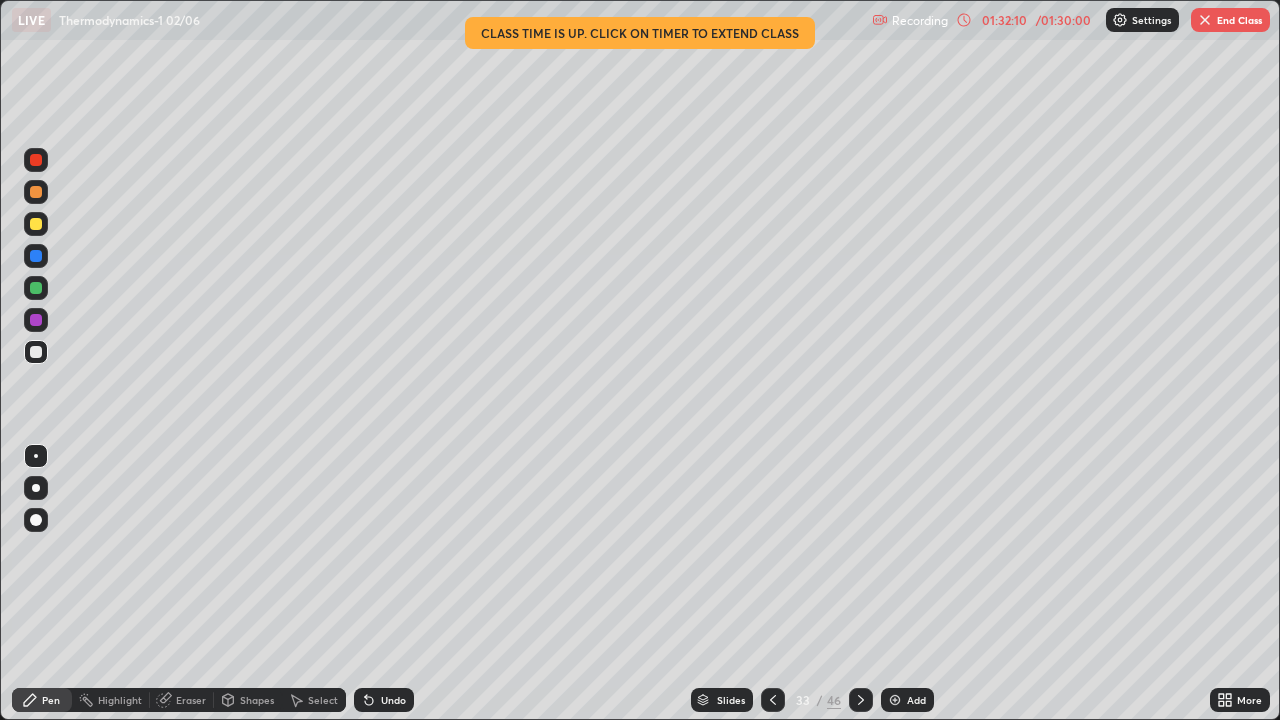 click at bounding box center (36, 224) 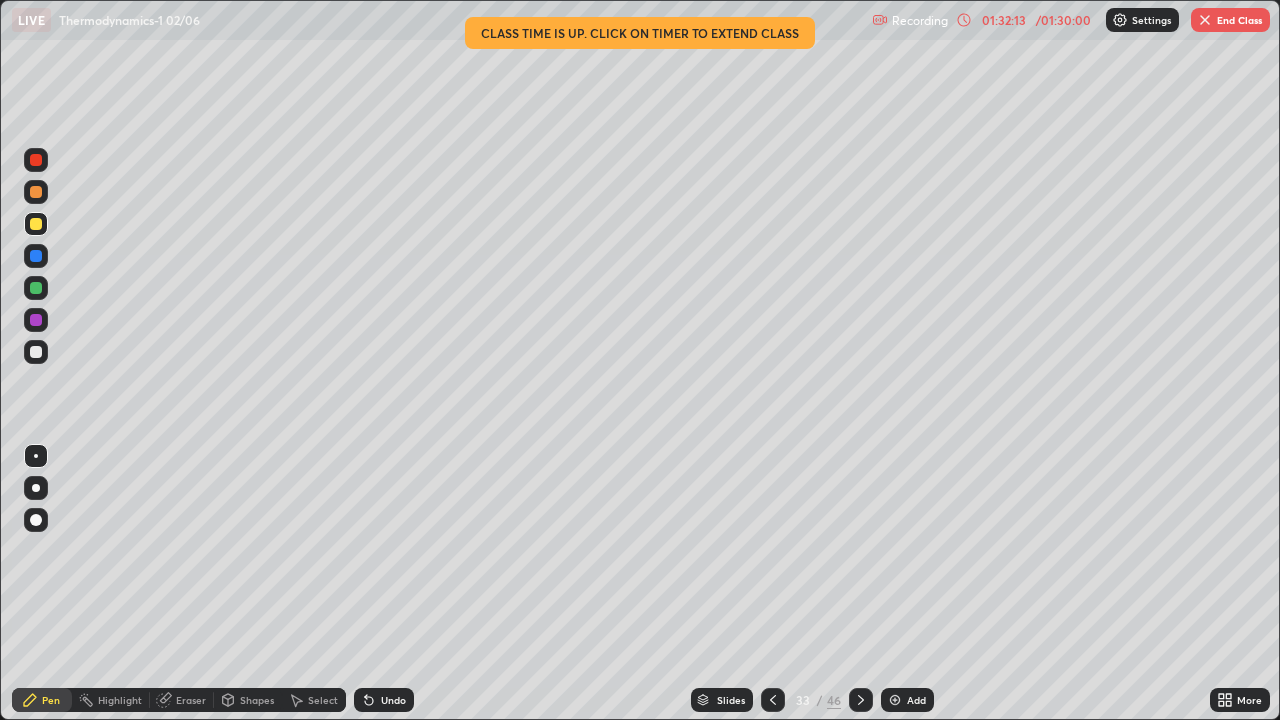 click at bounding box center [36, 352] 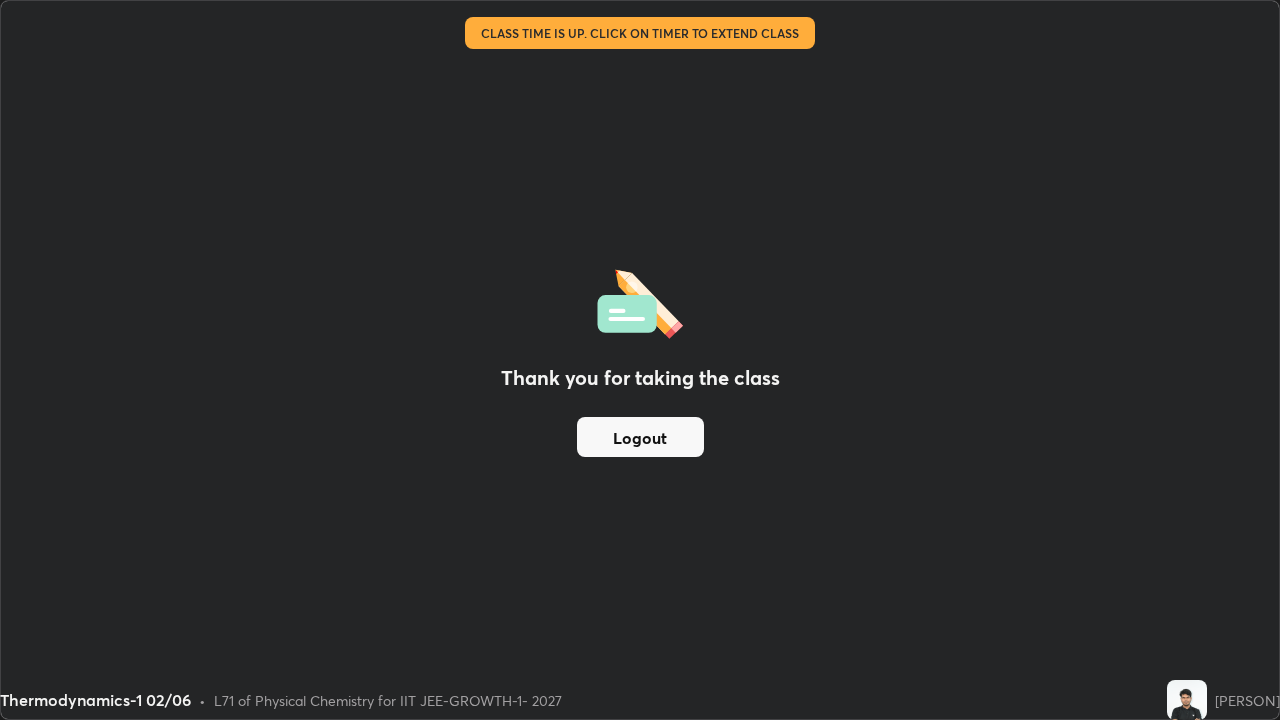 click on "Logout" at bounding box center [640, 437] 